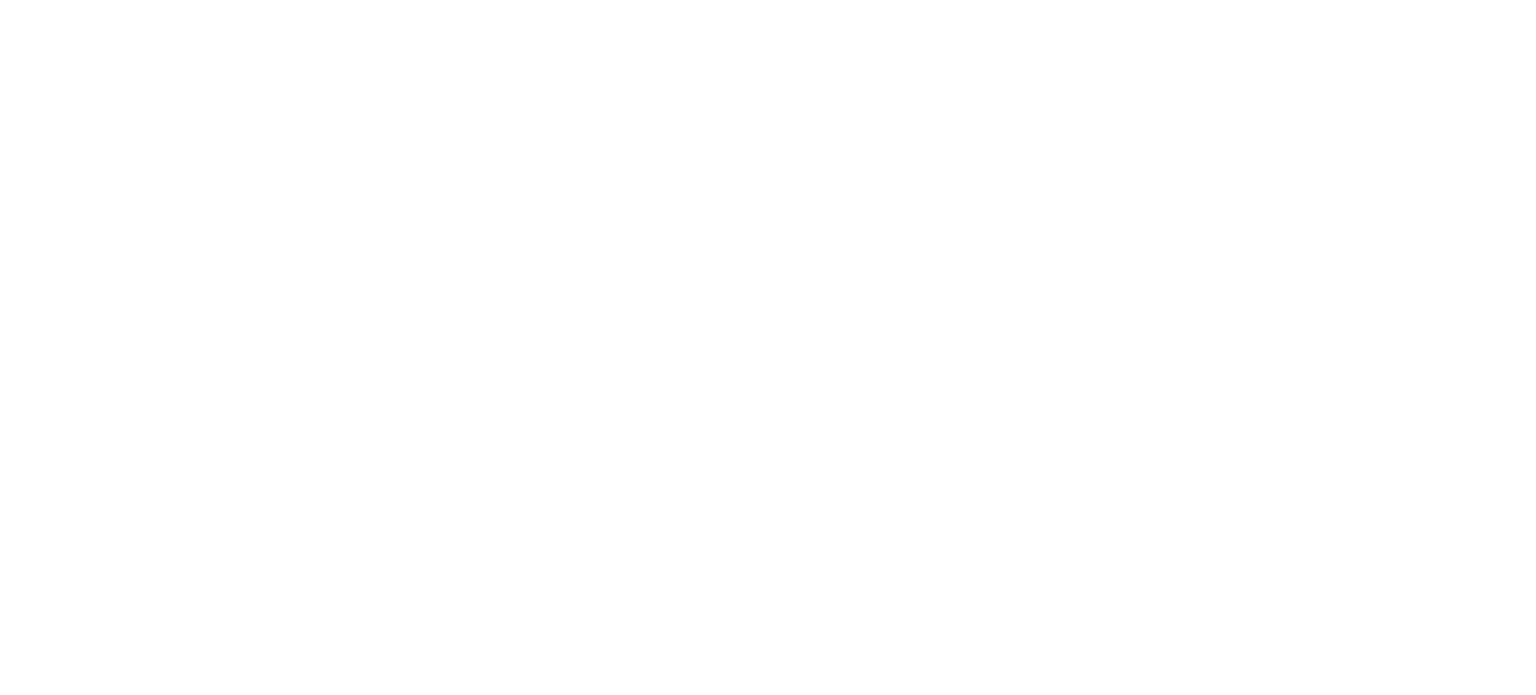 scroll, scrollTop: 0, scrollLeft: 0, axis: both 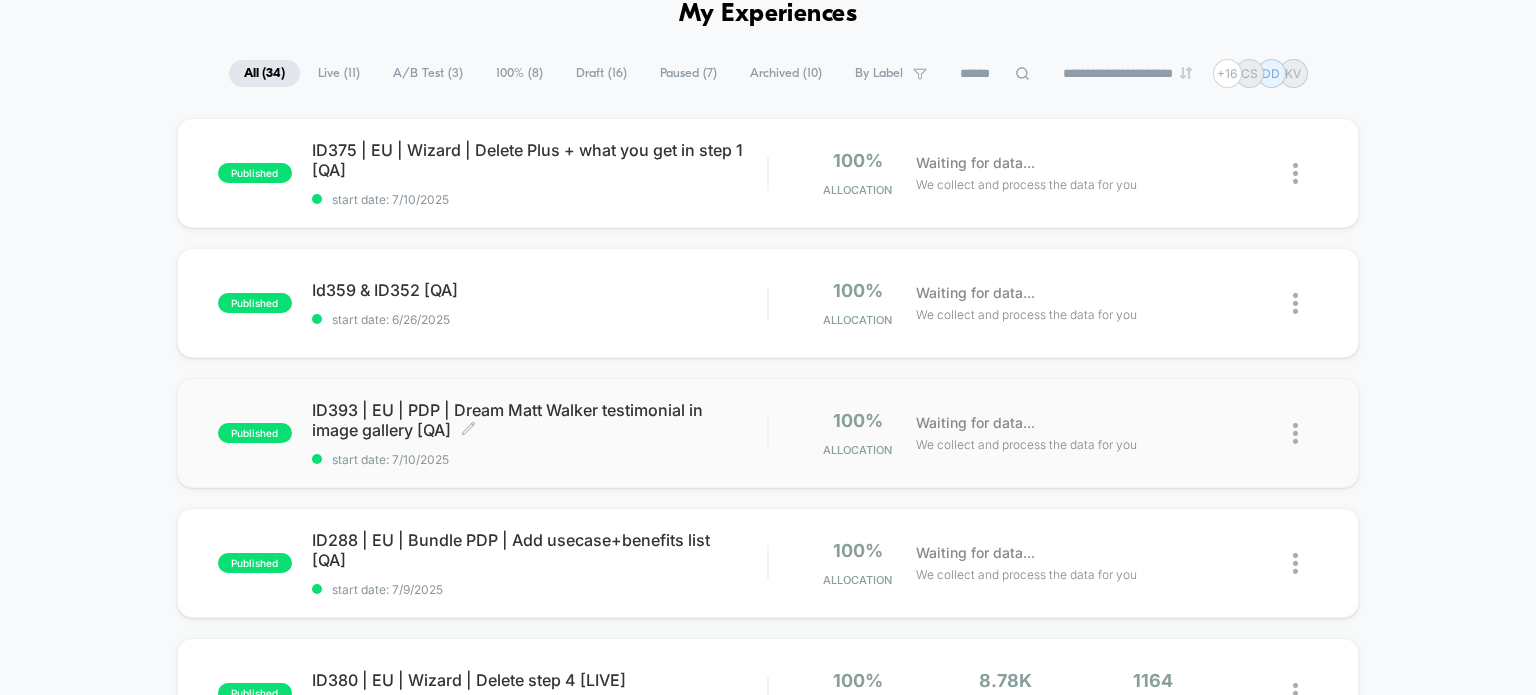 click on "ID393 | EU | PDP | Dream [LAST] [LAST] testimonial in image gallery [QA] Click to edit experience details" at bounding box center [540, 420] 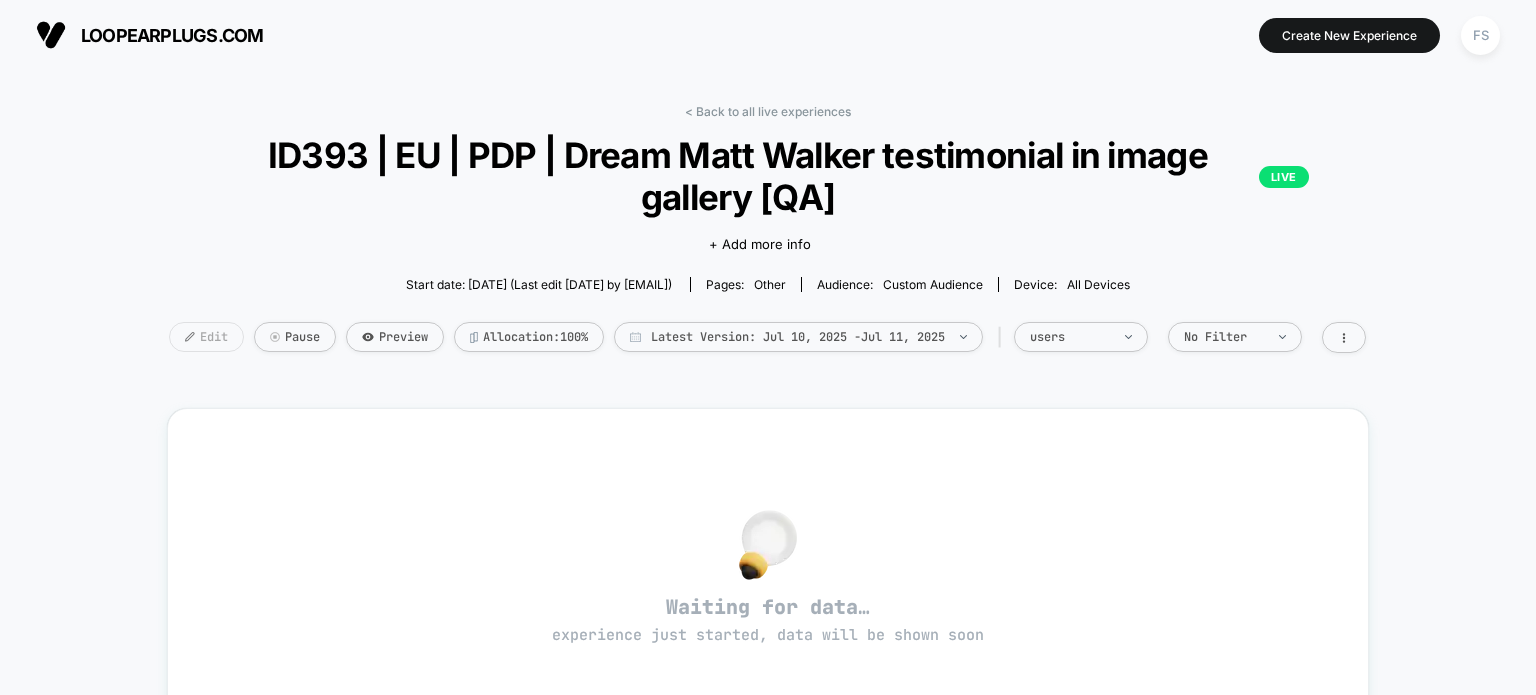 click on "Edit" at bounding box center [206, 337] 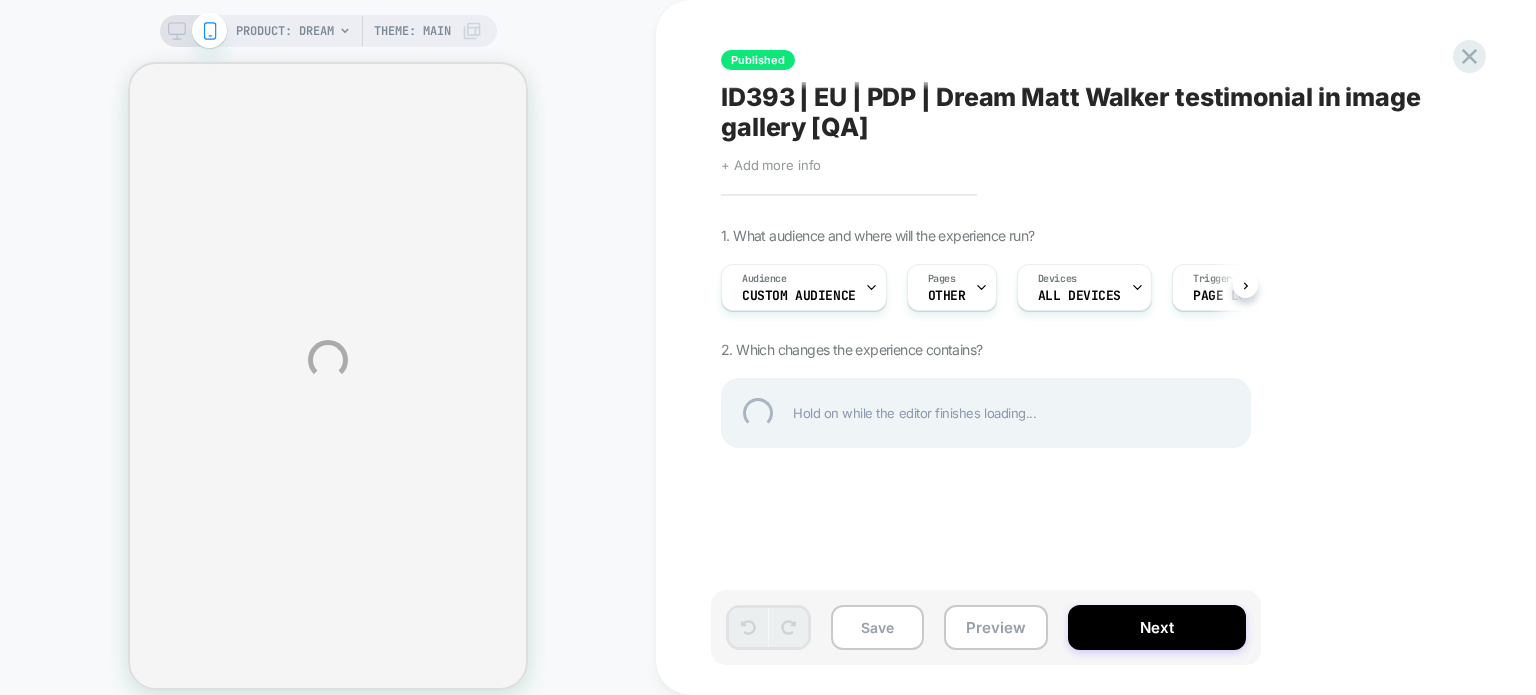scroll, scrollTop: 0, scrollLeft: 0, axis: both 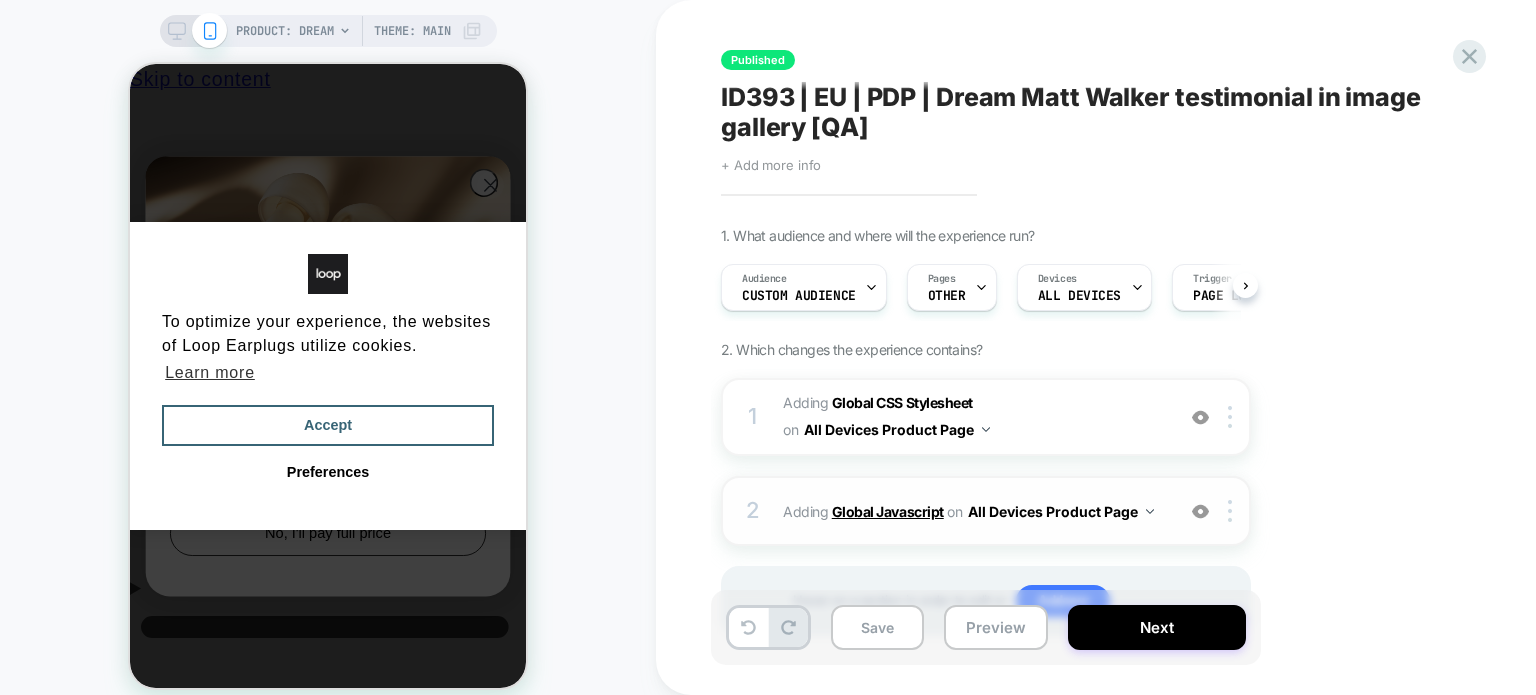 click on "Global Javascript" at bounding box center [888, 511] 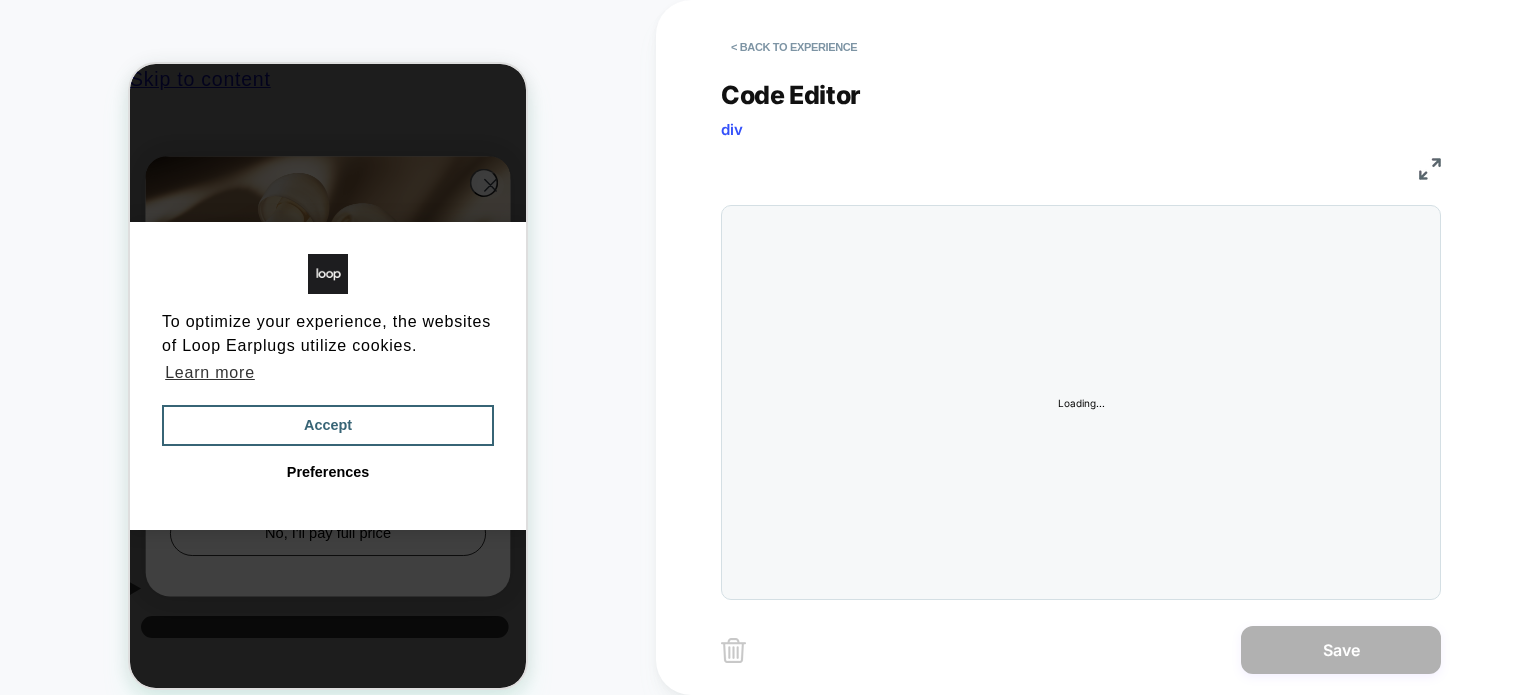 scroll, scrollTop: 0, scrollLeft: 0, axis: both 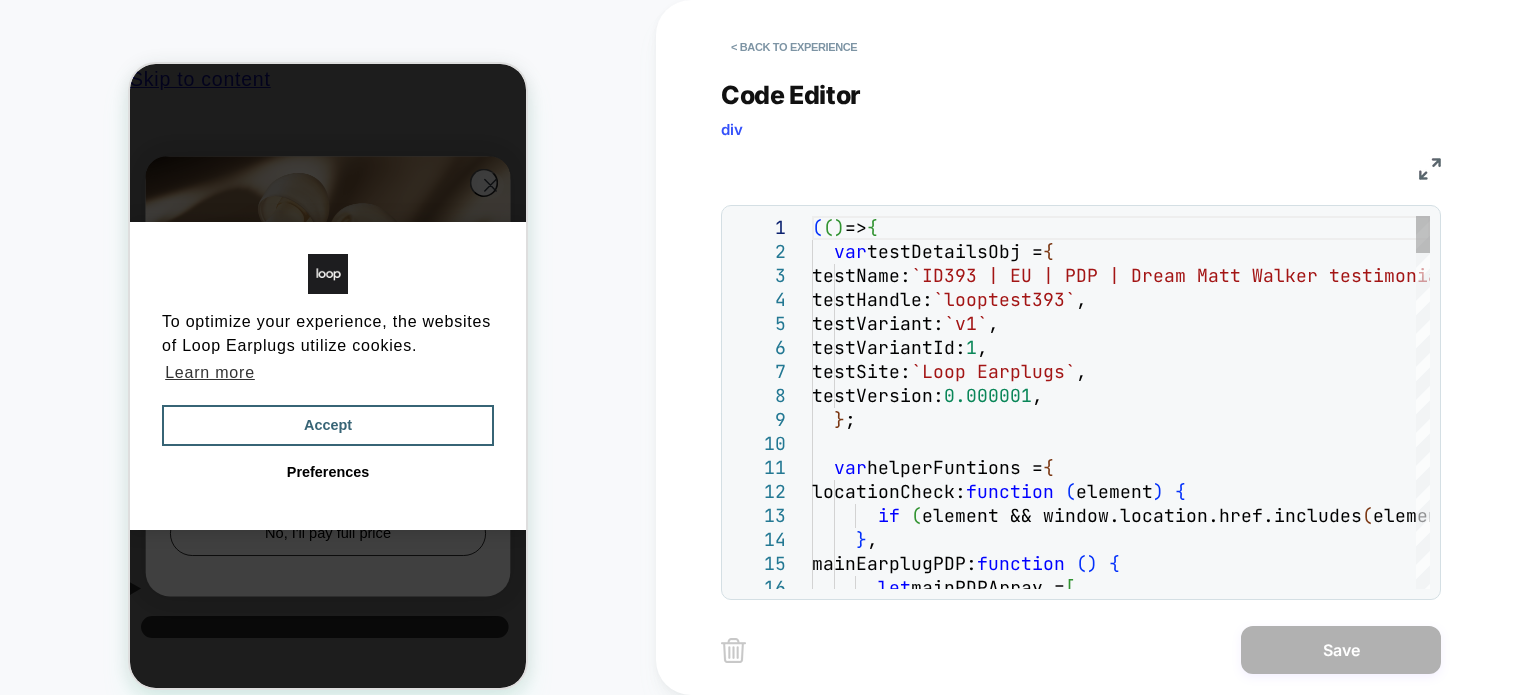 click on "( ( )  =>  {    var  testDetailsObj =  {     testName:  `ID393 | EU | PDP | Dream Matt Walker testimonial  in image gallery` ,     testHandle:  `looptest393` ,     testVariant:  `v1` ,     testVariantId:  1 ,     testSite:  `Loop Earplugs` ,     testVersion:  0.000001 ,    } ;    var  helperFuntions =  {     locationCheck:  function   ( element )   {        if   ( element && window.location.href.includes ( element ) )   return   true ;      } ,     mainEarplugPDP:  function   ( )   {        let  mainPDPArray =  [" at bounding box center [1121, 2082] 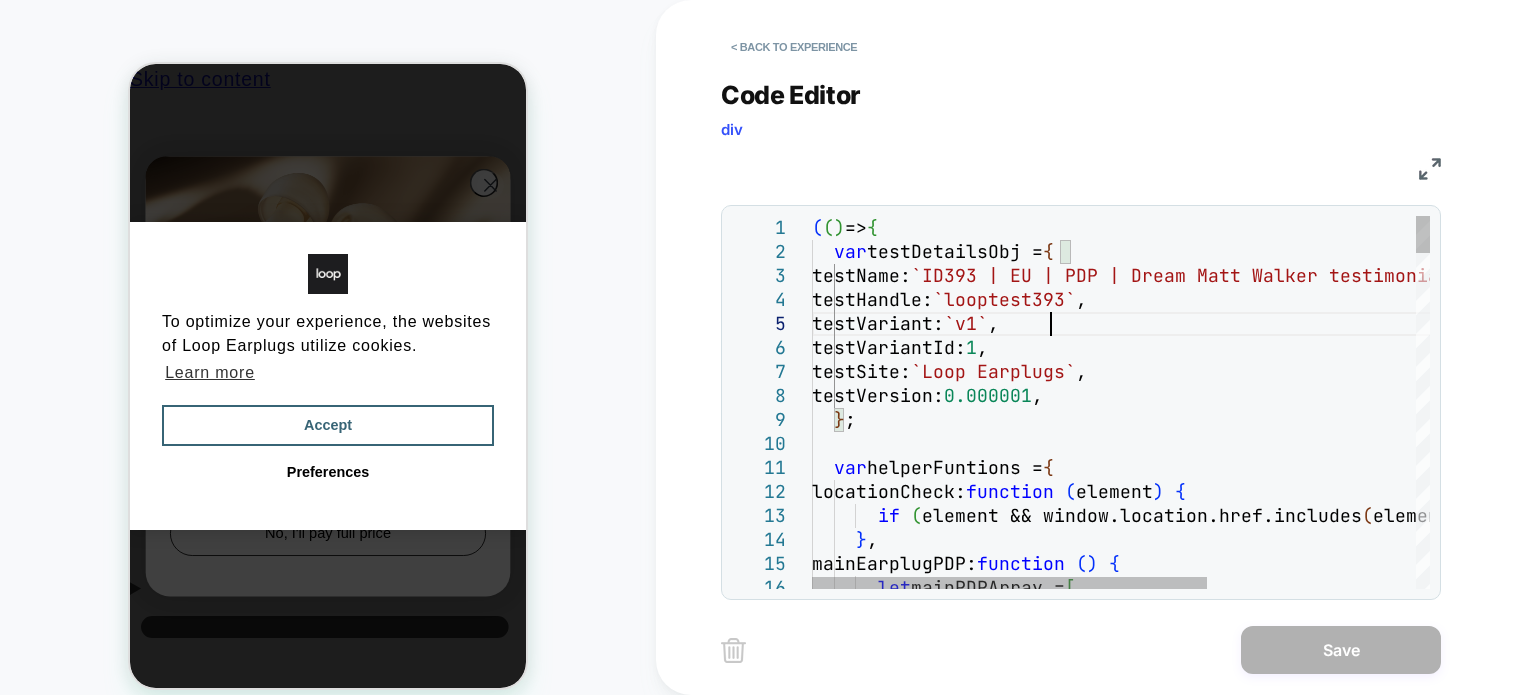 type on "**********" 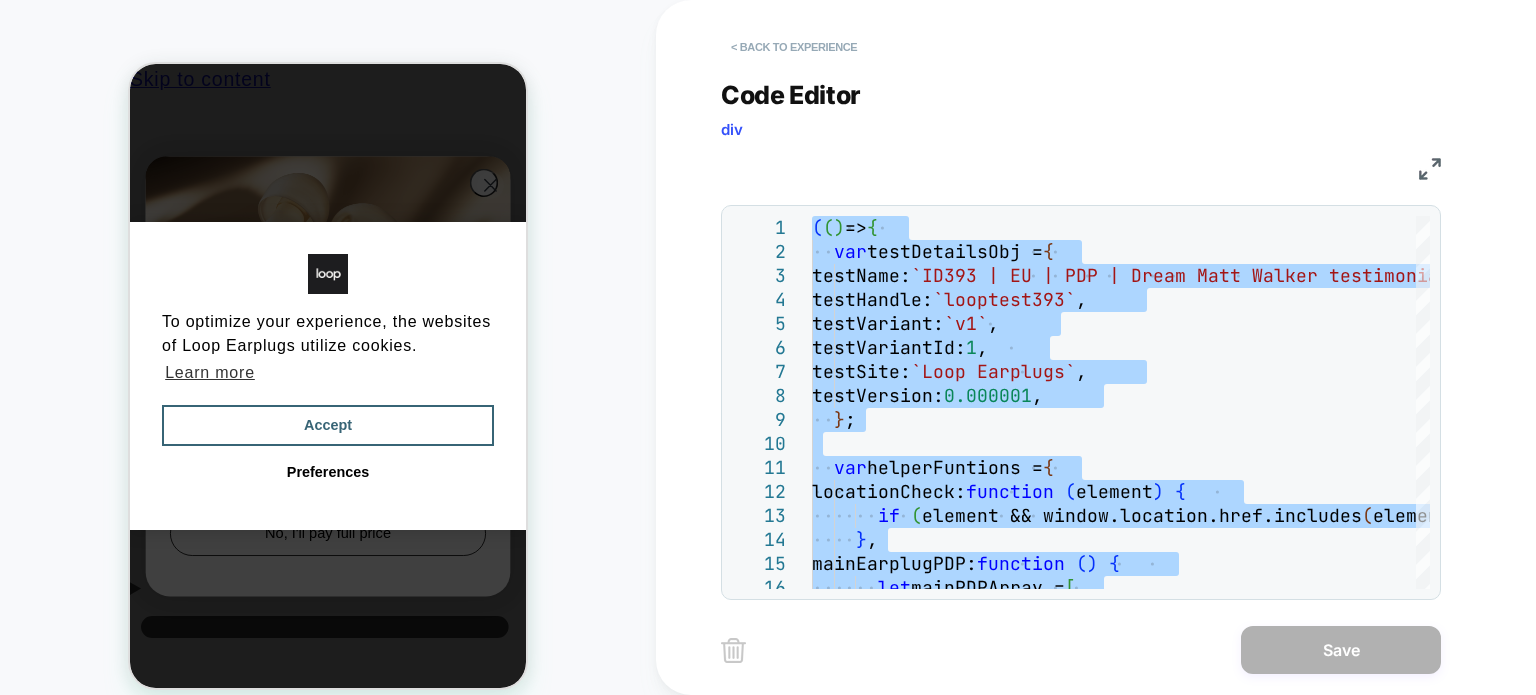 click on "< Back to experience" at bounding box center (794, 47) 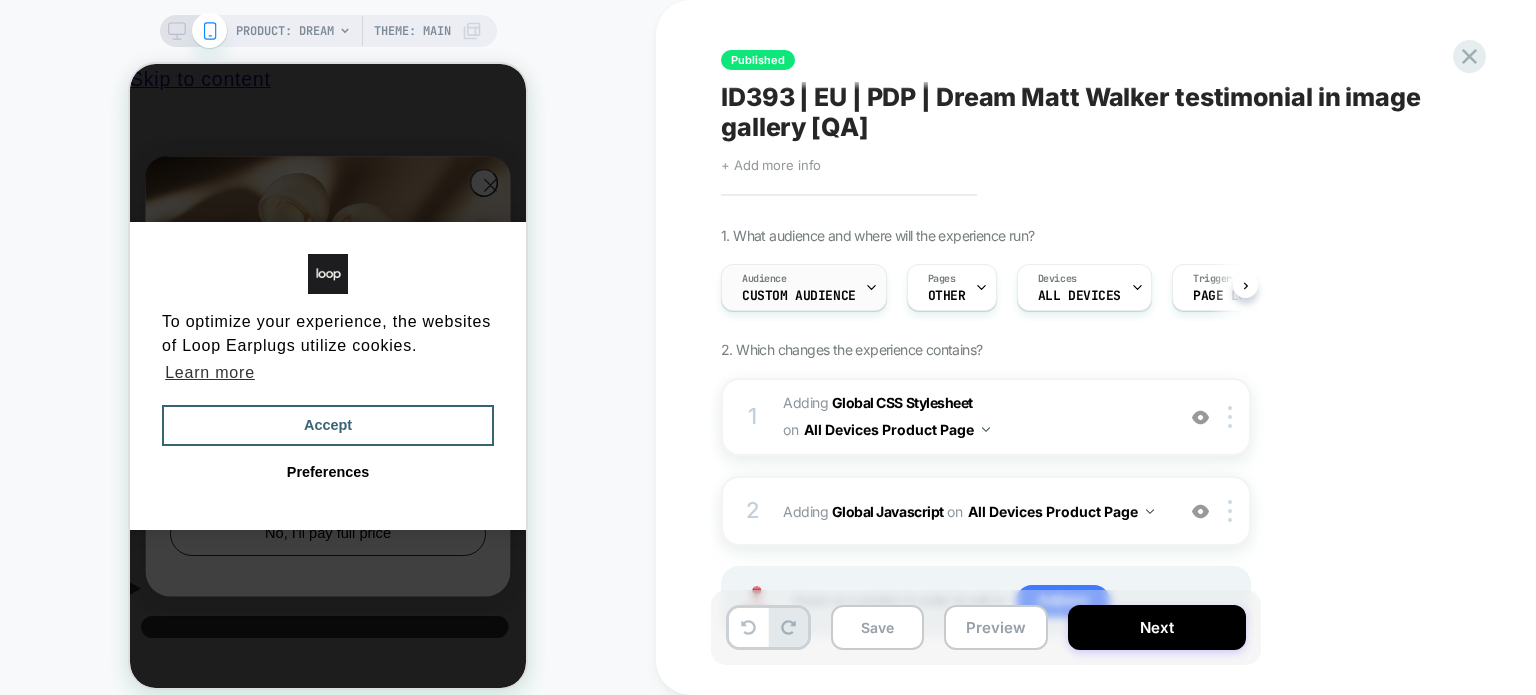 scroll, scrollTop: 0, scrollLeft: 0, axis: both 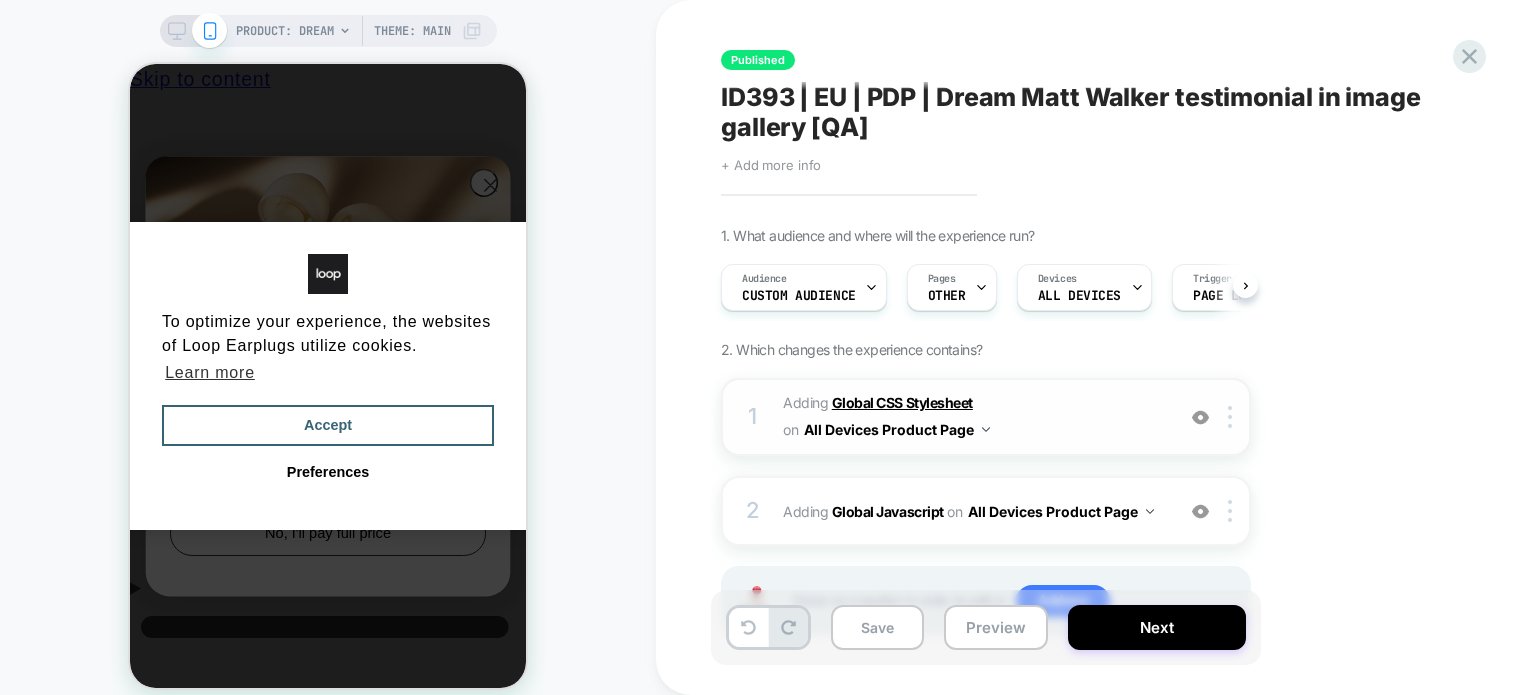 click on "Global CSS Stylesheet" at bounding box center [902, 402] 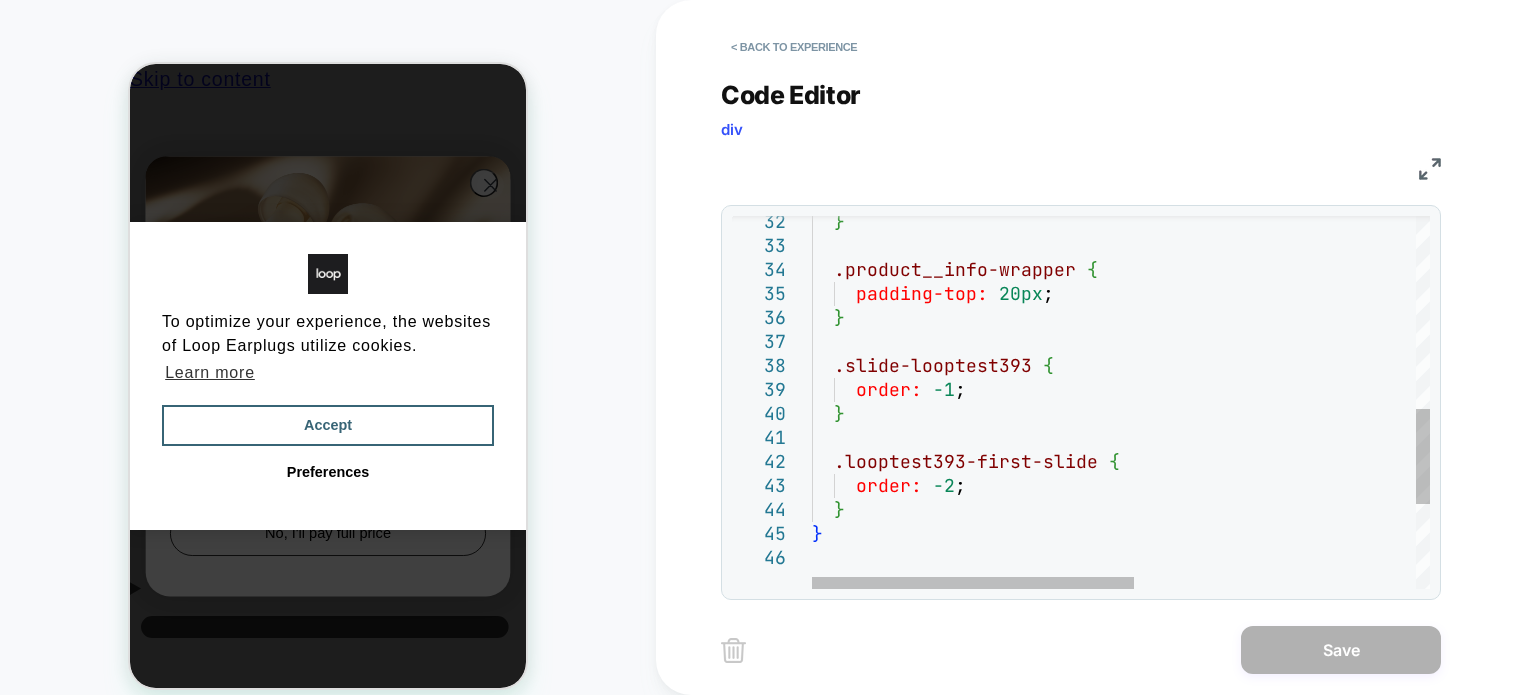 scroll, scrollTop: 0, scrollLeft: 0, axis: both 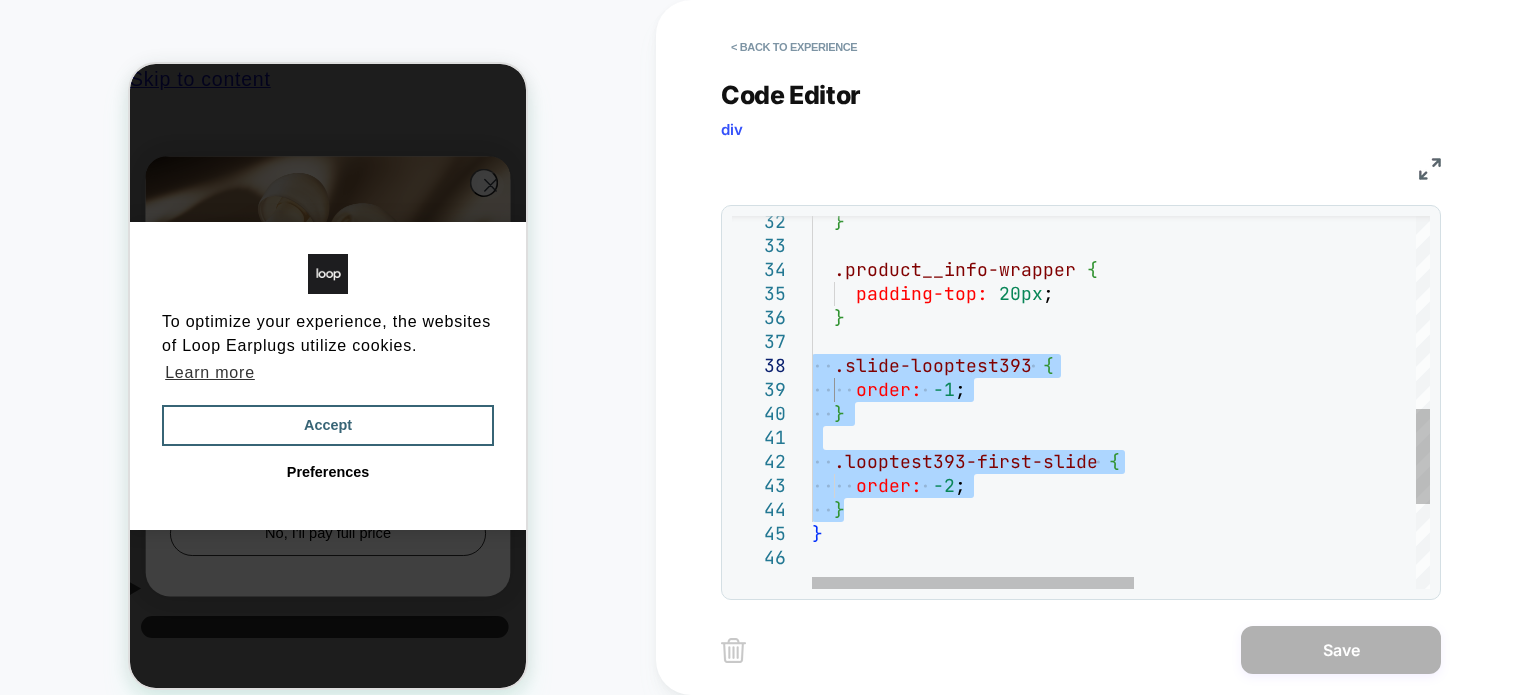 drag, startPoint x: 852, startPoint y: 506, endPoint x: 799, endPoint y: 368, distance: 147.8276 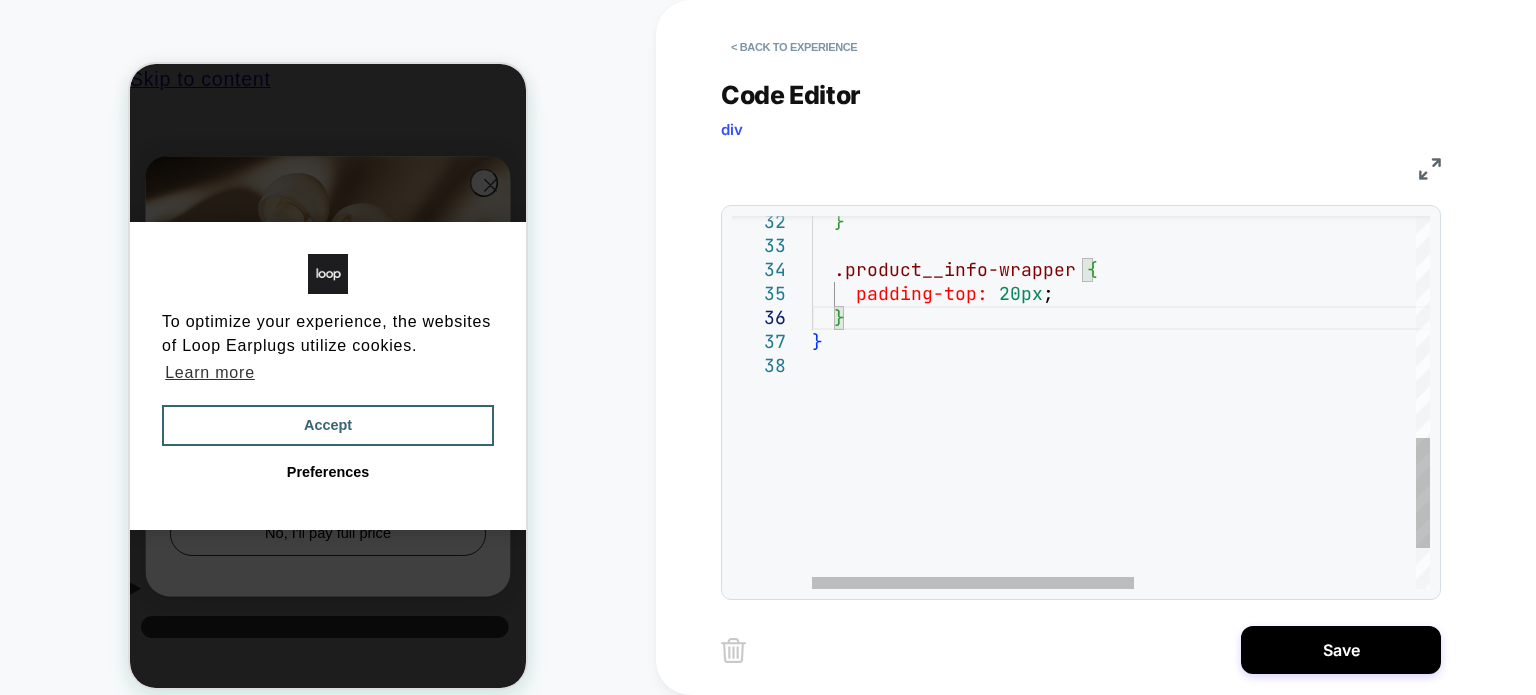 click on "}    .product__info-wrapper   {      padding-top:   20px ;    } }" at bounding box center [1391, 96] 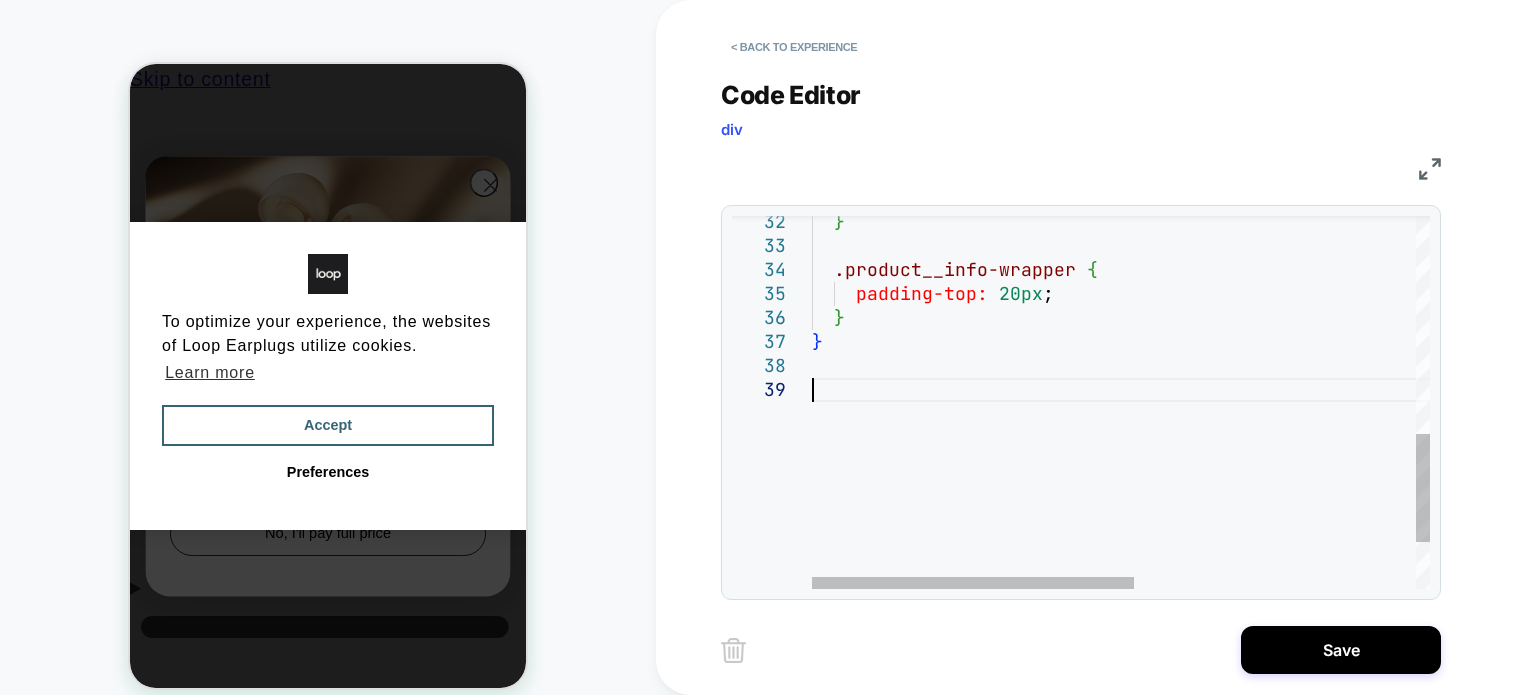 scroll, scrollTop: 119, scrollLeft: 0, axis: vertical 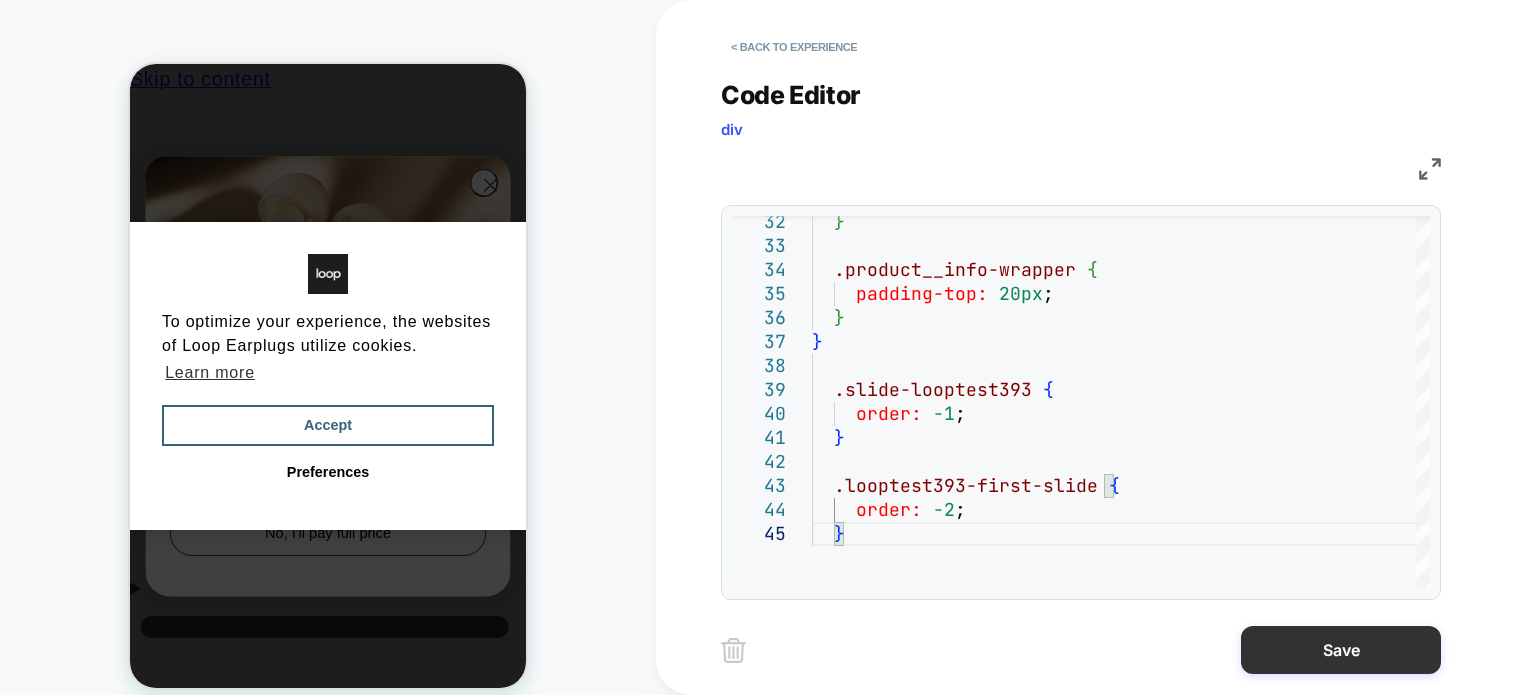 type on "**********" 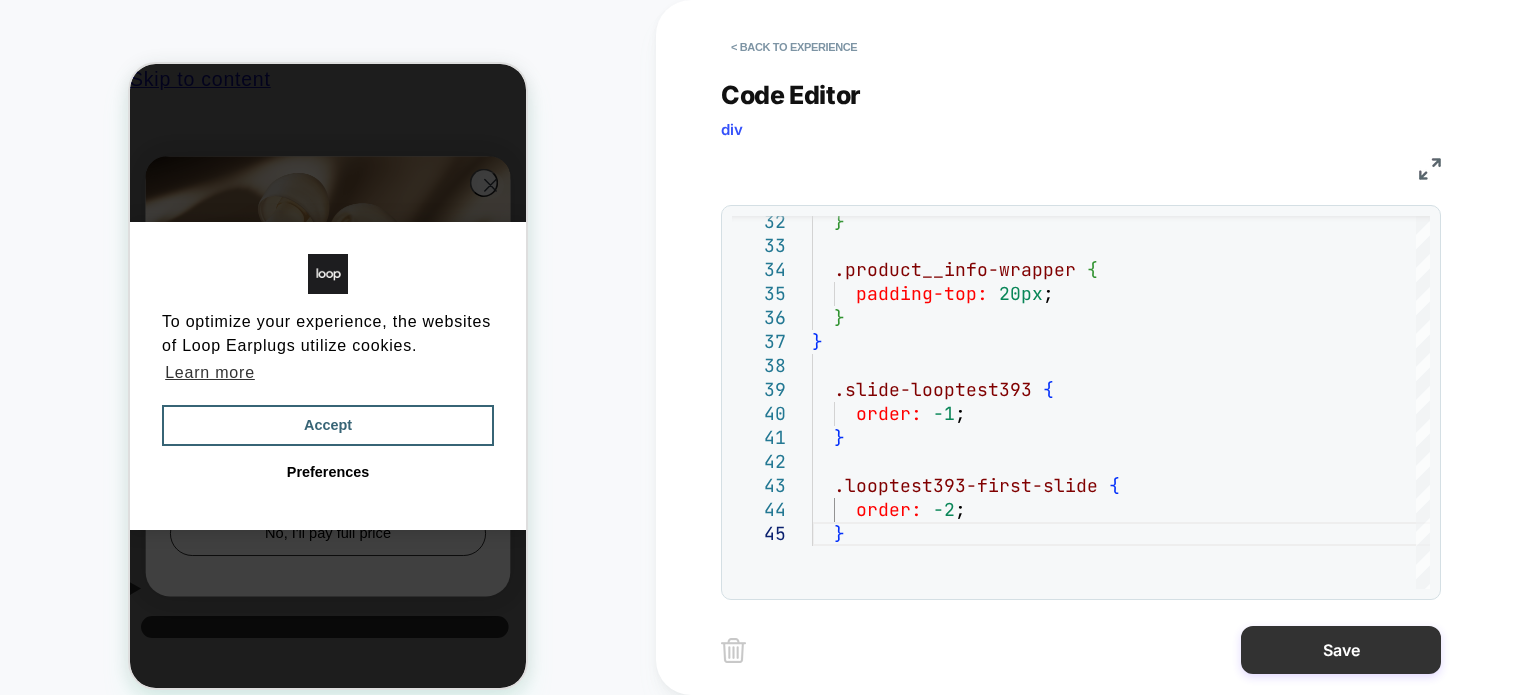 click on "Save" at bounding box center (1341, 650) 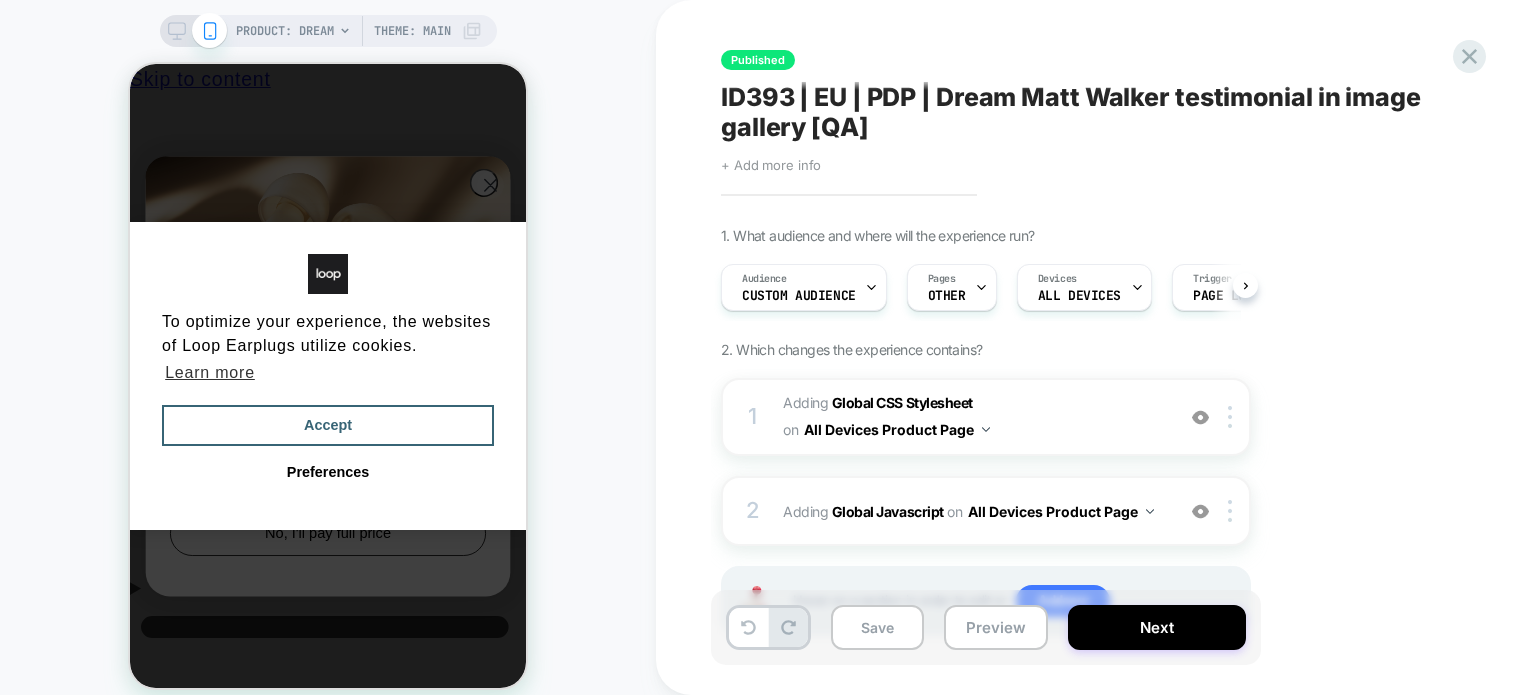 scroll, scrollTop: 0, scrollLeft: 0, axis: both 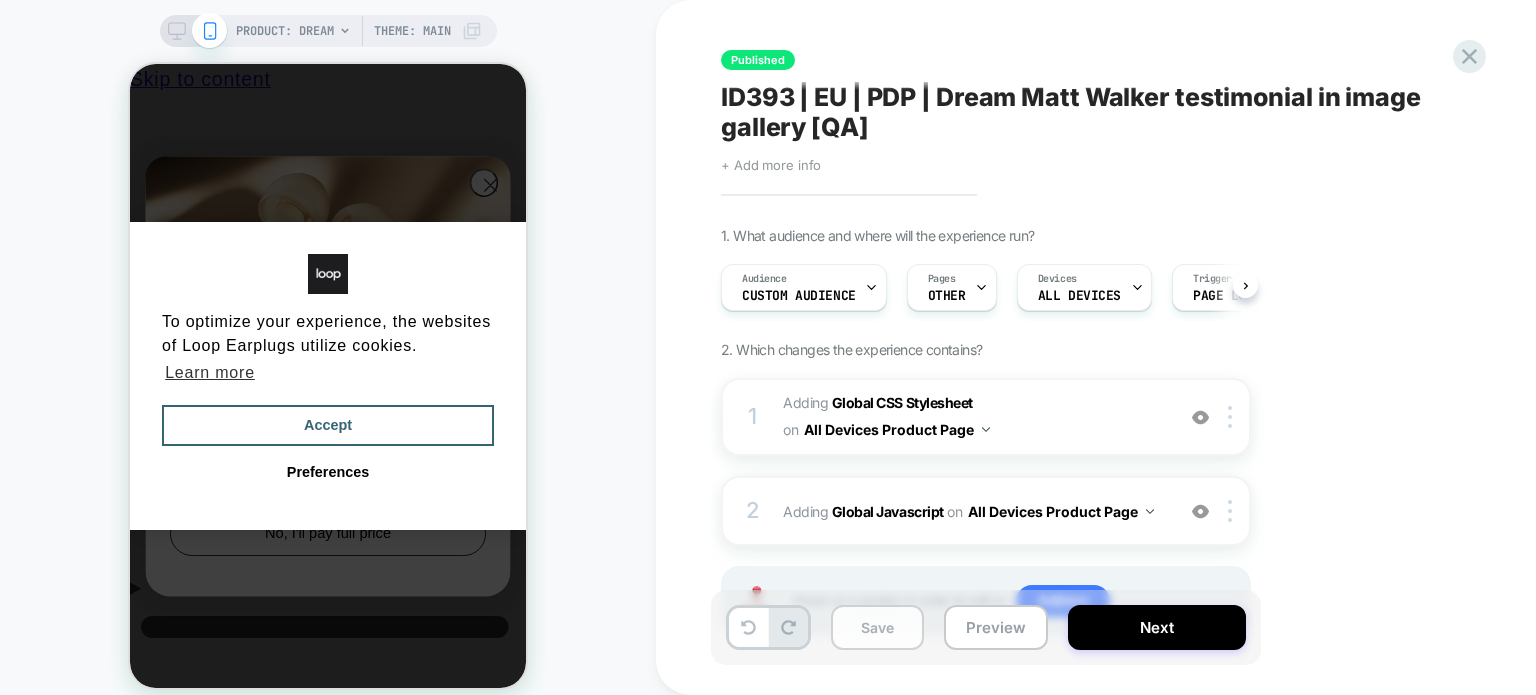 click on "Save" at bounding box center [877, 627] 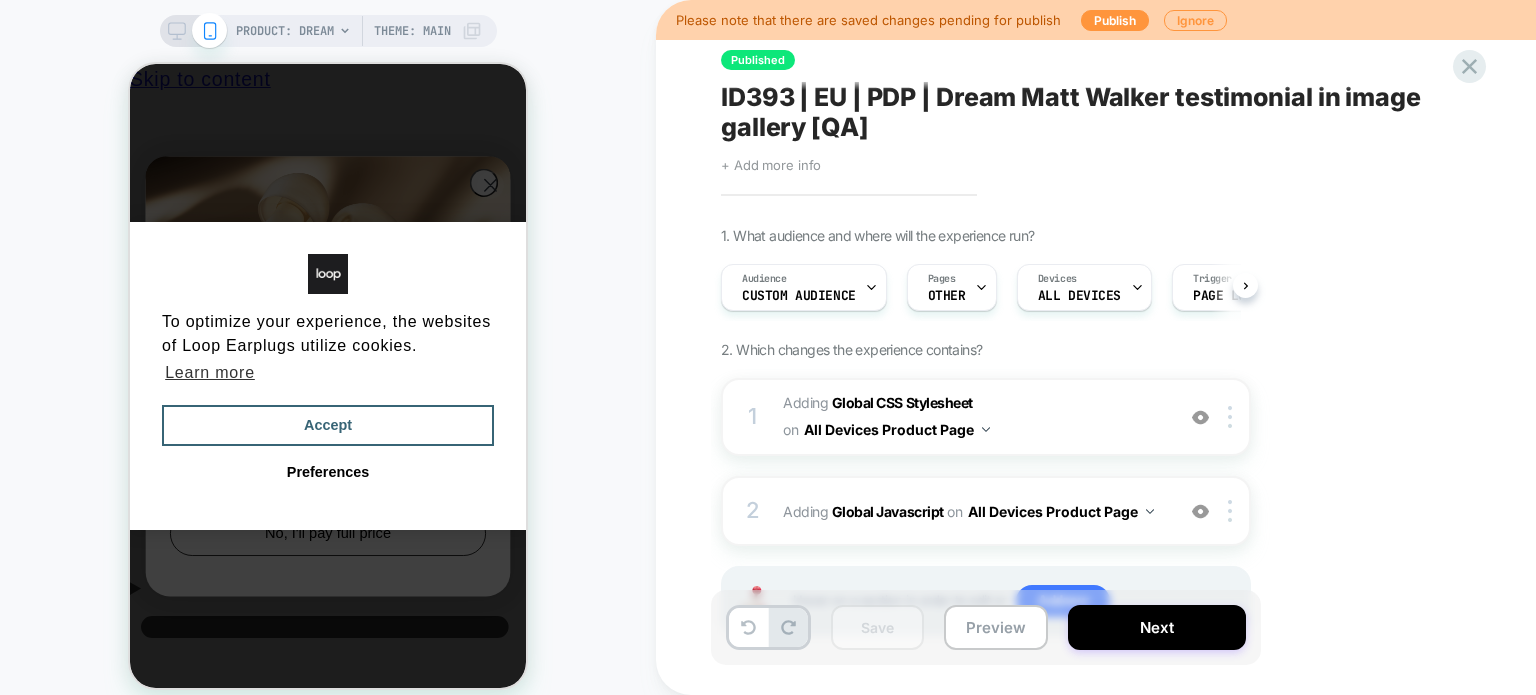 click on "Please note that there are saved changes pending for publish Publish Ignore" at bounding box center (1096, 20) 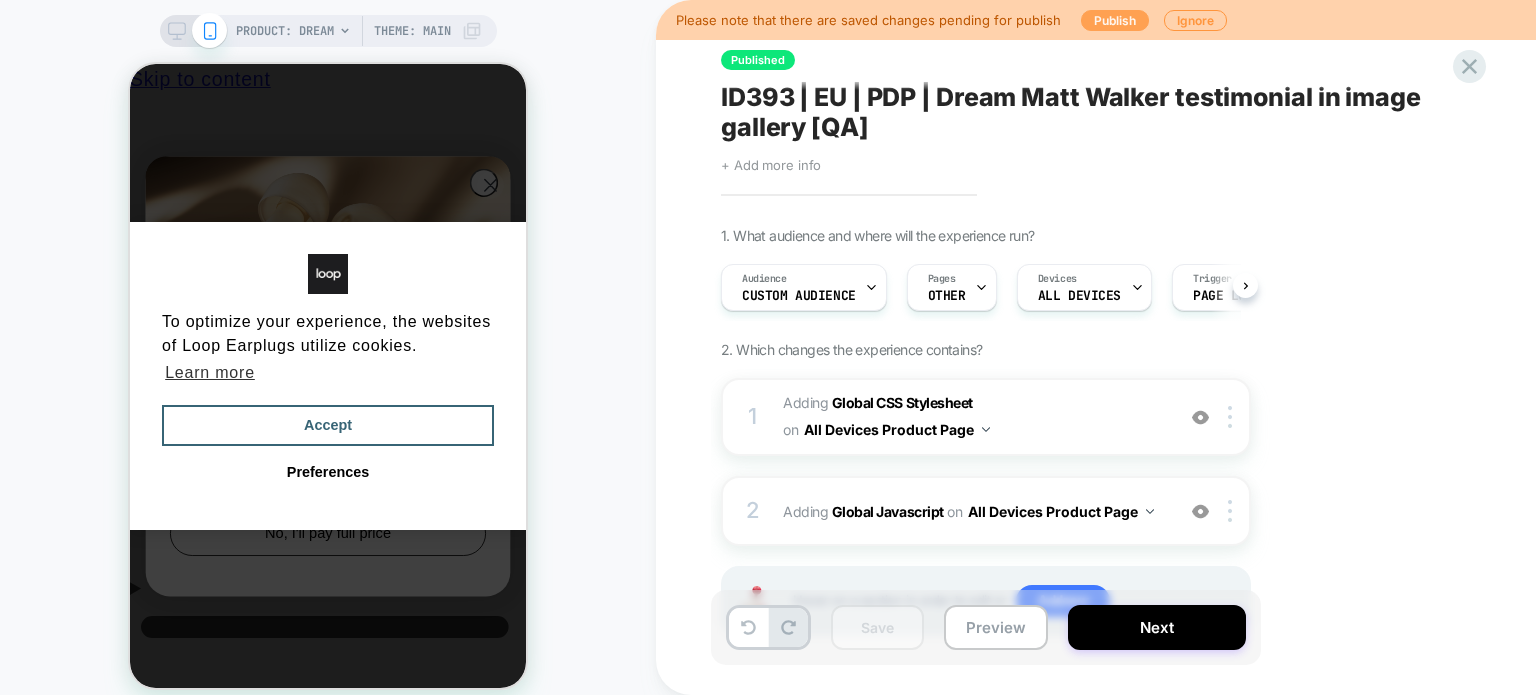 click on "Publish" at bounding box center (1115, 20) 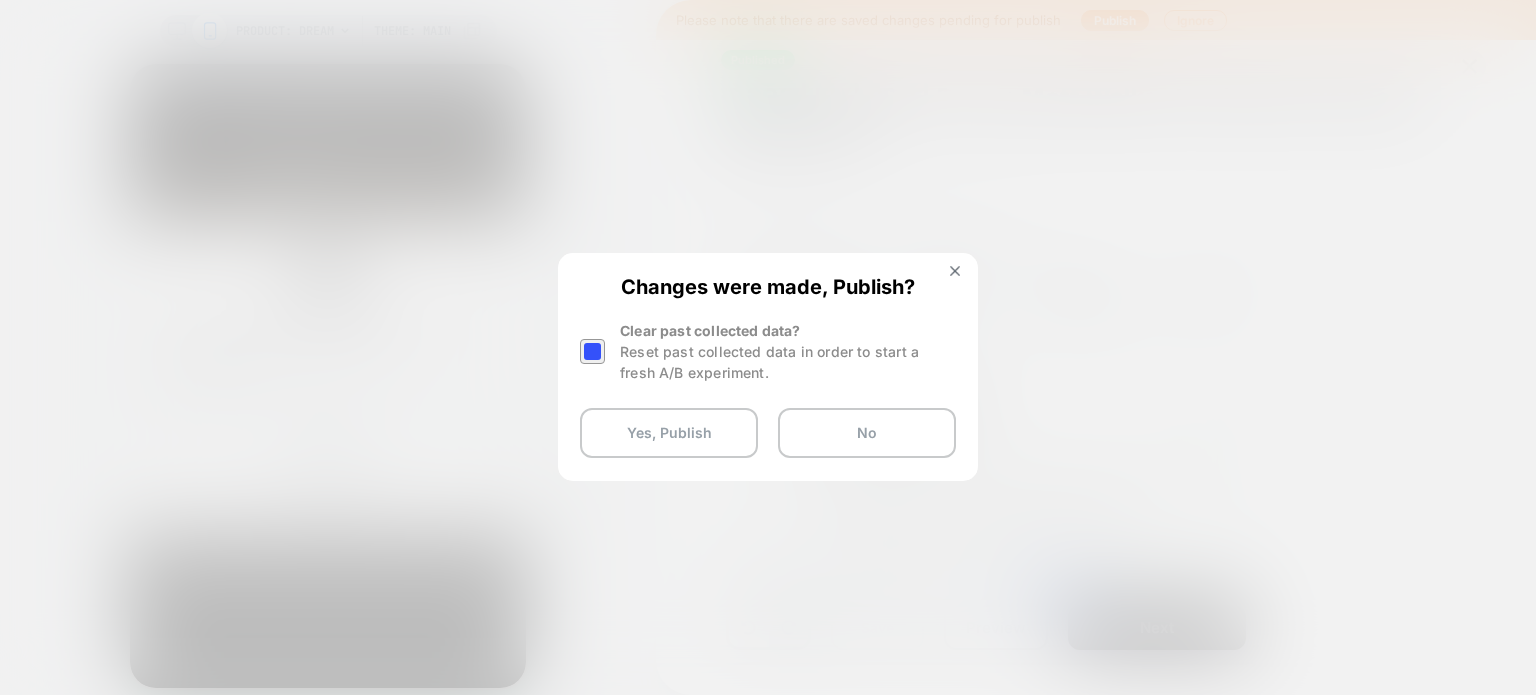 click at bounding box center [592, 351] 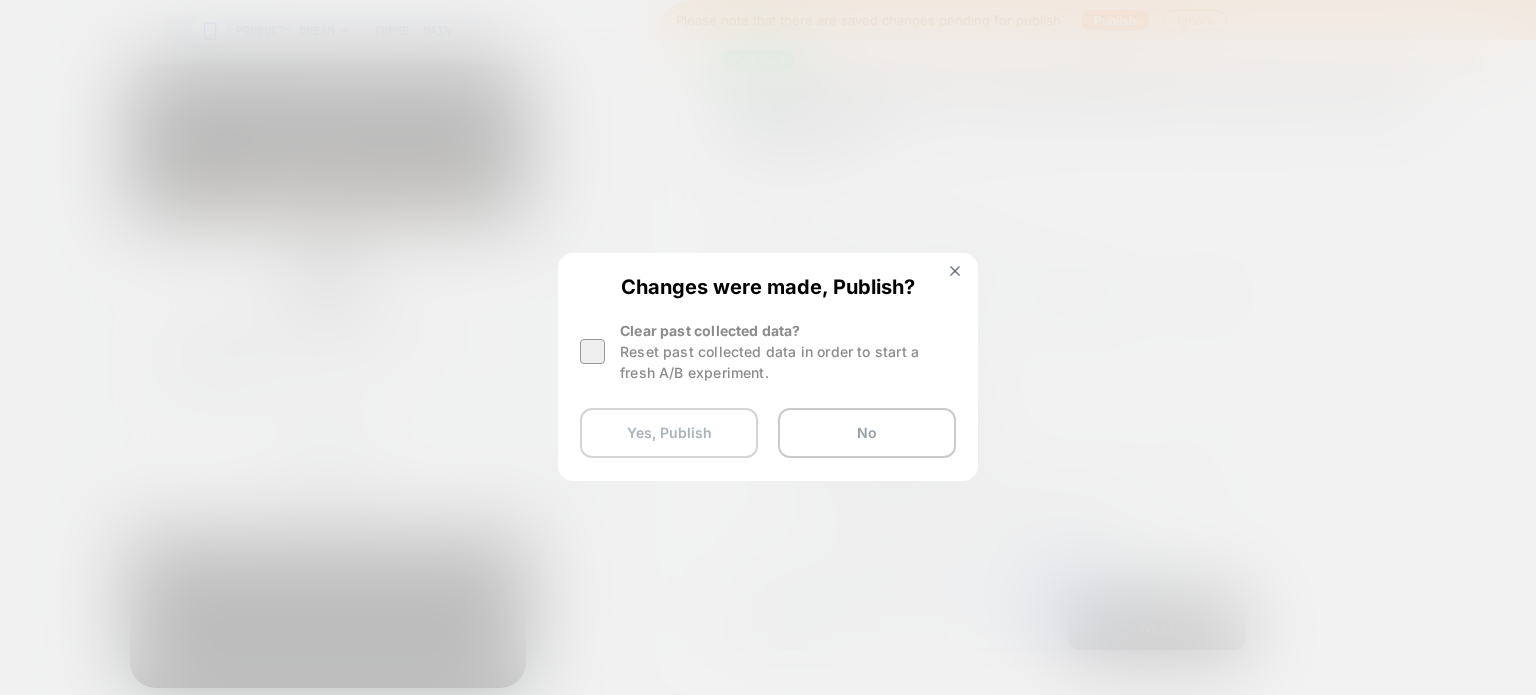 click on "Yes, Publish" at bounding box center [669, 433] 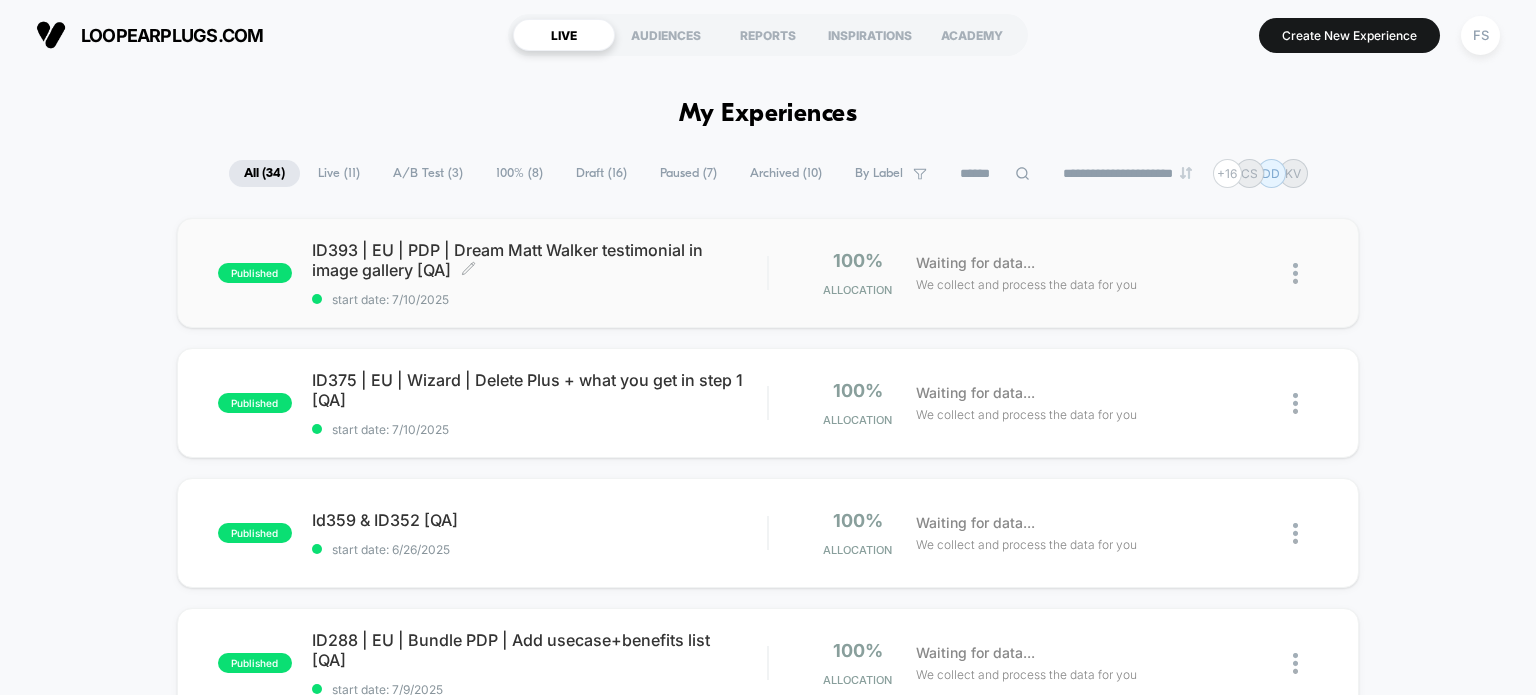 click on "ID393 | EU | PDP | Dream Matt Walker testimonial in image gallery [QA] Click to edit experience details" at bounding box center (540, 260) 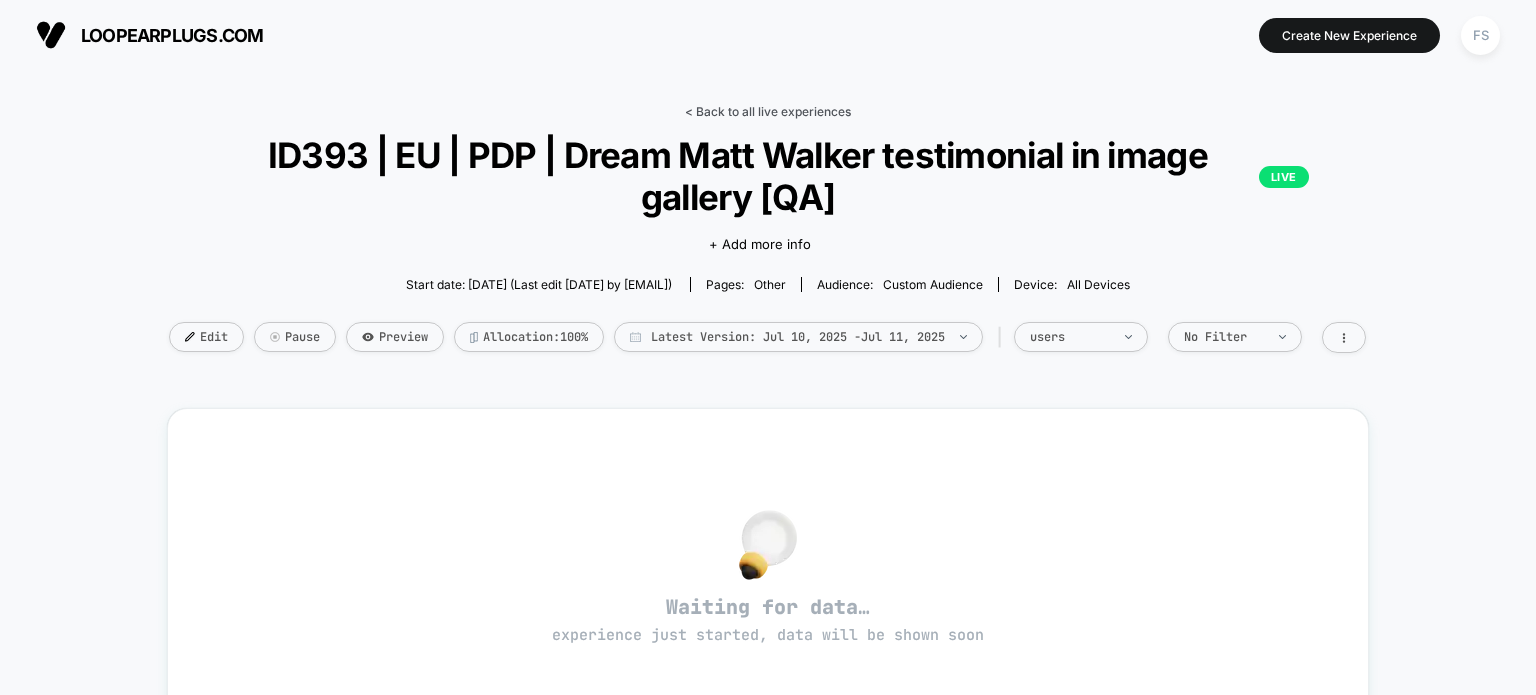 click on "< Back to all live experiences" at bounding box center [768, 111] 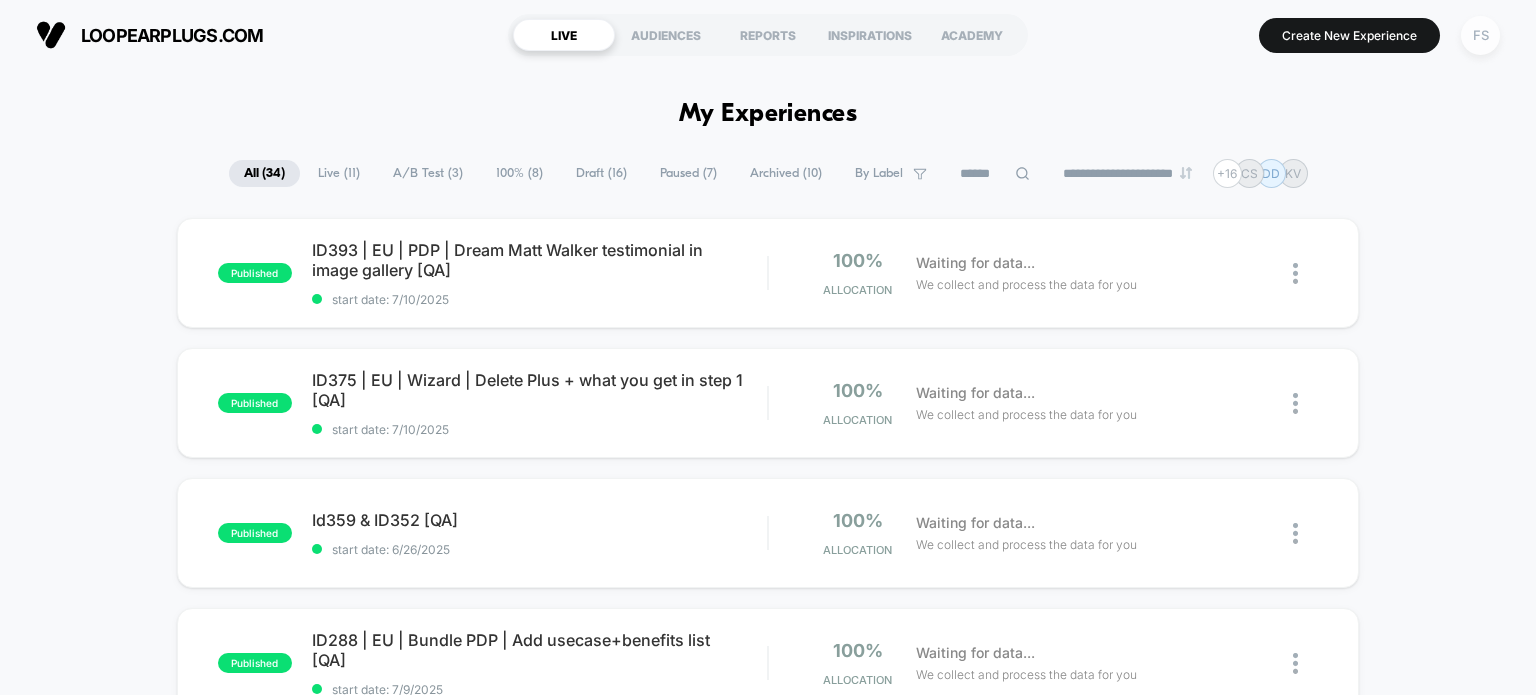 click on "FS" at bounding box center (1480, 35) 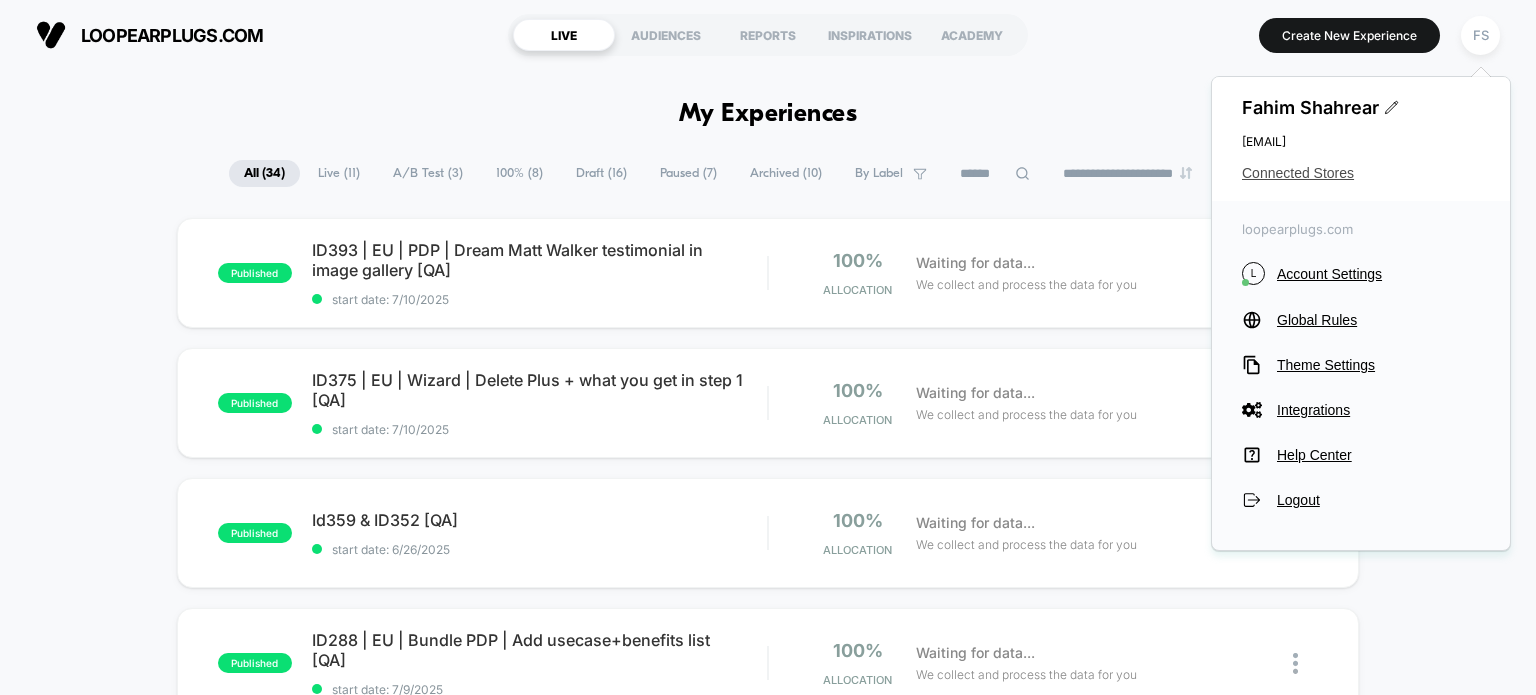 drag, startPoint x: 1290, startPoint y: 177, endPoint x: 1383, endPoint y: 168, distance: 93.43447 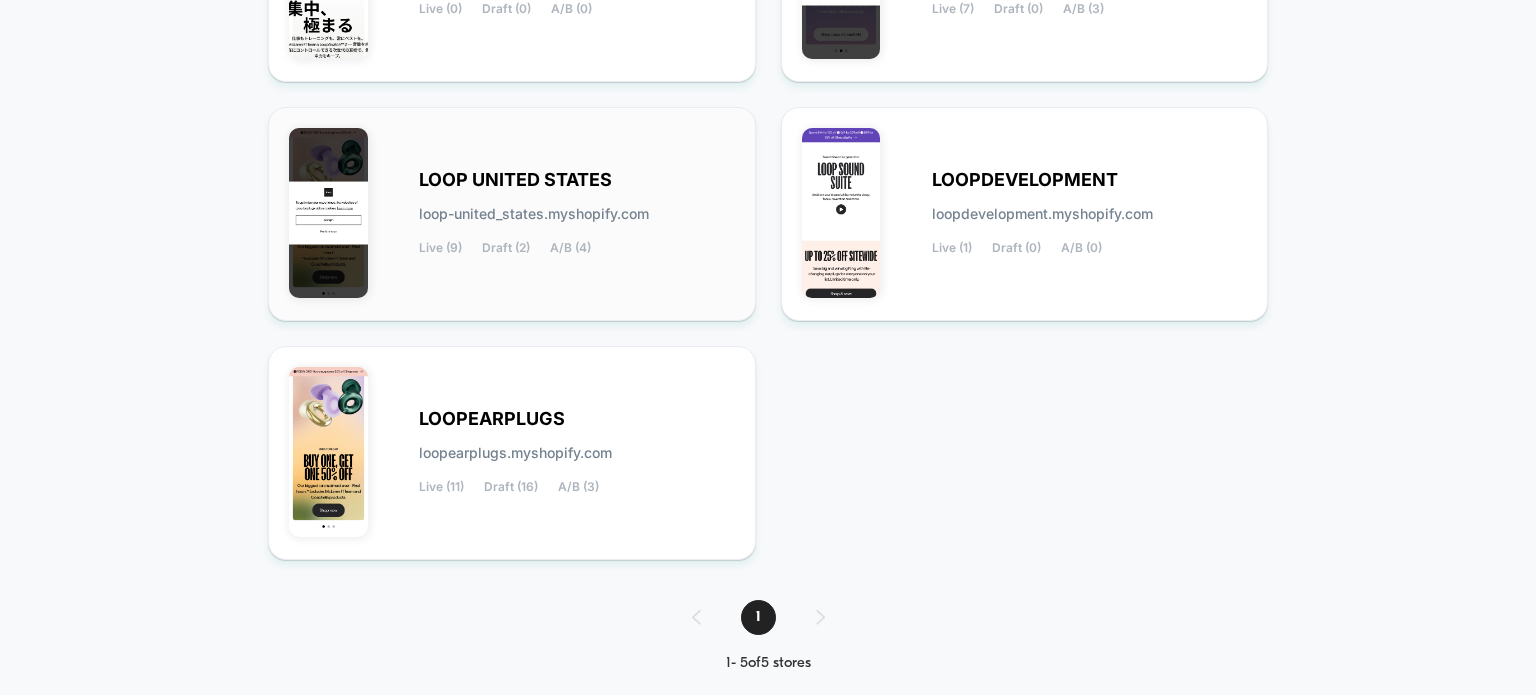click on "LOOP UNITED STATES" at bounding box center [515, 180] 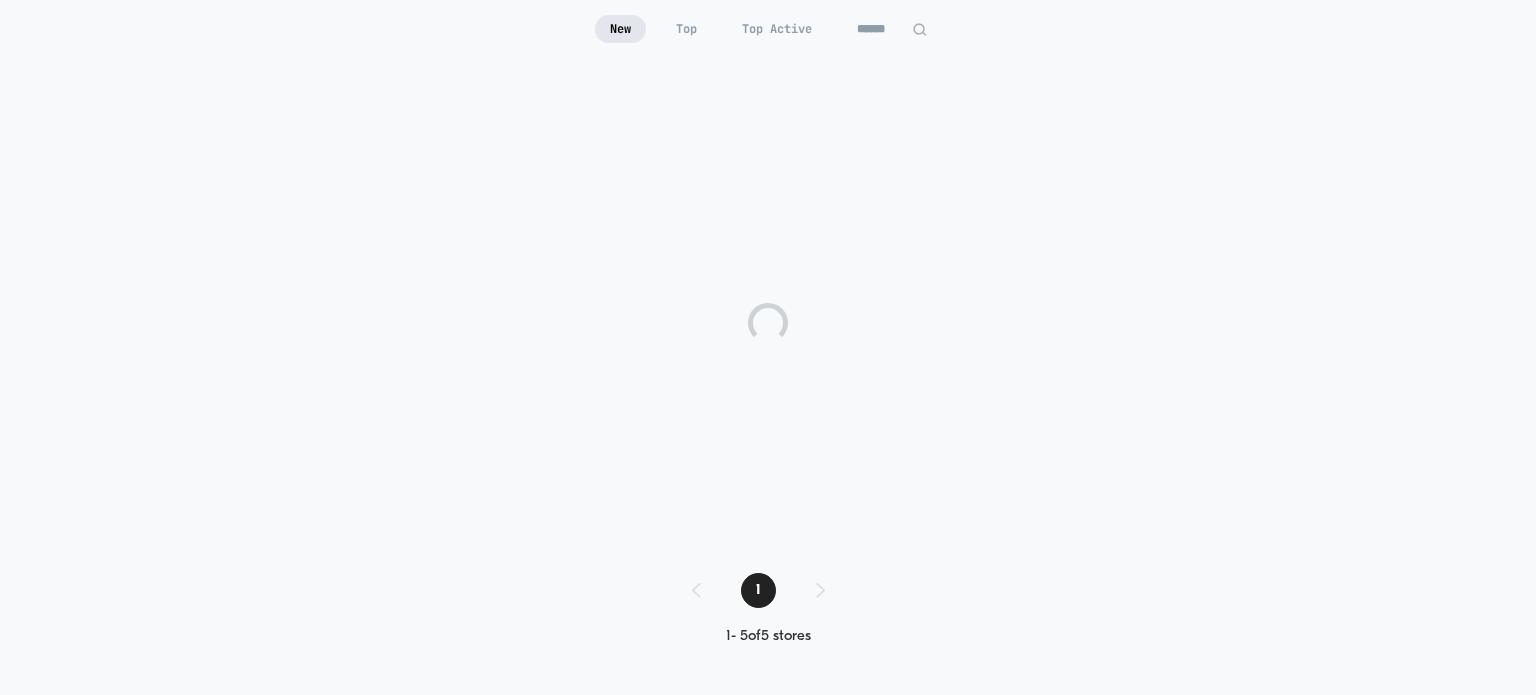 scroll, scrollTop: 168, scrollLeft: 0, axis: vertical 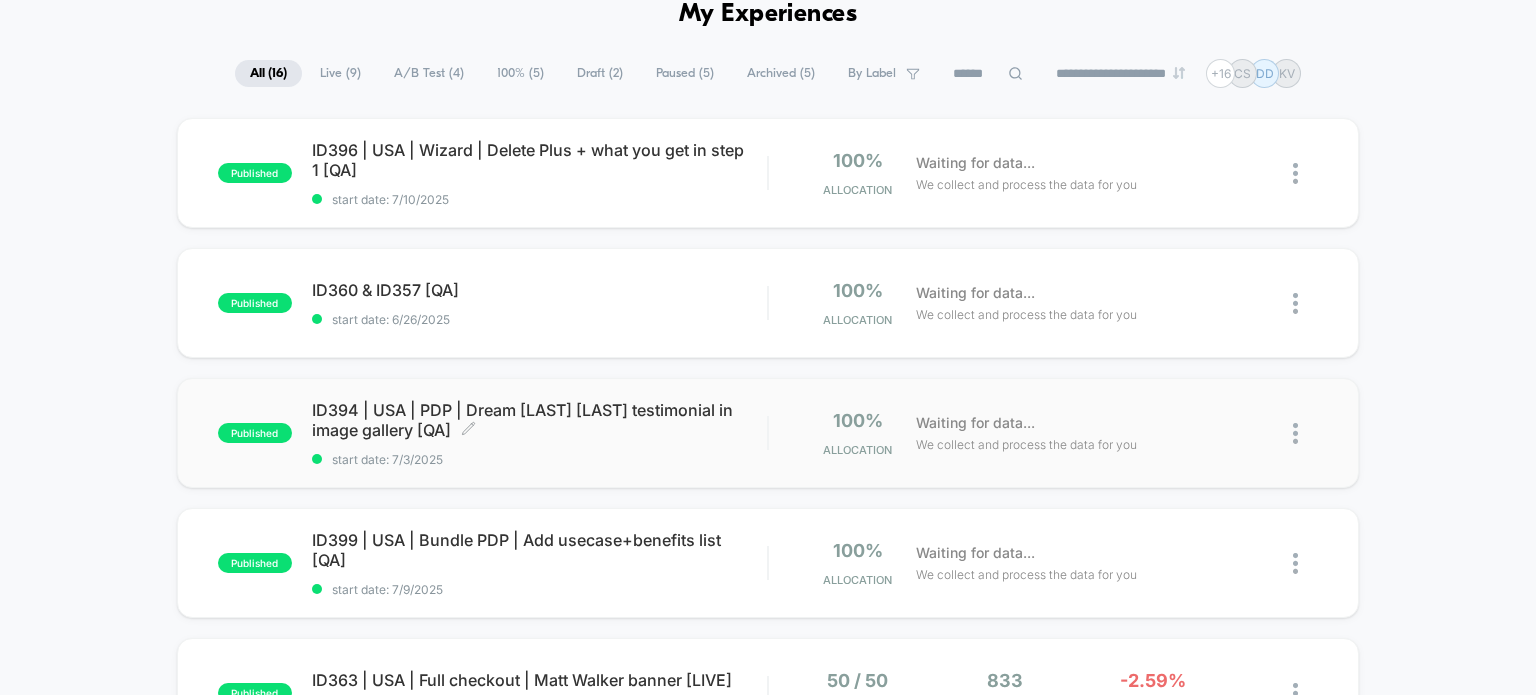 click on "ID394 | USA | PDP | Dream Matt Walker testimonial in image gallery [QA] Click to edit experience details" at bounding box center [540, 420] 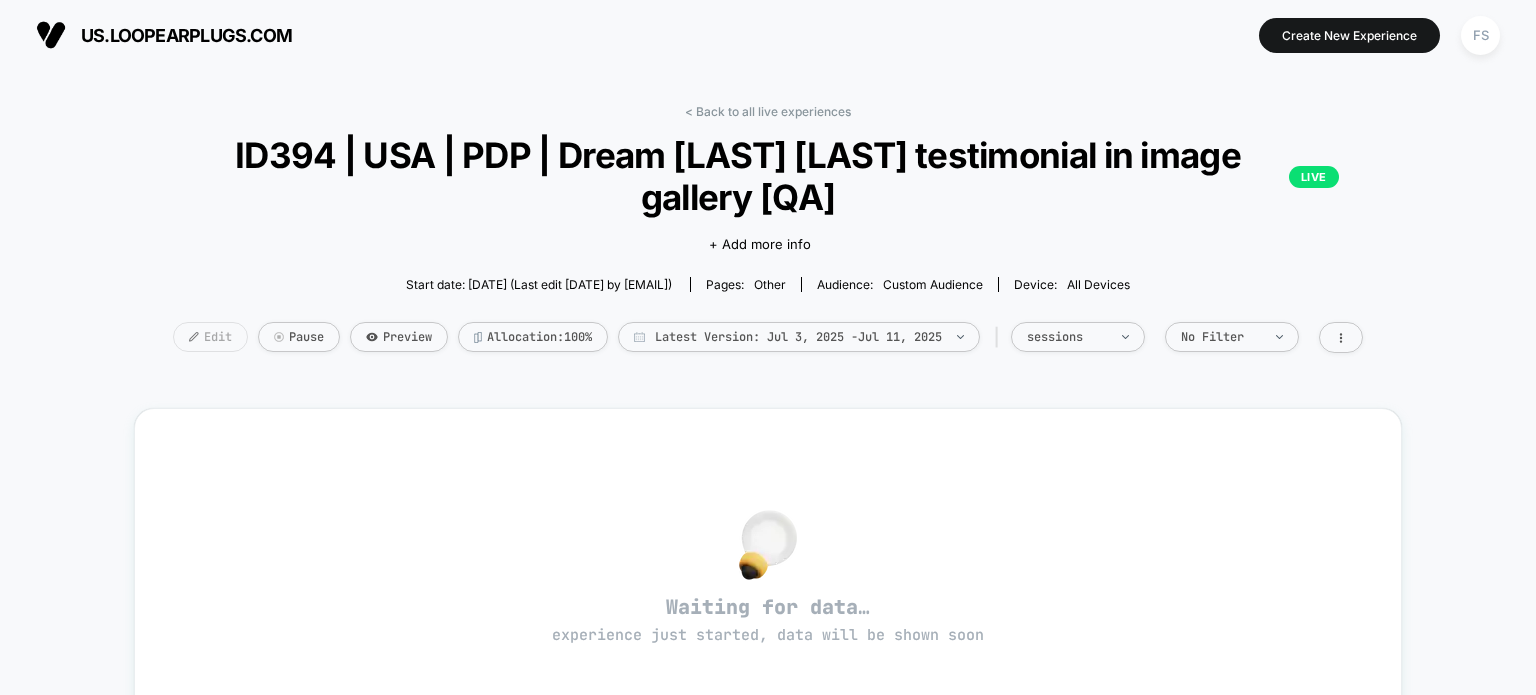 click on "Edit" at bounding box center (210, 337) 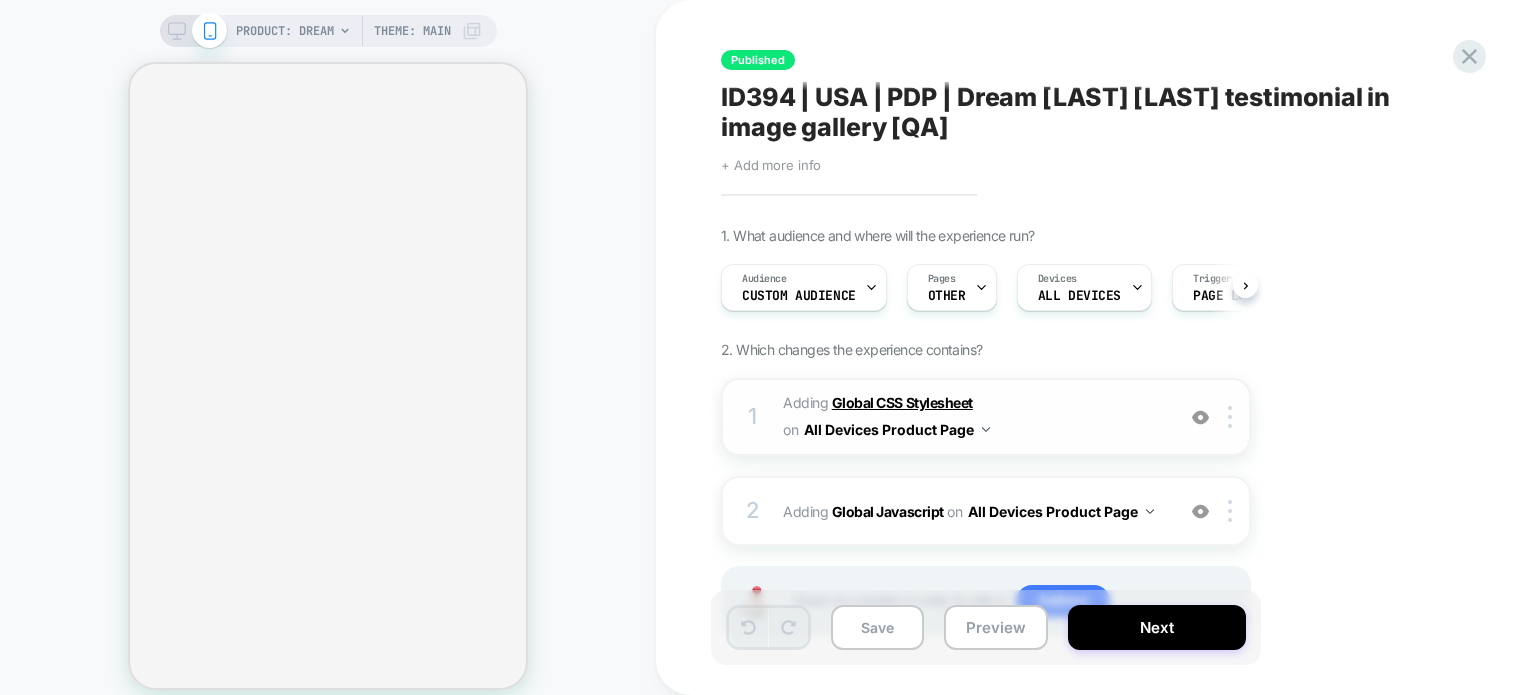 click on "Global CSS Stylesheet" at bounding box center (902, 402) 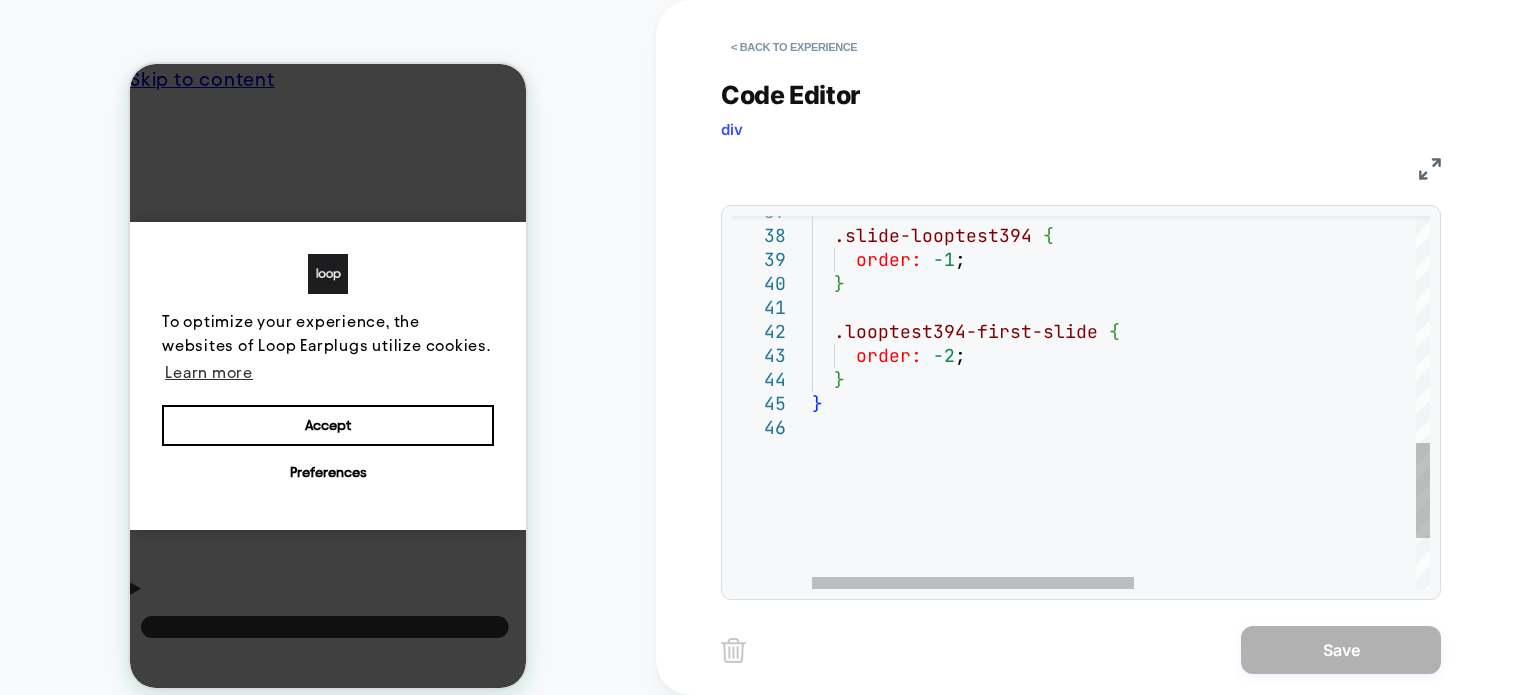 scroll, scrollTop: 0, scrollLeft: 0, axis: both 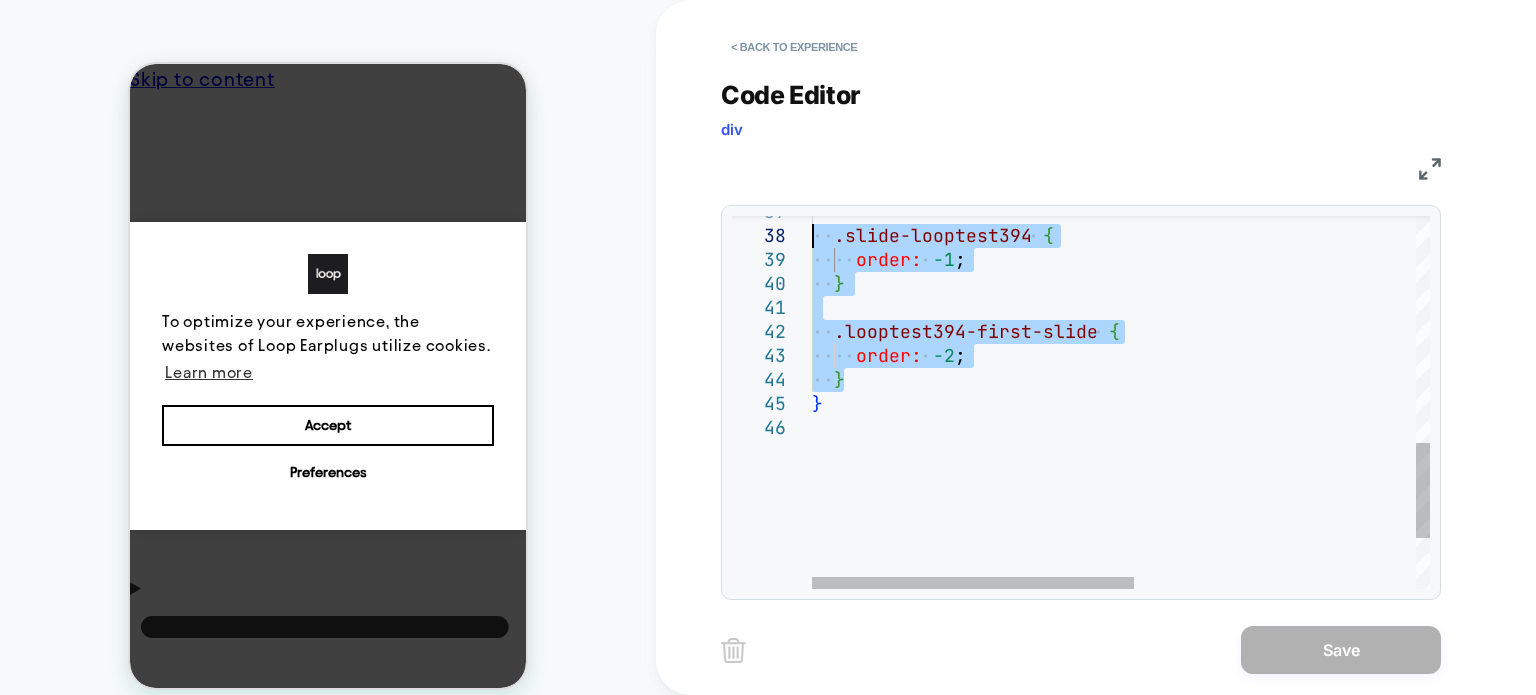 drag, startPoint x: 864, startPoint y: 382, endPoint x: 784, endPoint y: 235, distance: 167.3589 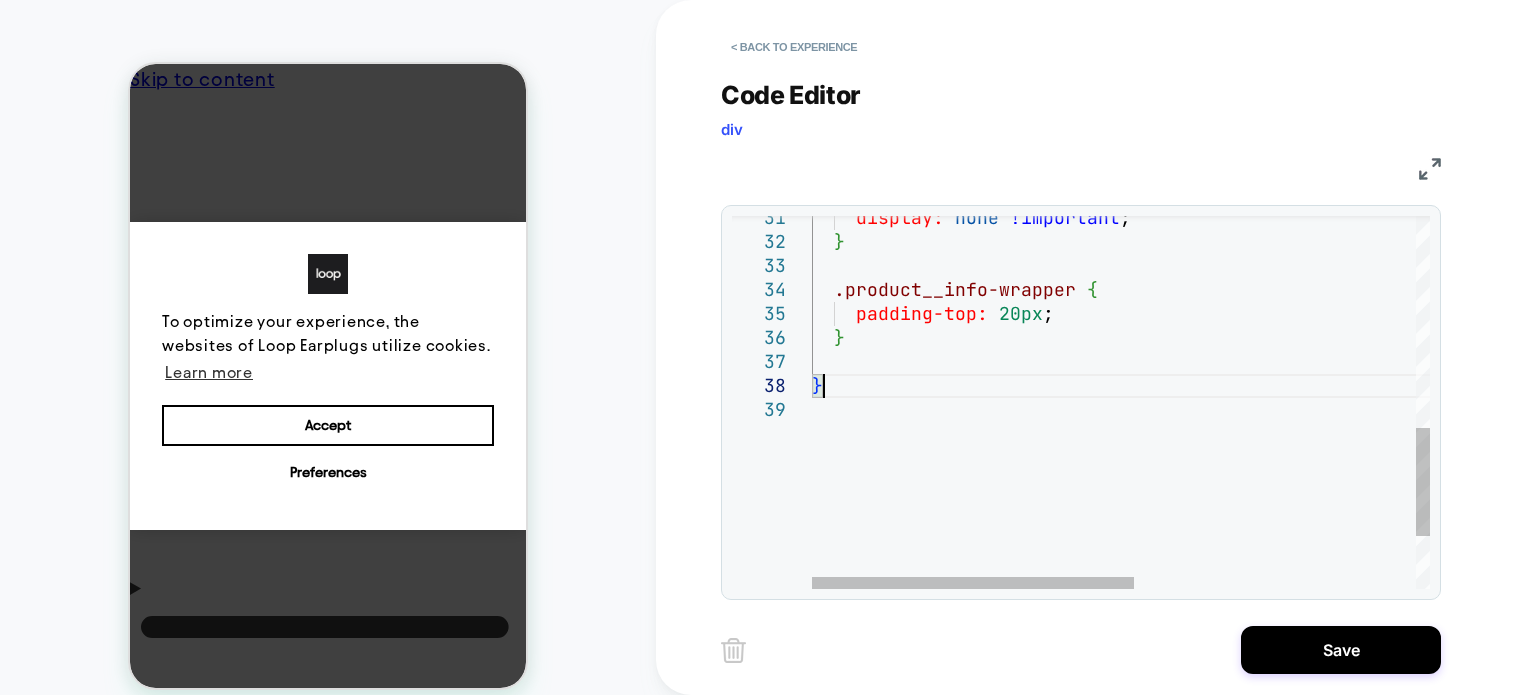 click on "}      padding-top:   20px ;    }    .product__info-wrapper   {      display:   none   !important ;    }" at bounding box center (1391, 128) 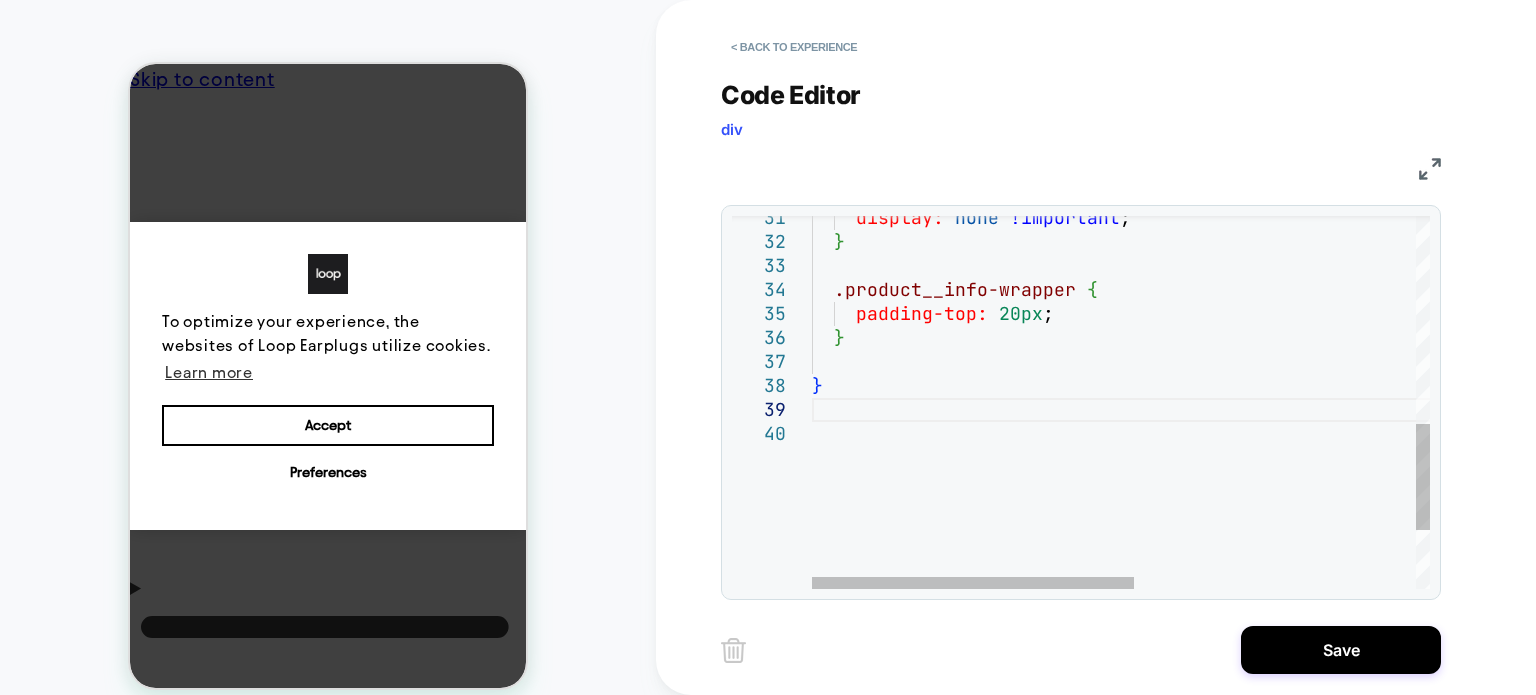 scroll, scrollTop: 143, scrollLeft: 0, axis: vertical 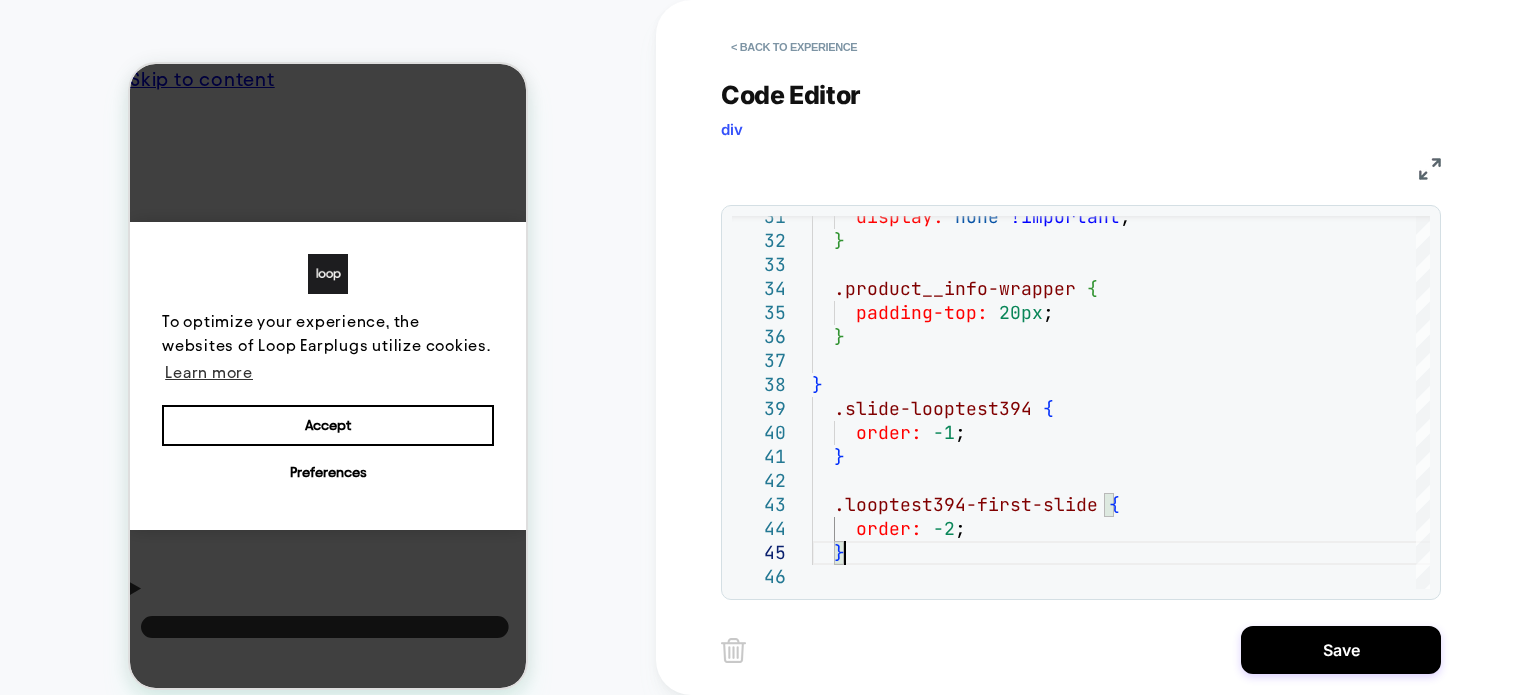 type on "**********" 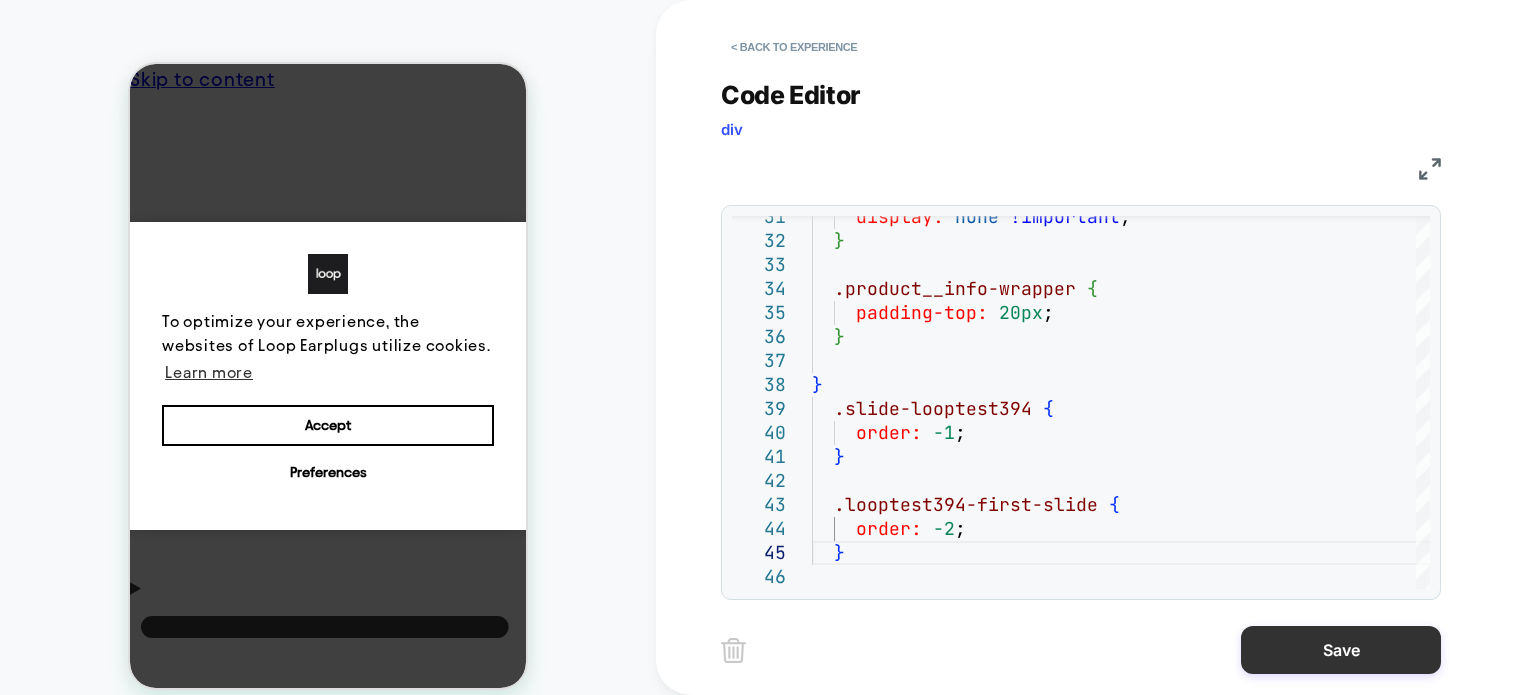 click on "Save" at bounding box center [1341, 650] 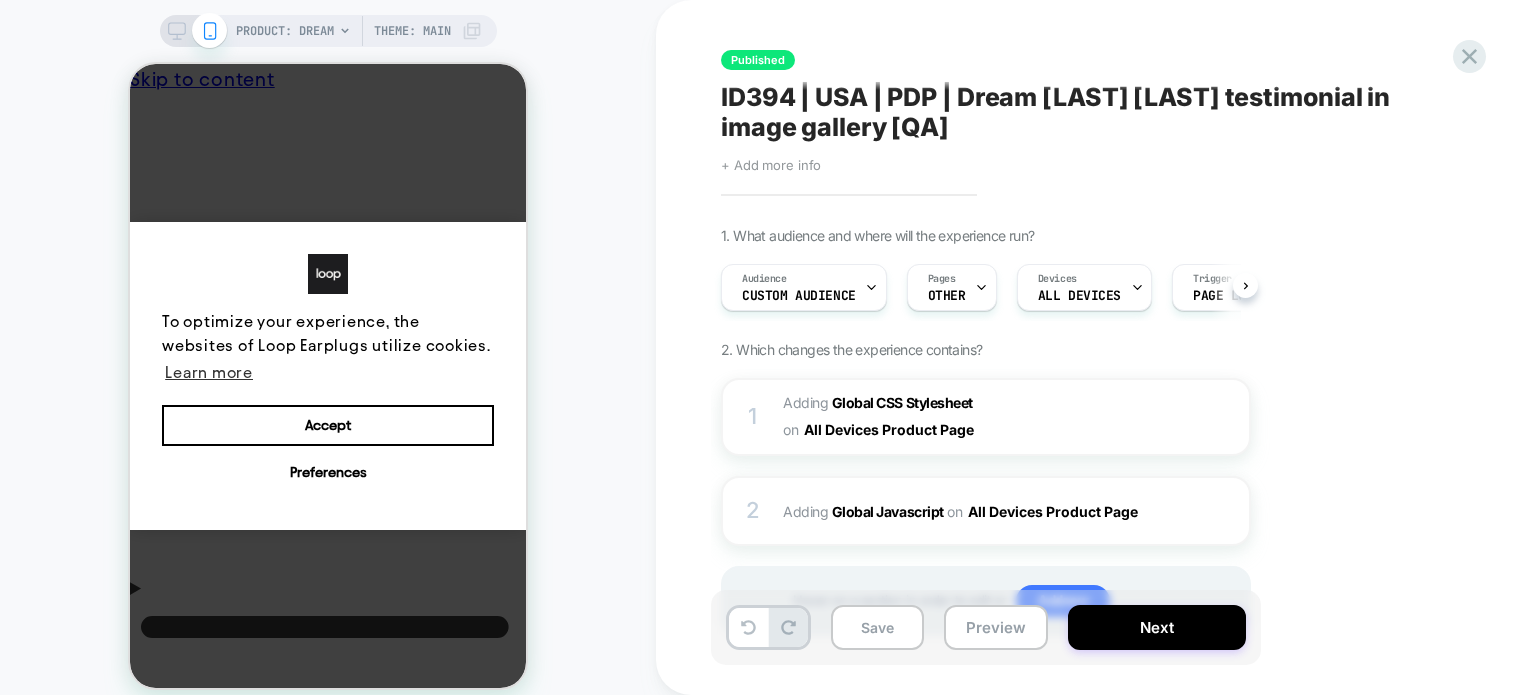 scroll, scrollTop: 0, scrollLeft: 0, axis: both 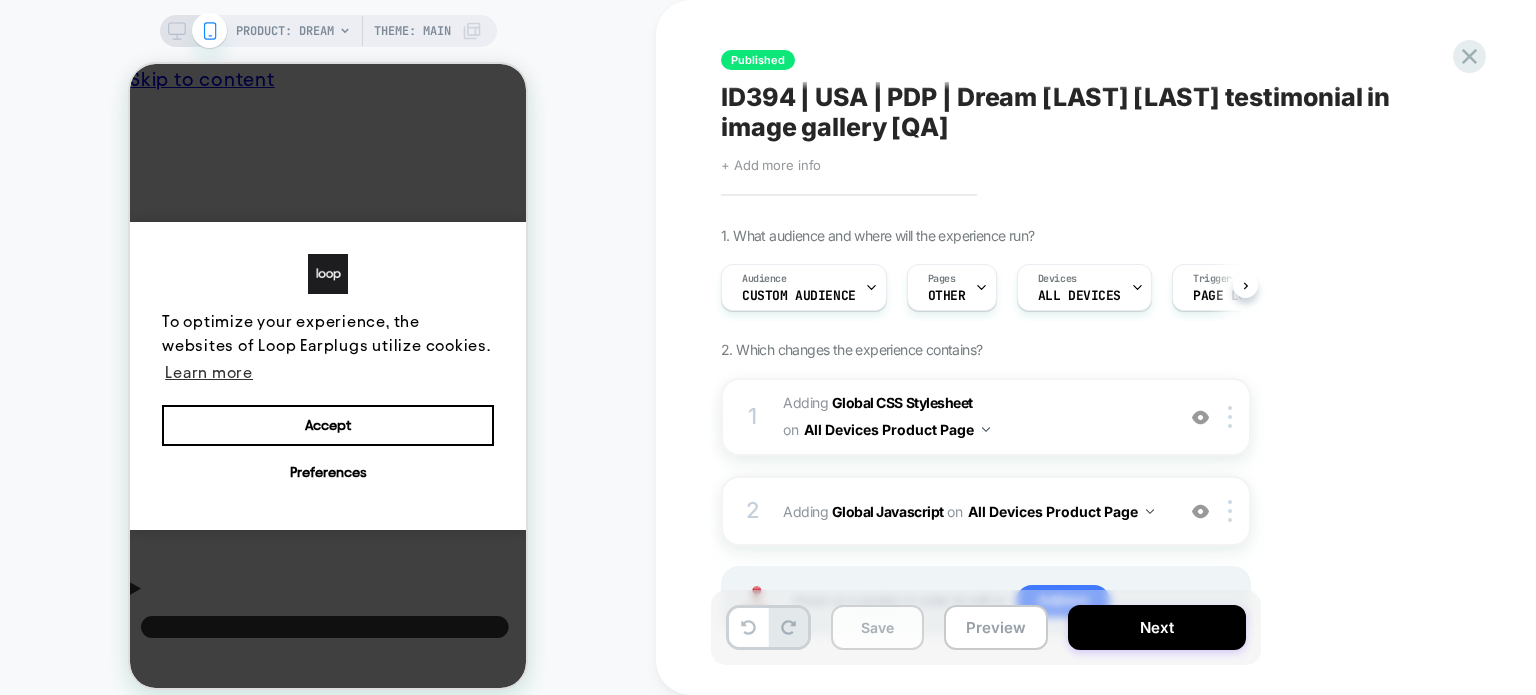 click on "Save" at bounding box center [877, 627] 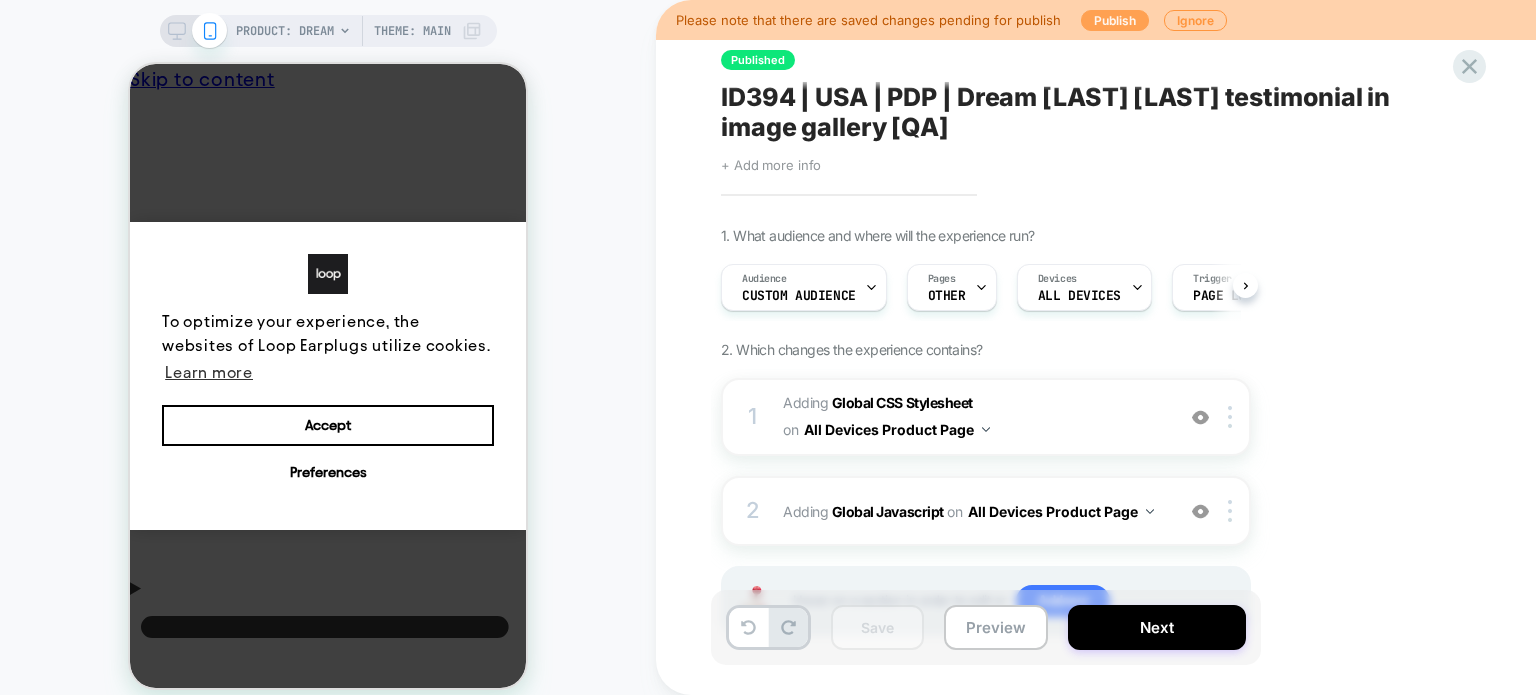 click on "Publish" at bounding box center (1115, 20) 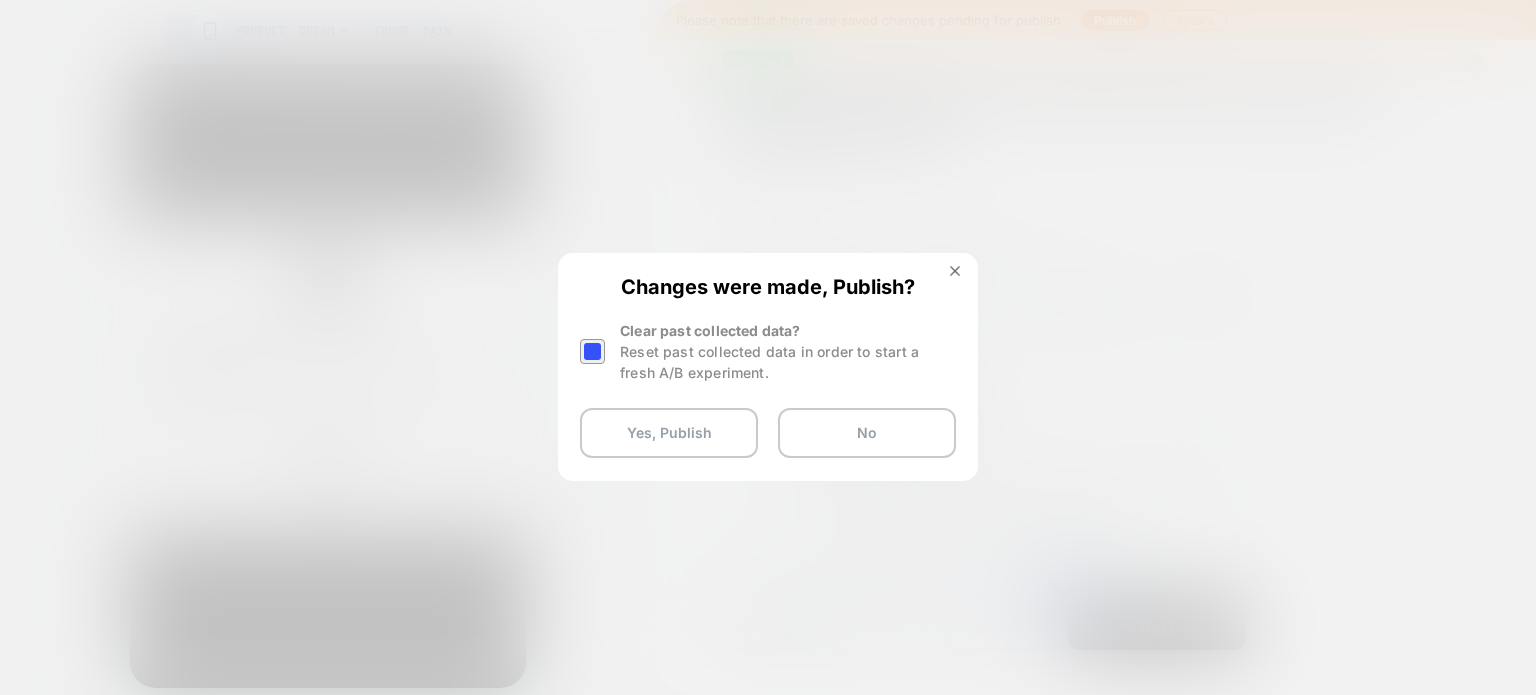 click at bounding box center [592, 351] 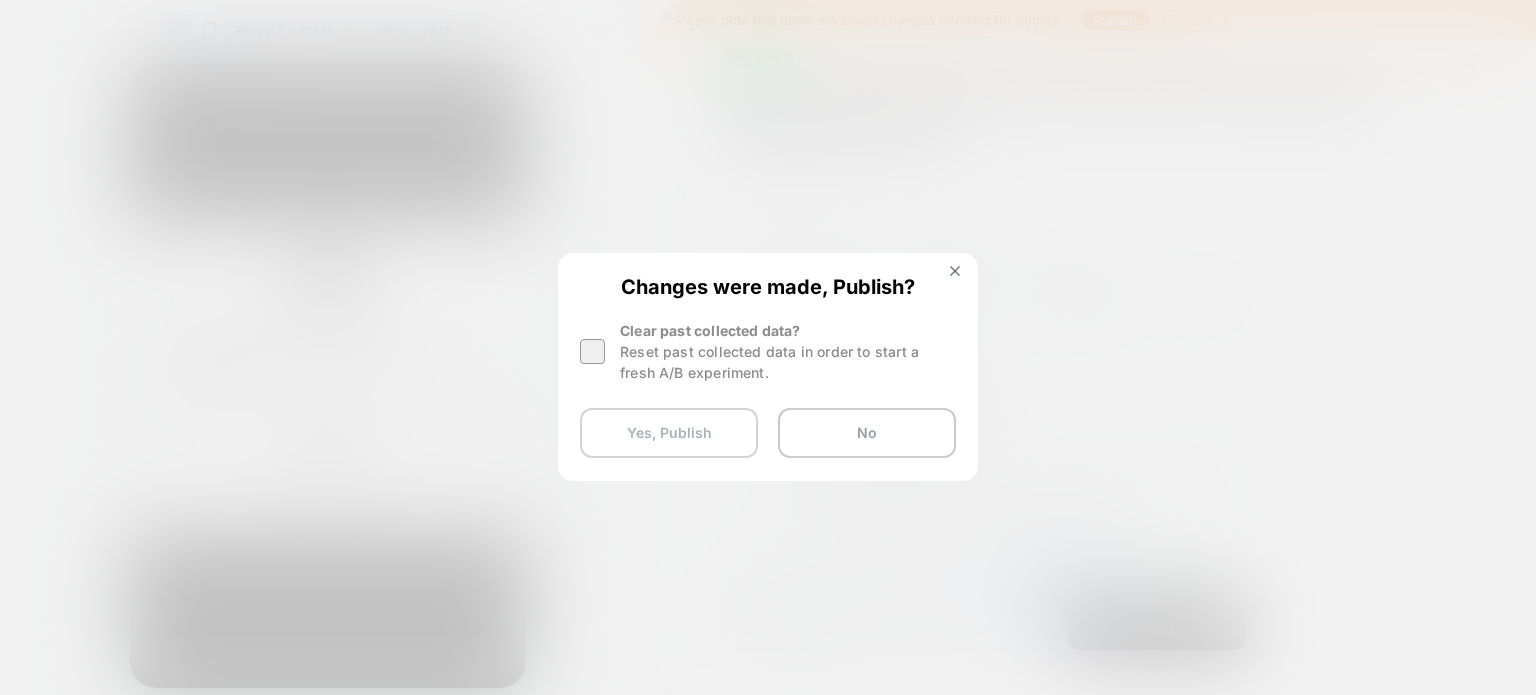 click on "Yes, Publish" at bounding box center [669, 433] 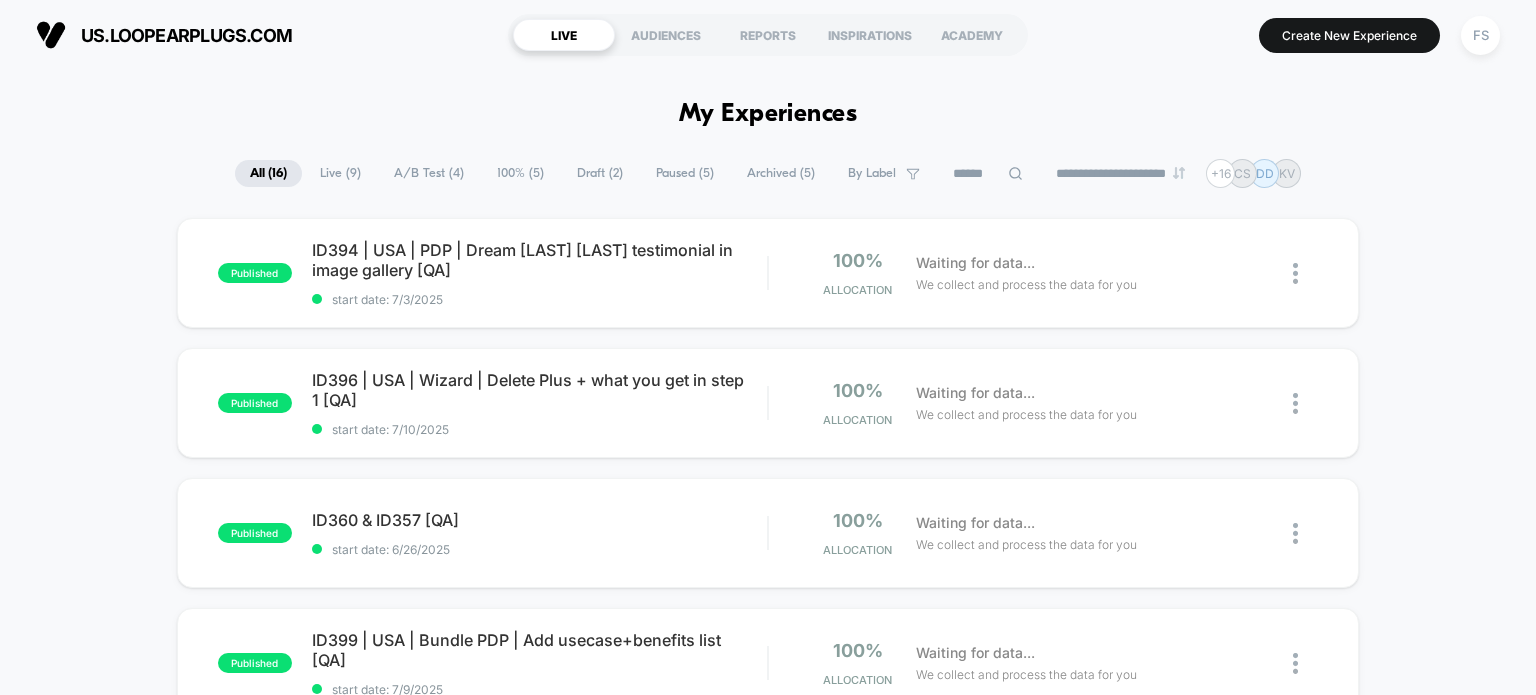 click on "FS" at bounding box center (1480, 35) 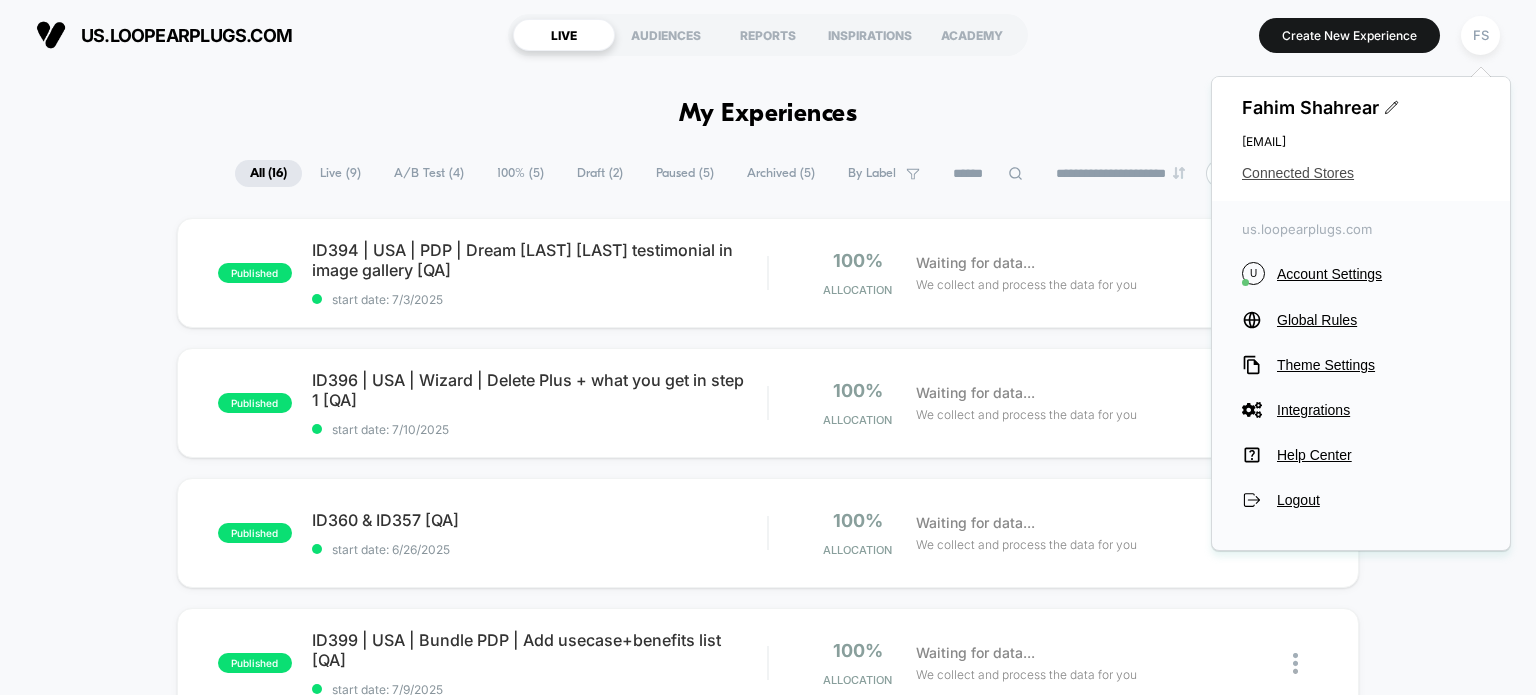 click on "Connected Stores" at bounding box center (1361, 173) 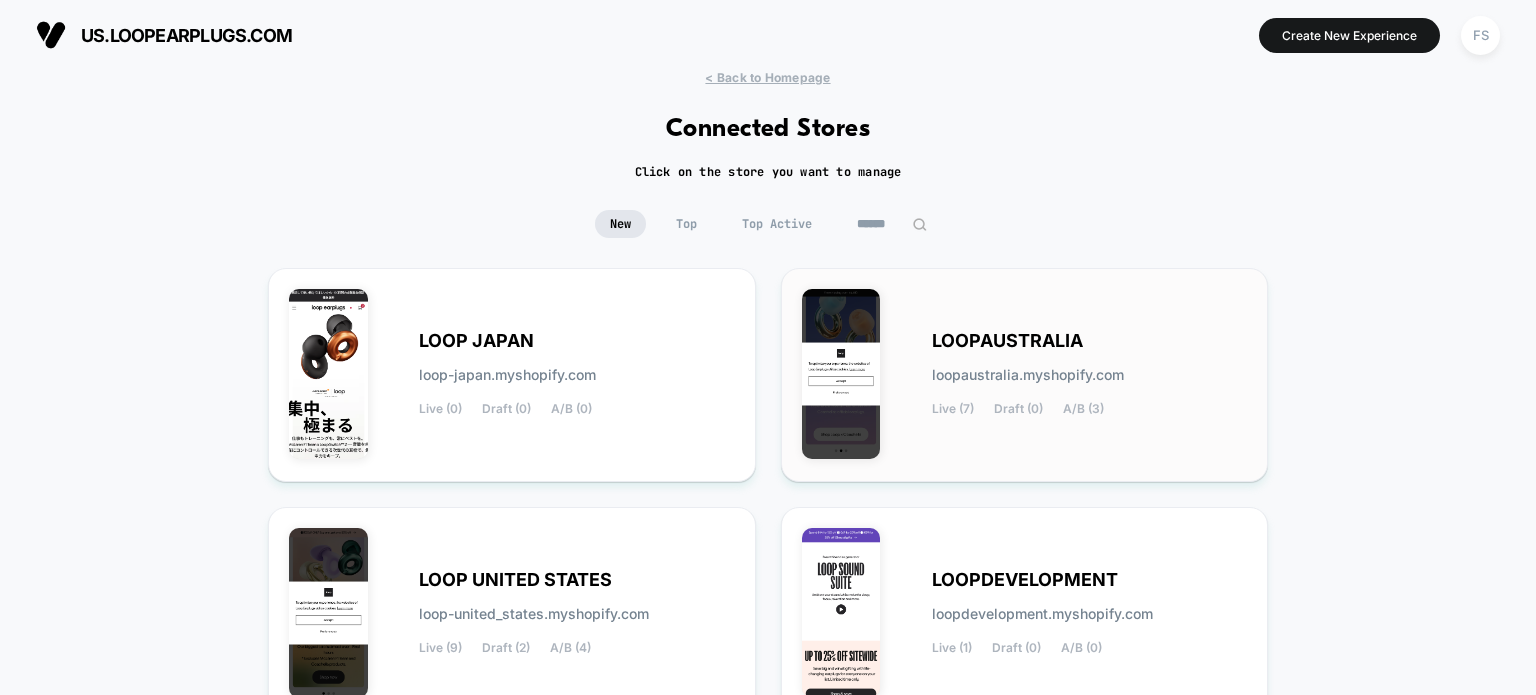 click on "LOOPAUSTRALIA" at bounding box center (1007, 341) 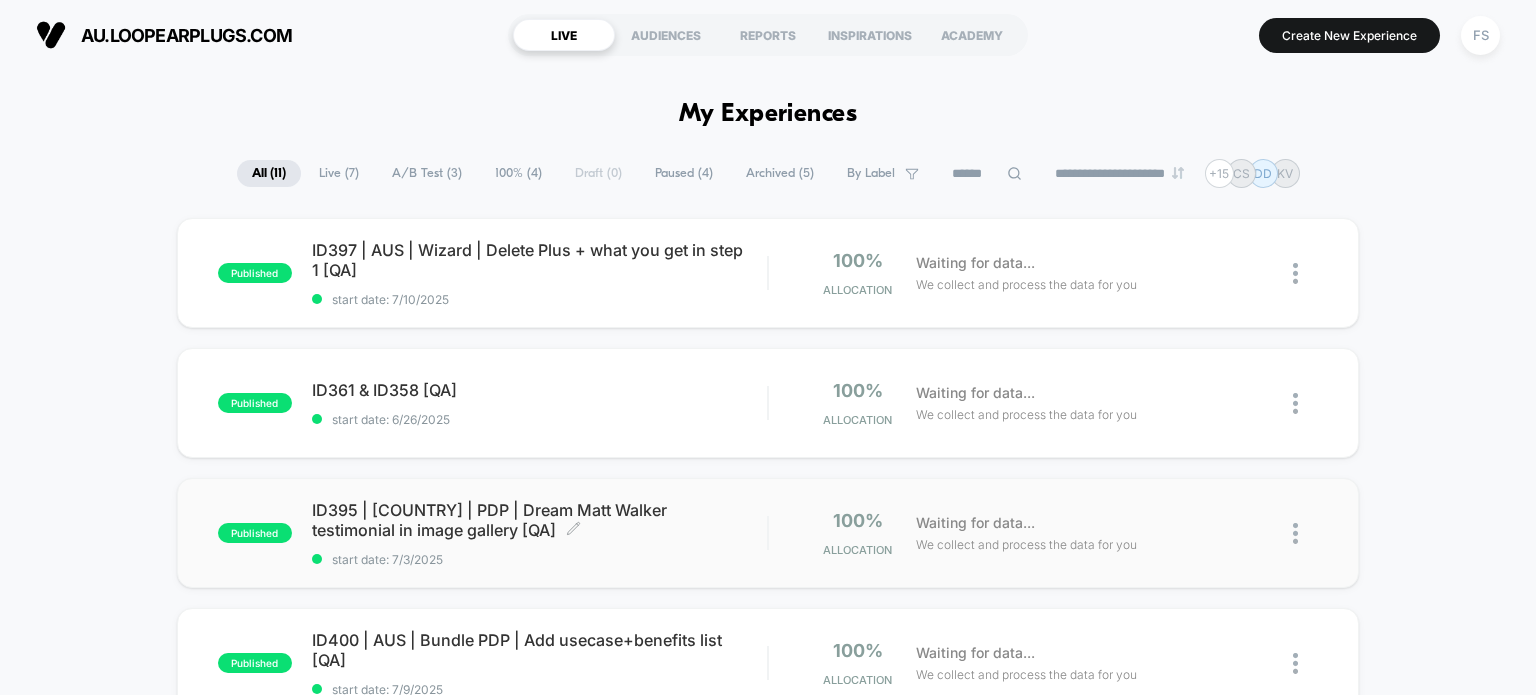 click on "ID395 | [COUNTRY] | PDP | Dream Matt Walker testimonial in image gallery [QA] Click to edit experience details" at bounding box center [540, 520] 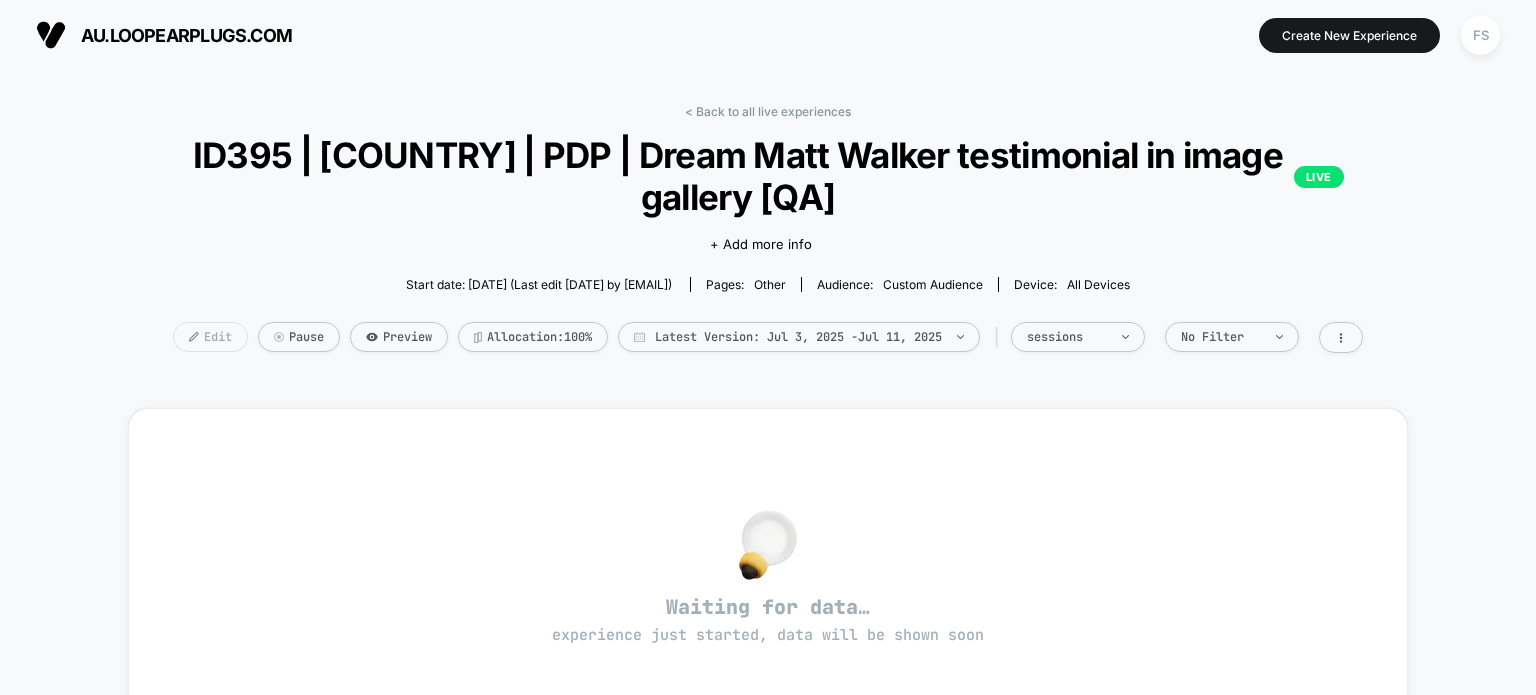 click on "Edit" at bounding box center (210, 337) 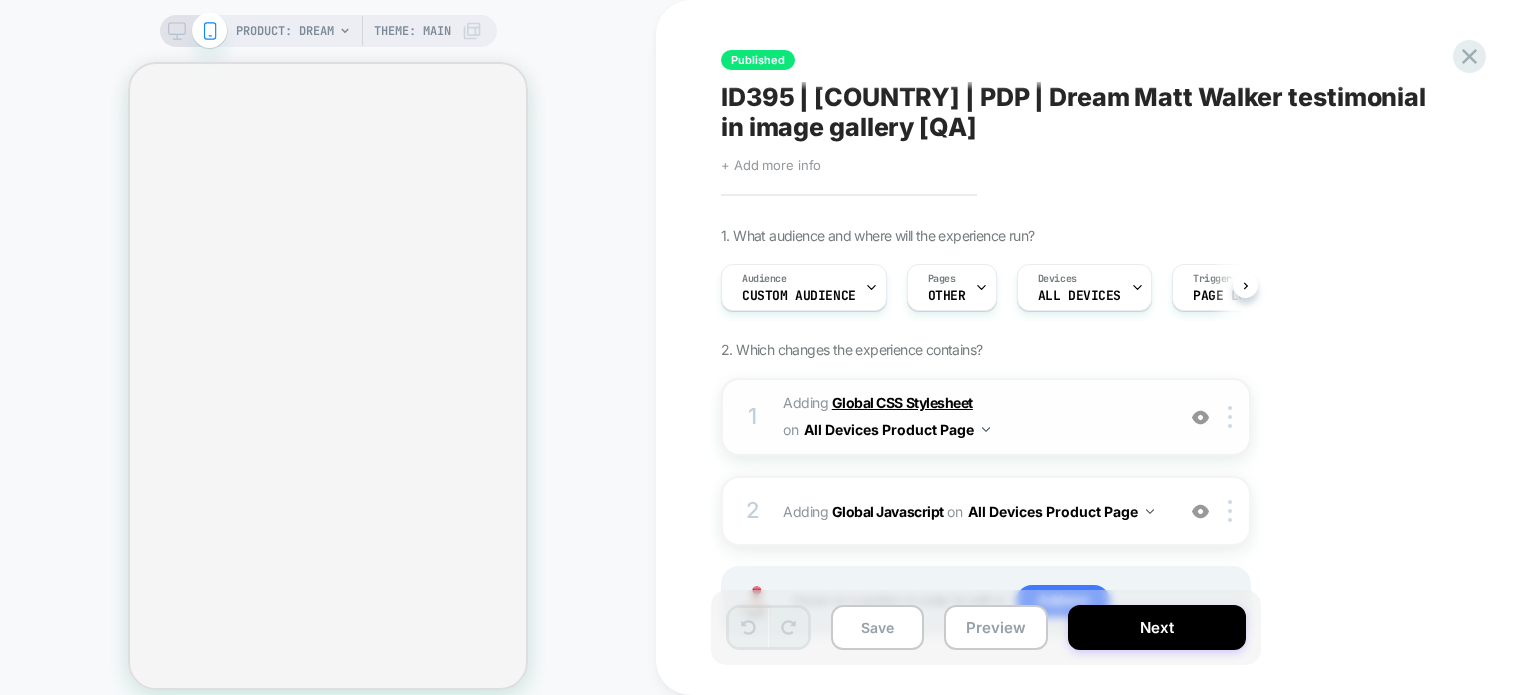 click on "Global CSS Stylesheet" at bounding box center (902, 402) 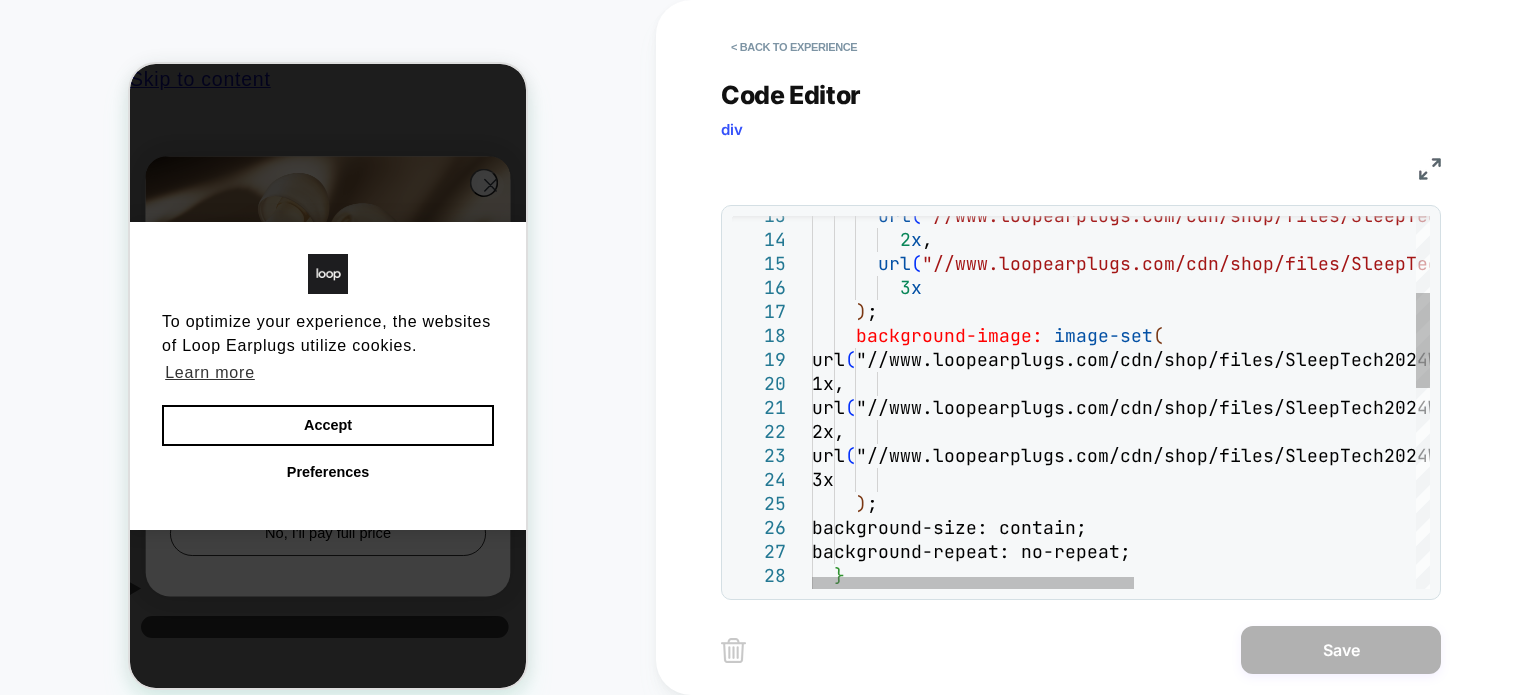 scroll, scrollTop: 0, scrollLeft: 0, axis: both 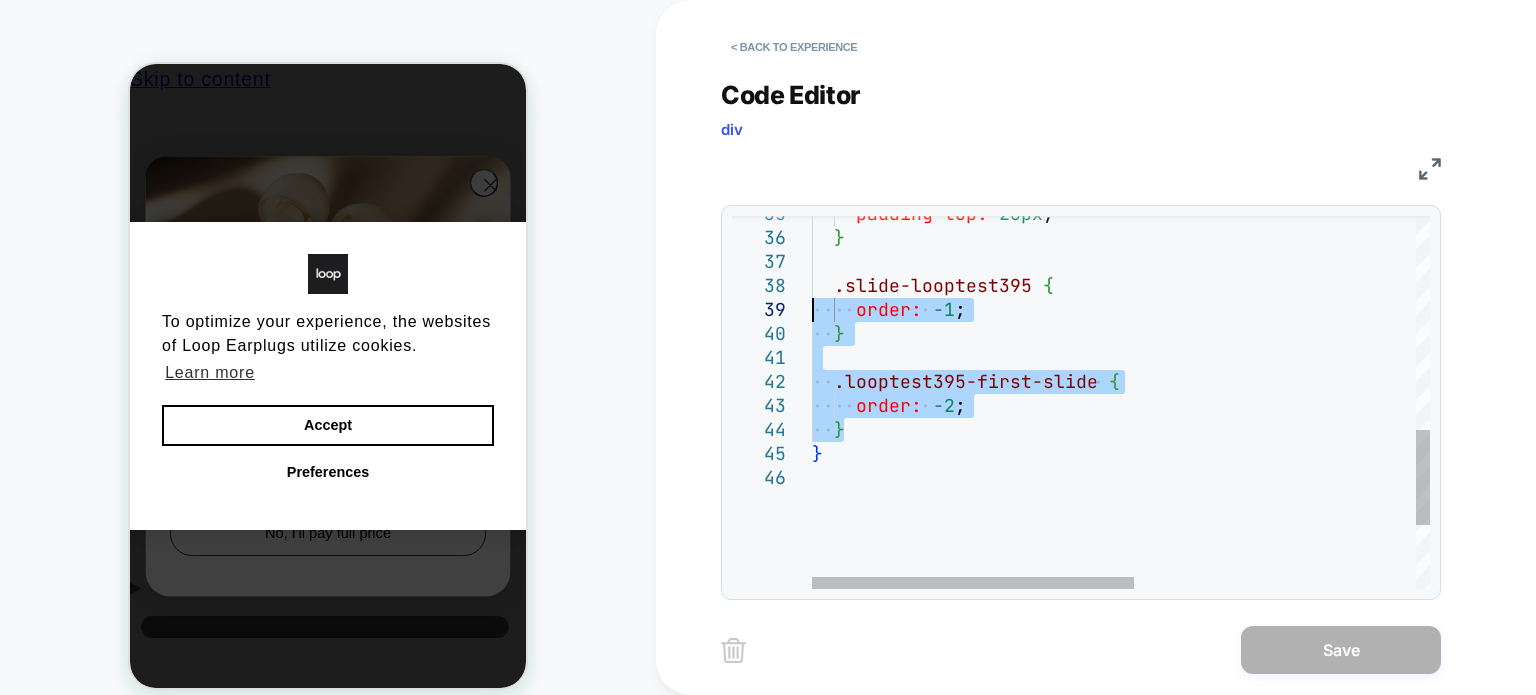 drag, startPoint x: 873, startPoint y: 434, endPoint x: 779, endPoint y: 287, distance: 174.48495 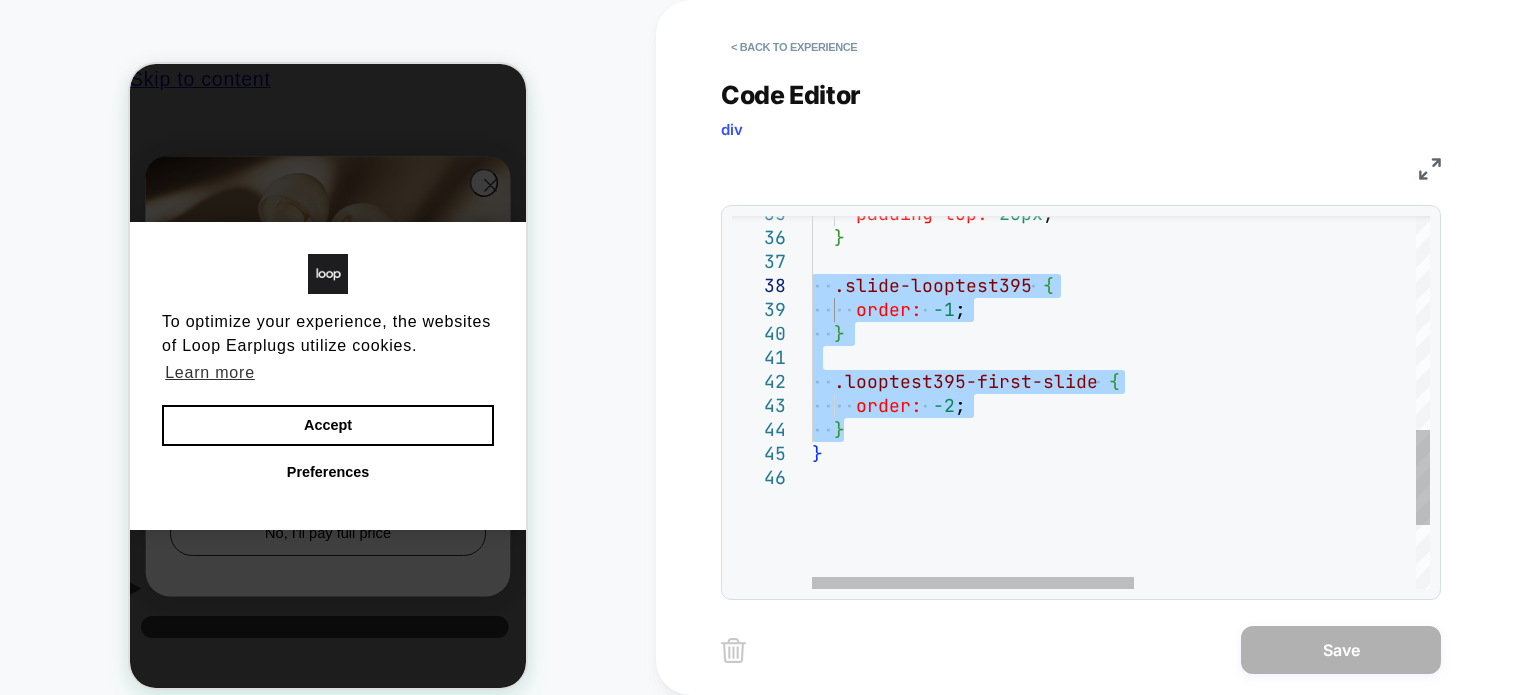 scroll, scrollTop: 0, scrollLeft: 0, axis: both 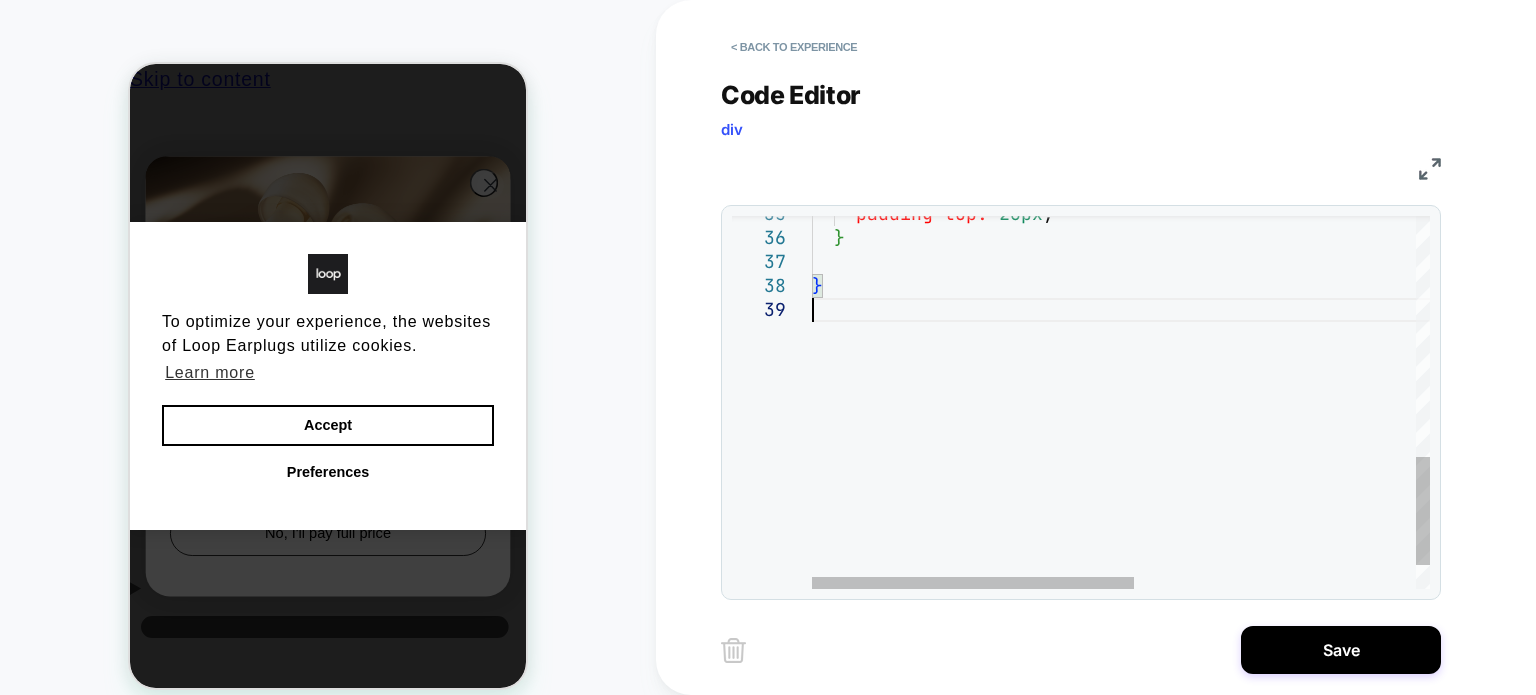 click on "}      padding-top:   20px ;    }" at bounding box center [1391, 28] 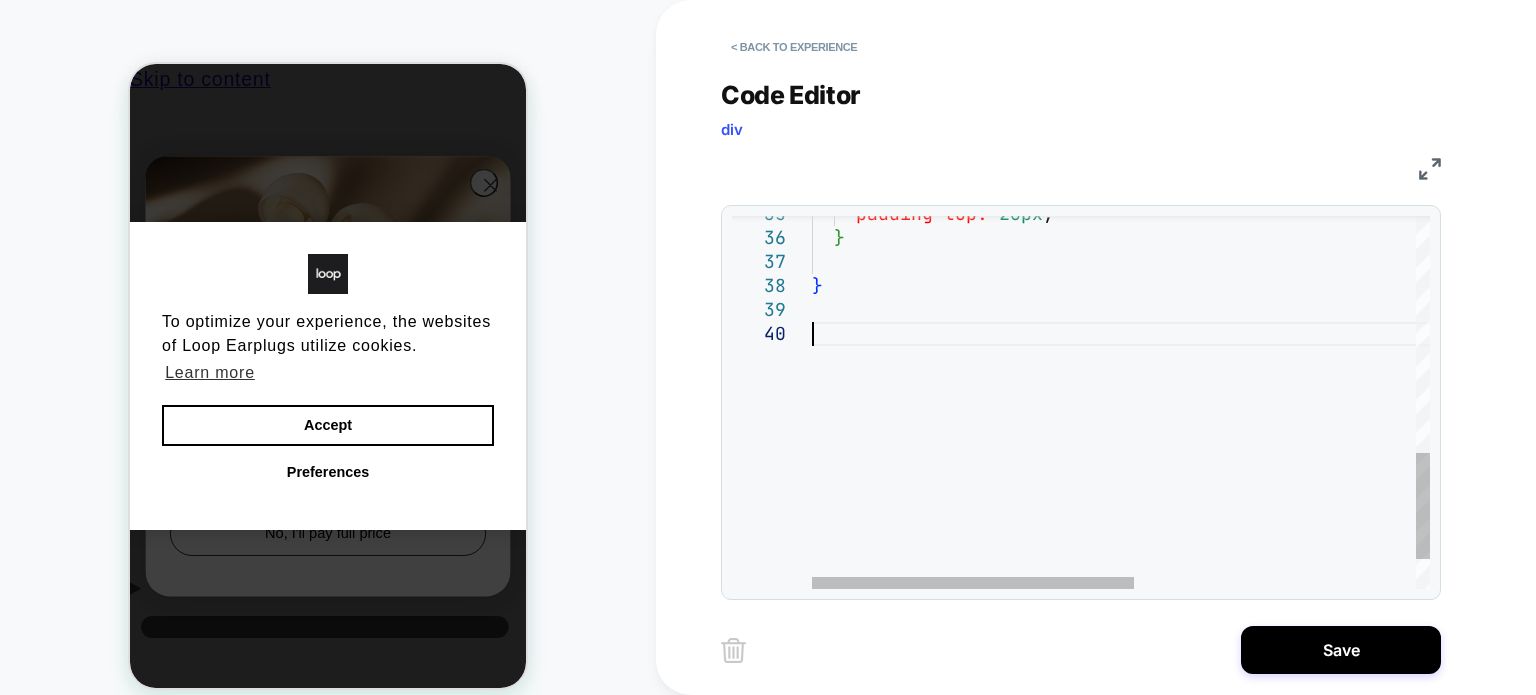 scroll, scrollTop: 143, scrollLeft: 0, axis: vertical 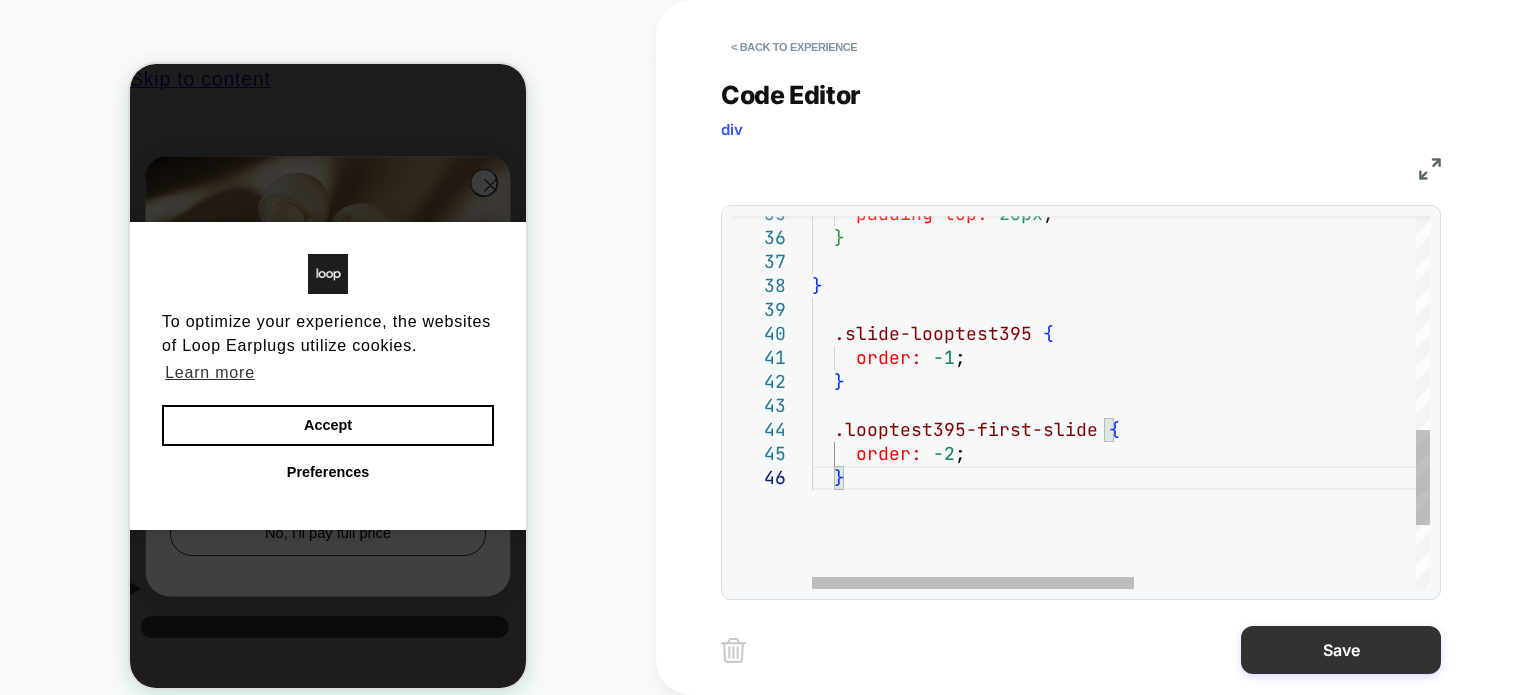 type on "**********" 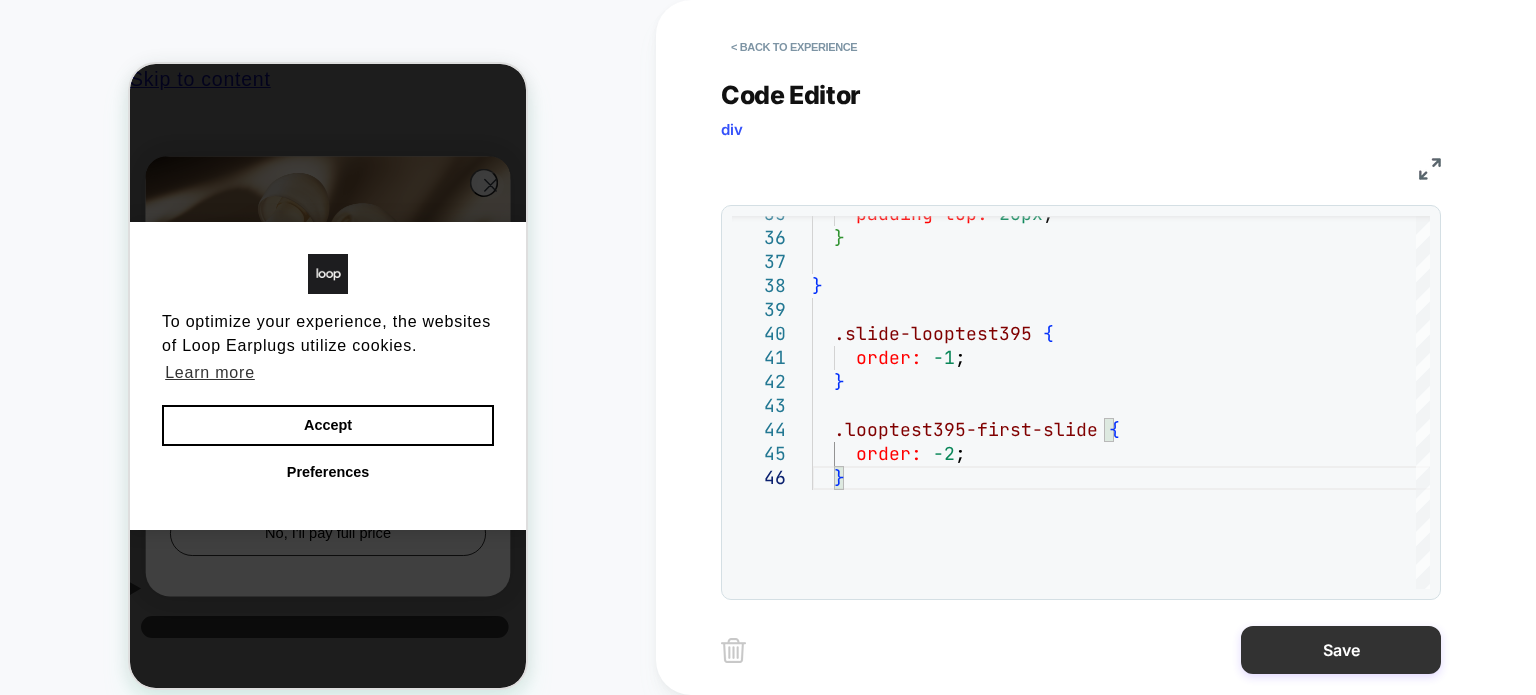 click on "Save" at bounding box center (1341, 650) 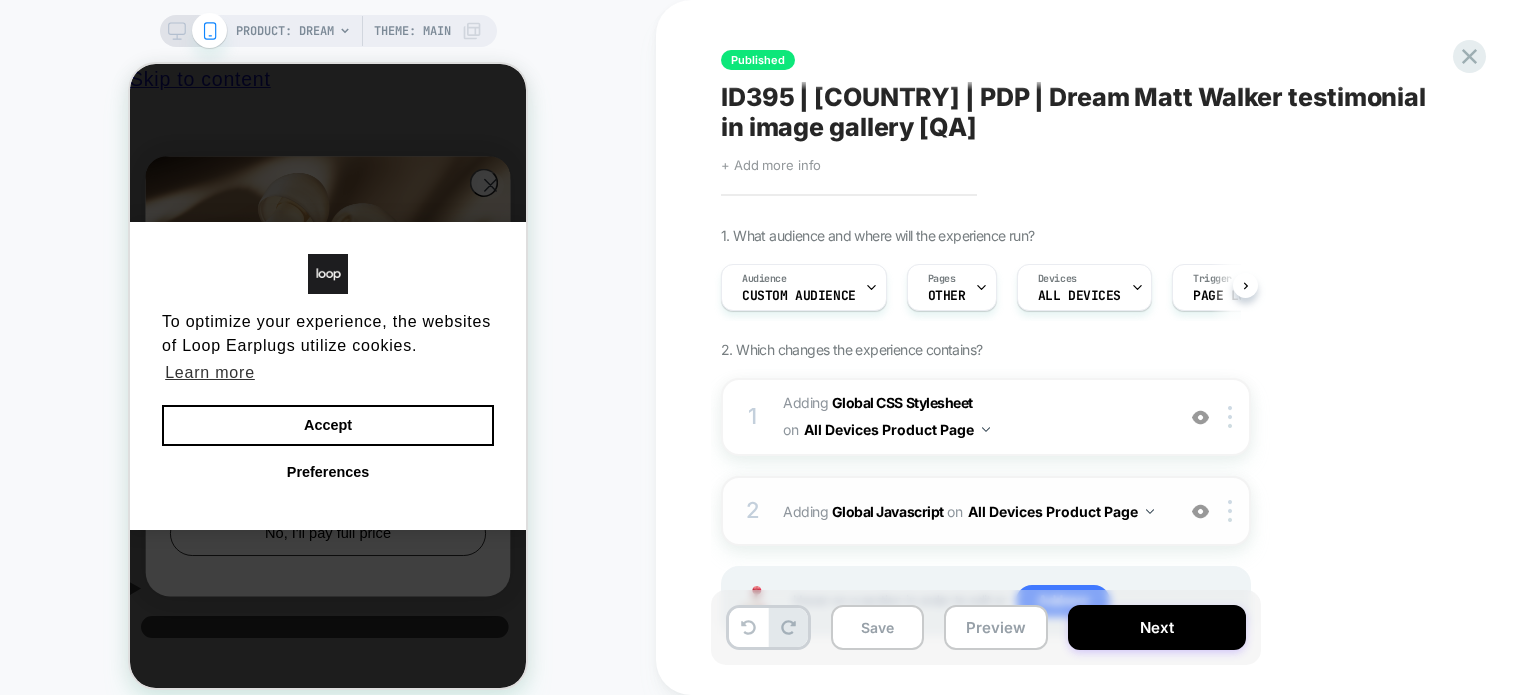 scroll, scrollTop: 0, scrollLeft: 0, axis: both 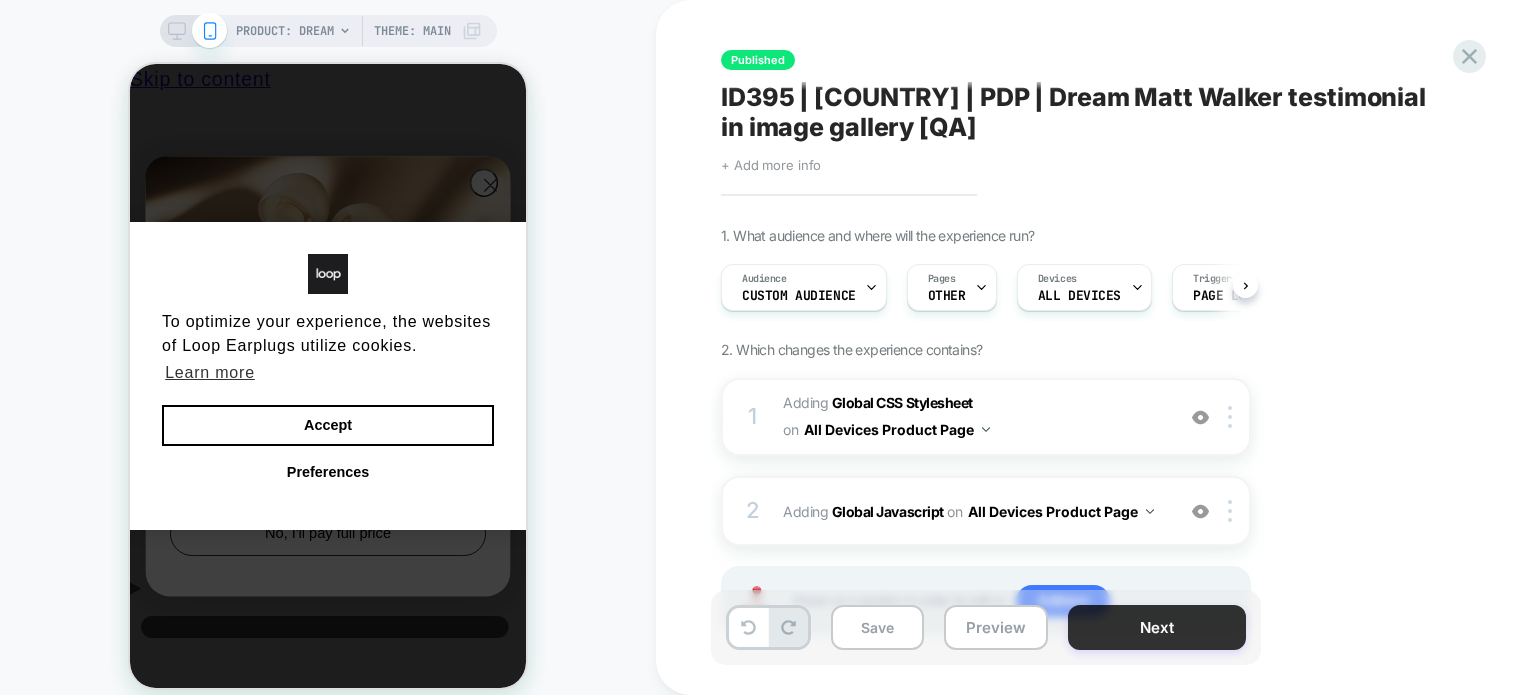 click on "Next" at bounding box center (1157, 627) 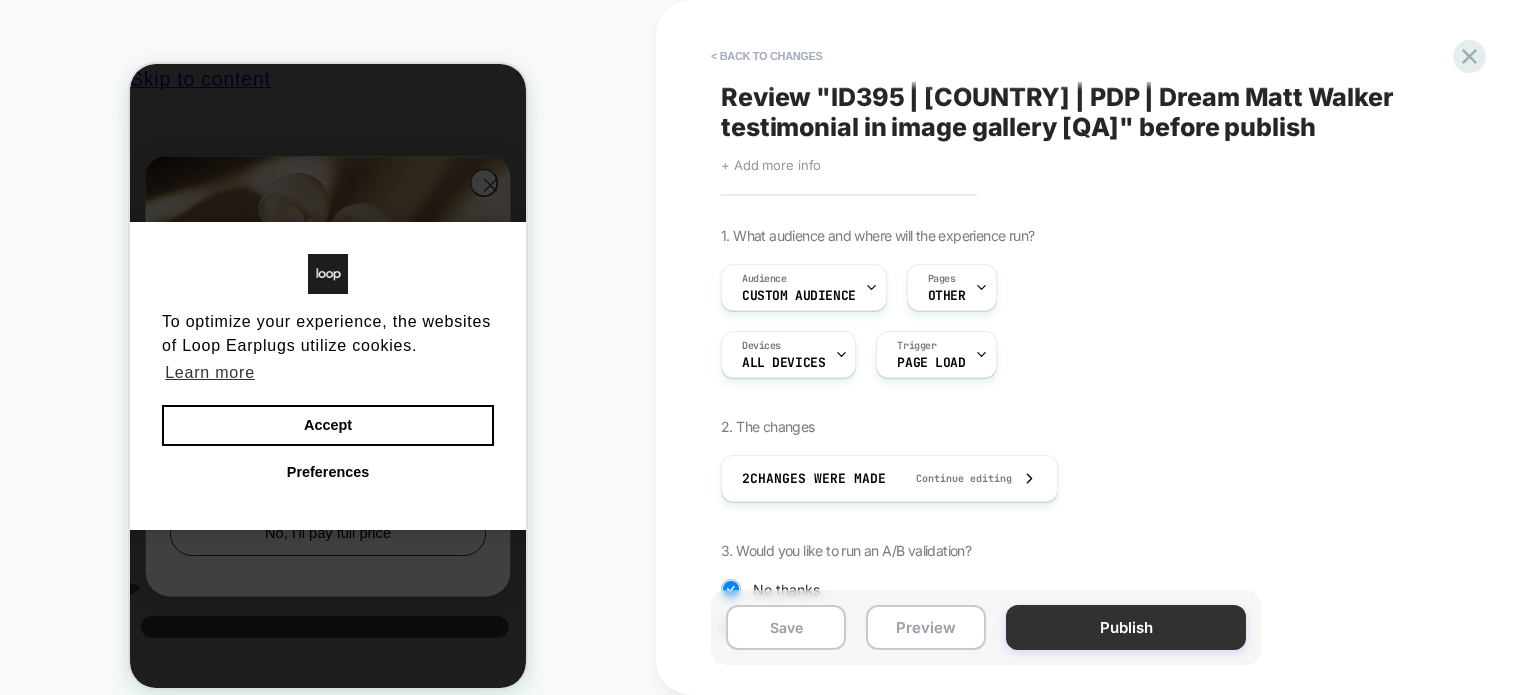 click on "Publish" at bounding box center [1126, 627] 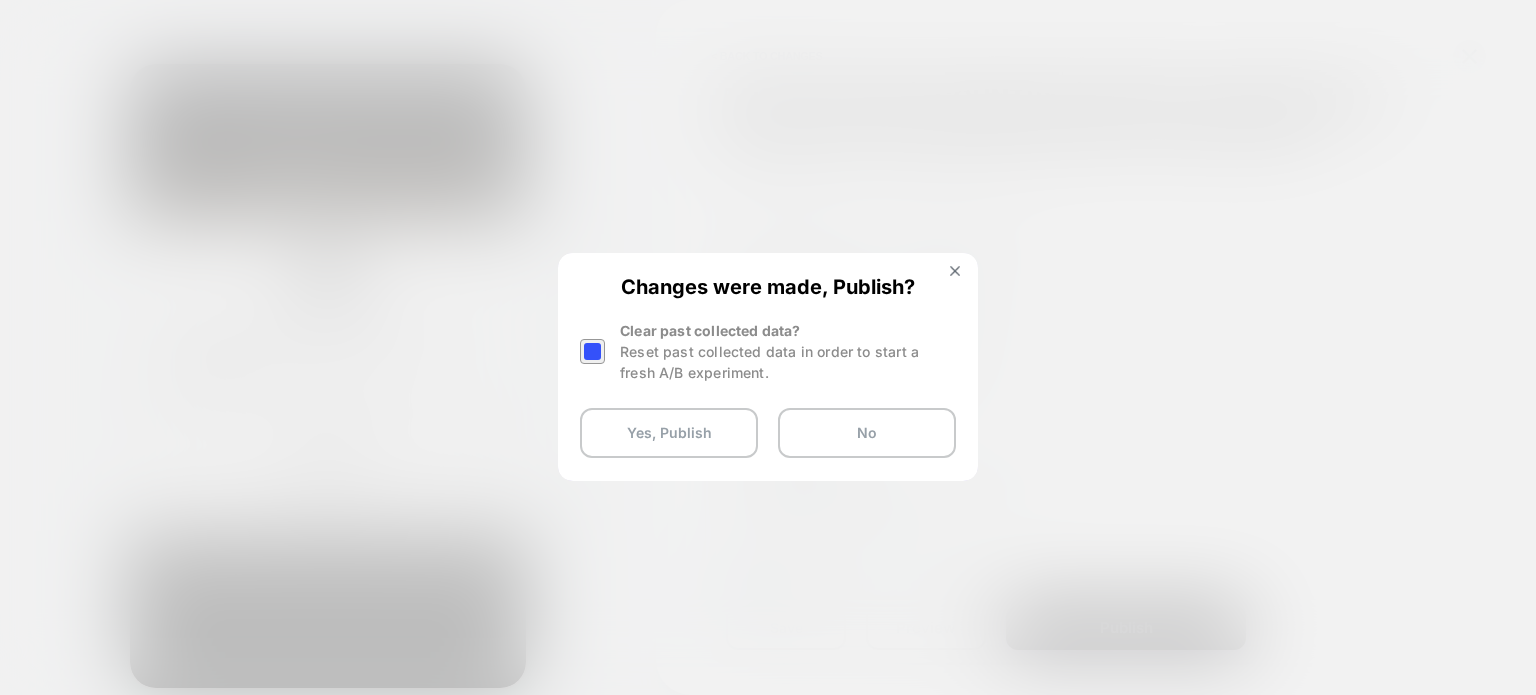 click at bounding box center [592, 351] 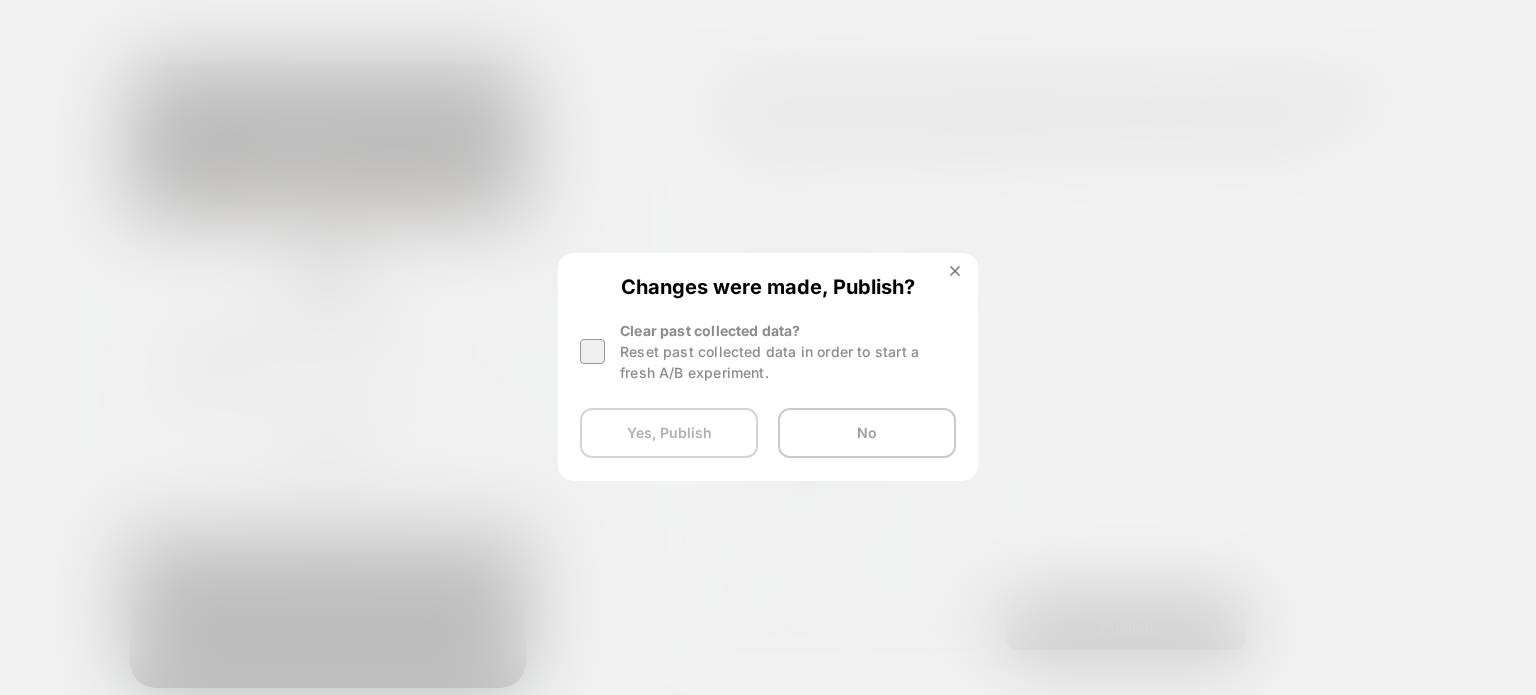 click on "Yes, Publish" at bounding box center (669, 433) 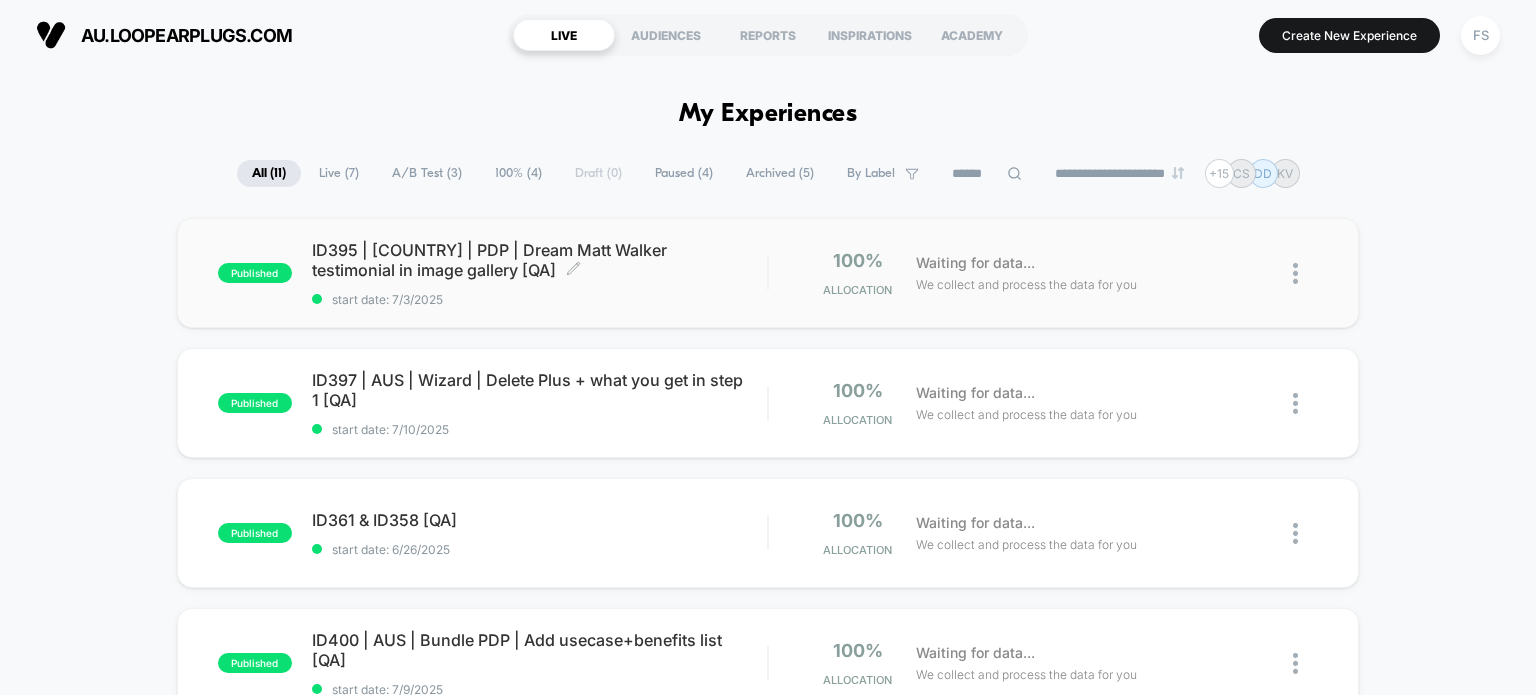 click on "ID395 | [COUNTRY] | PDP | Dream Matt Walker testimonial in image gallery [QA] Click to edit experience details" at bounding box center (540, 260) 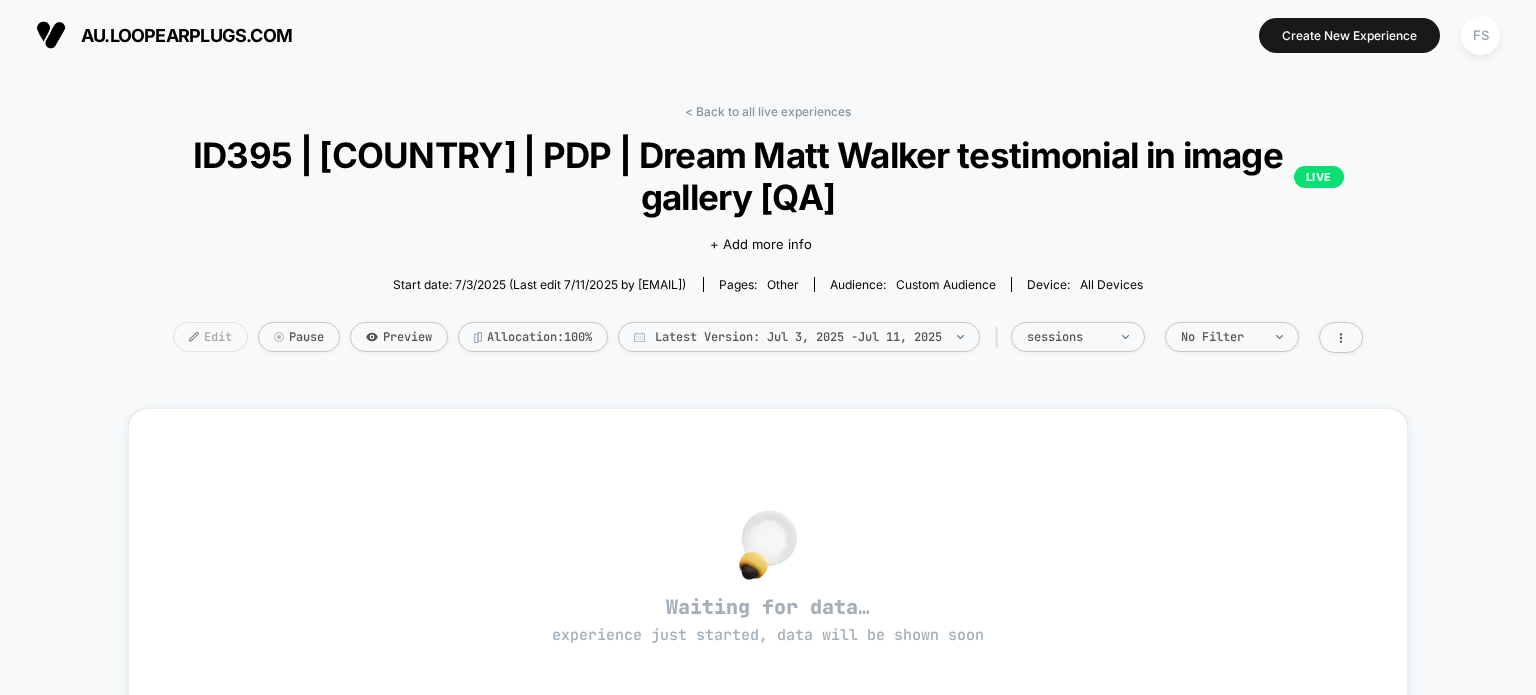 click on "Edit" at bounding box center (210, 337) 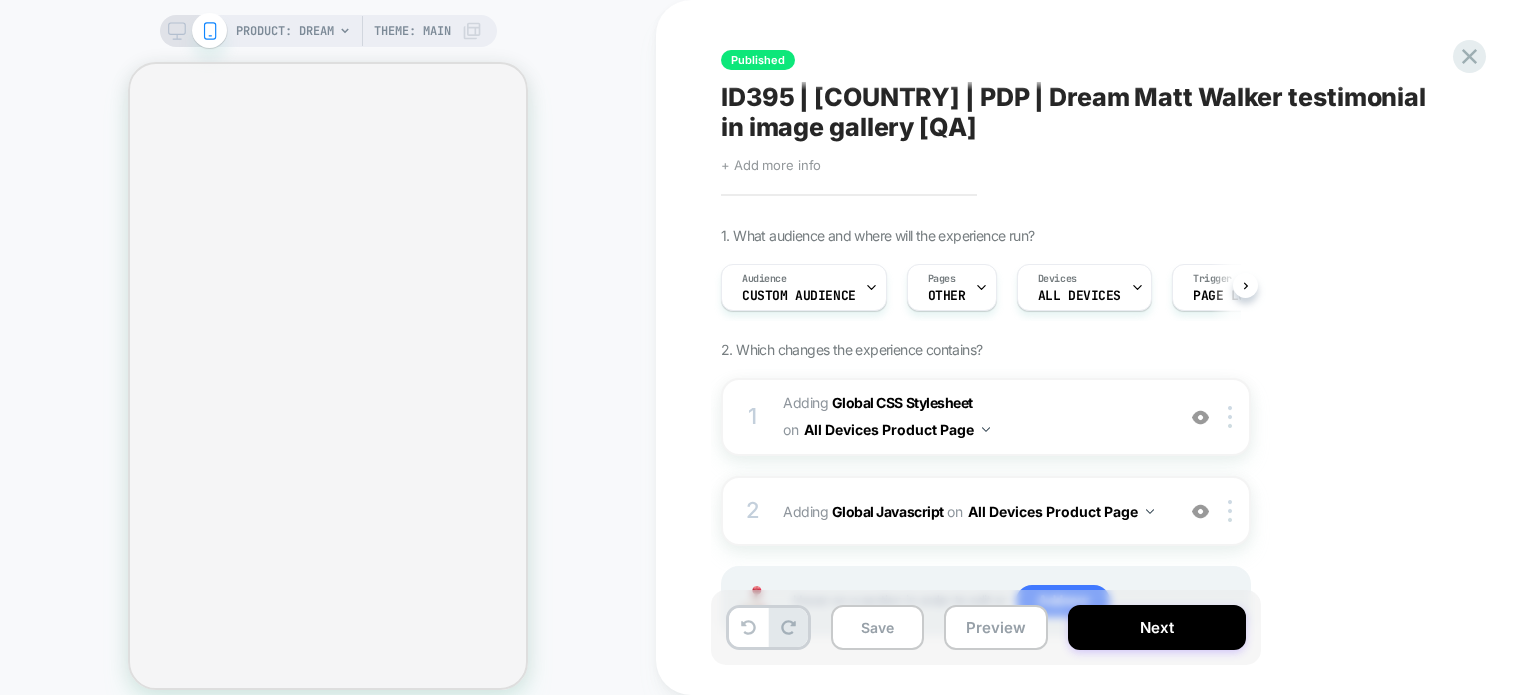 scroll, scrollTop: 0, scrollLeft: 1, axis: horizontal 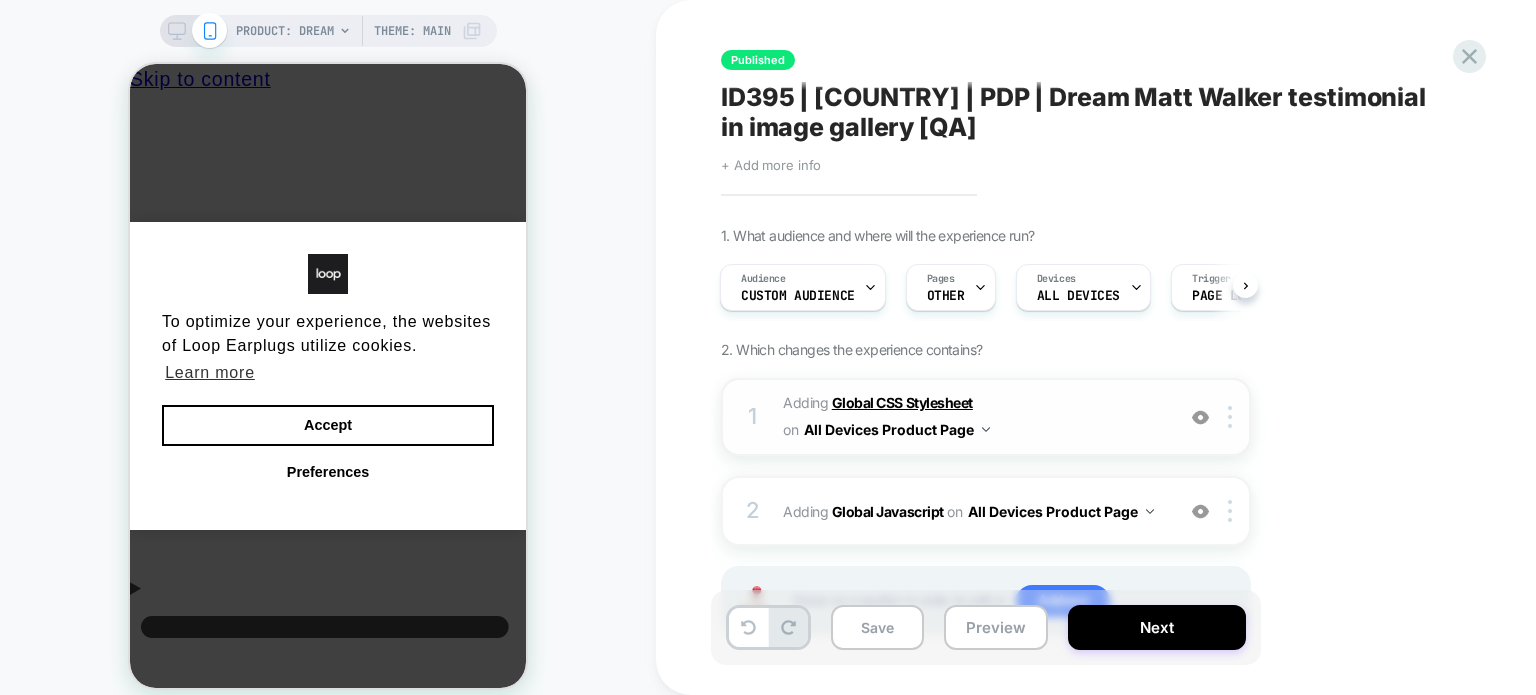 click on "Global CSS Stylesheet" at bounding box center [902, 402] 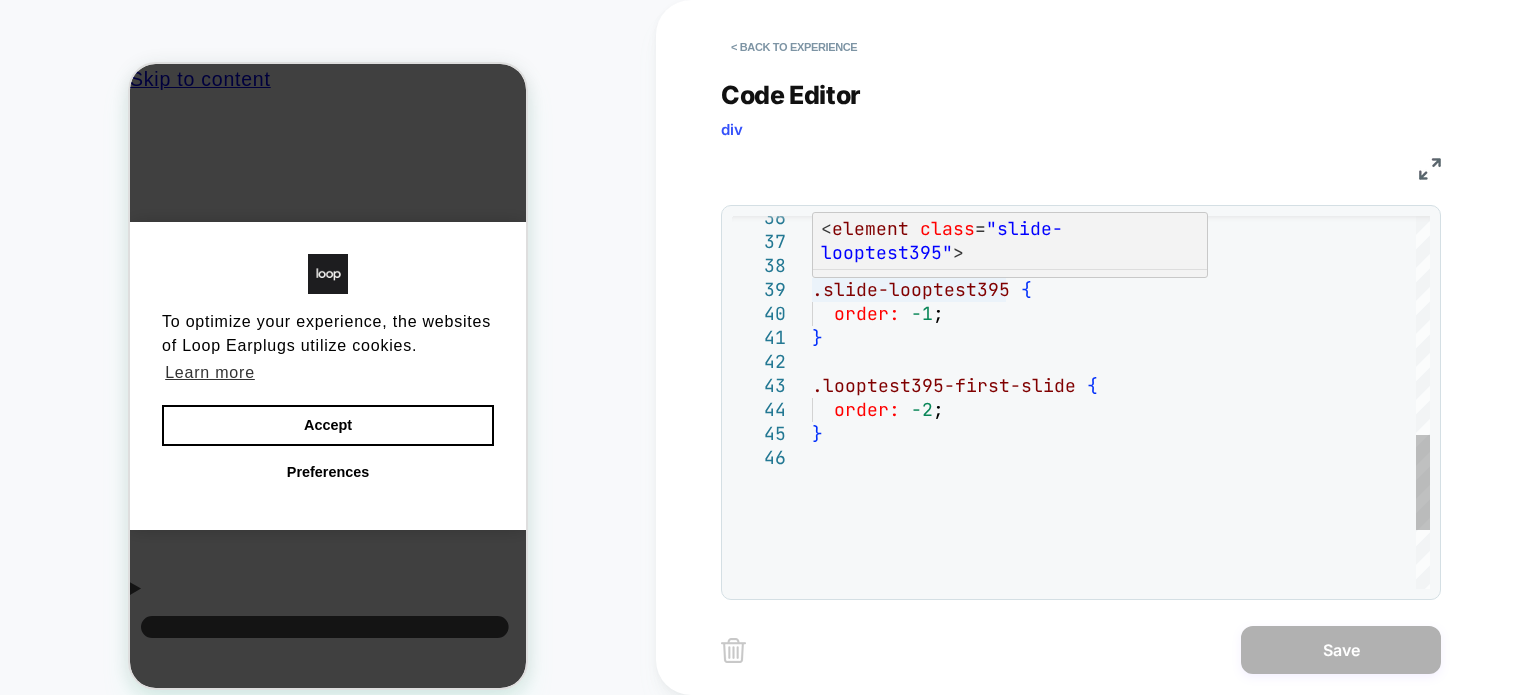 type on "**********" 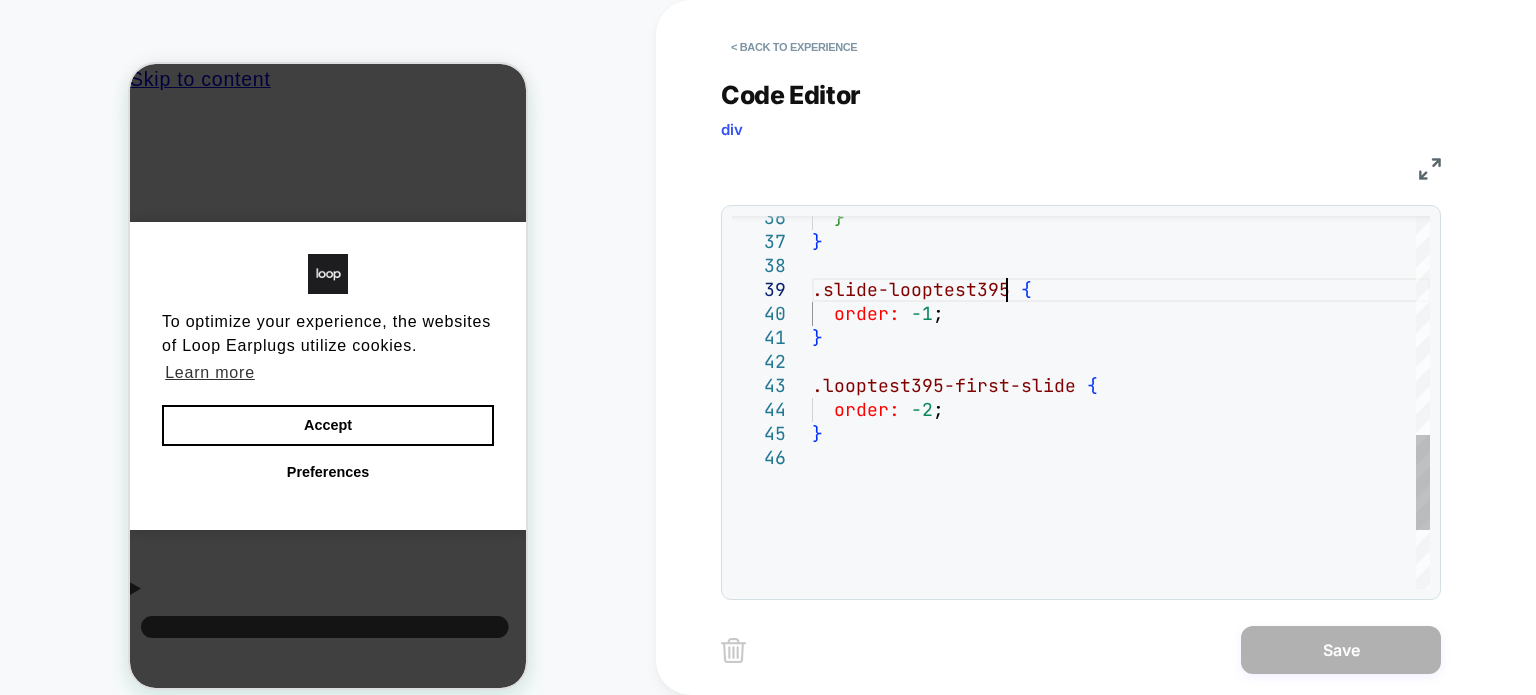 scroll, scrollTop: 0, scrollLeft: 0, axis: both 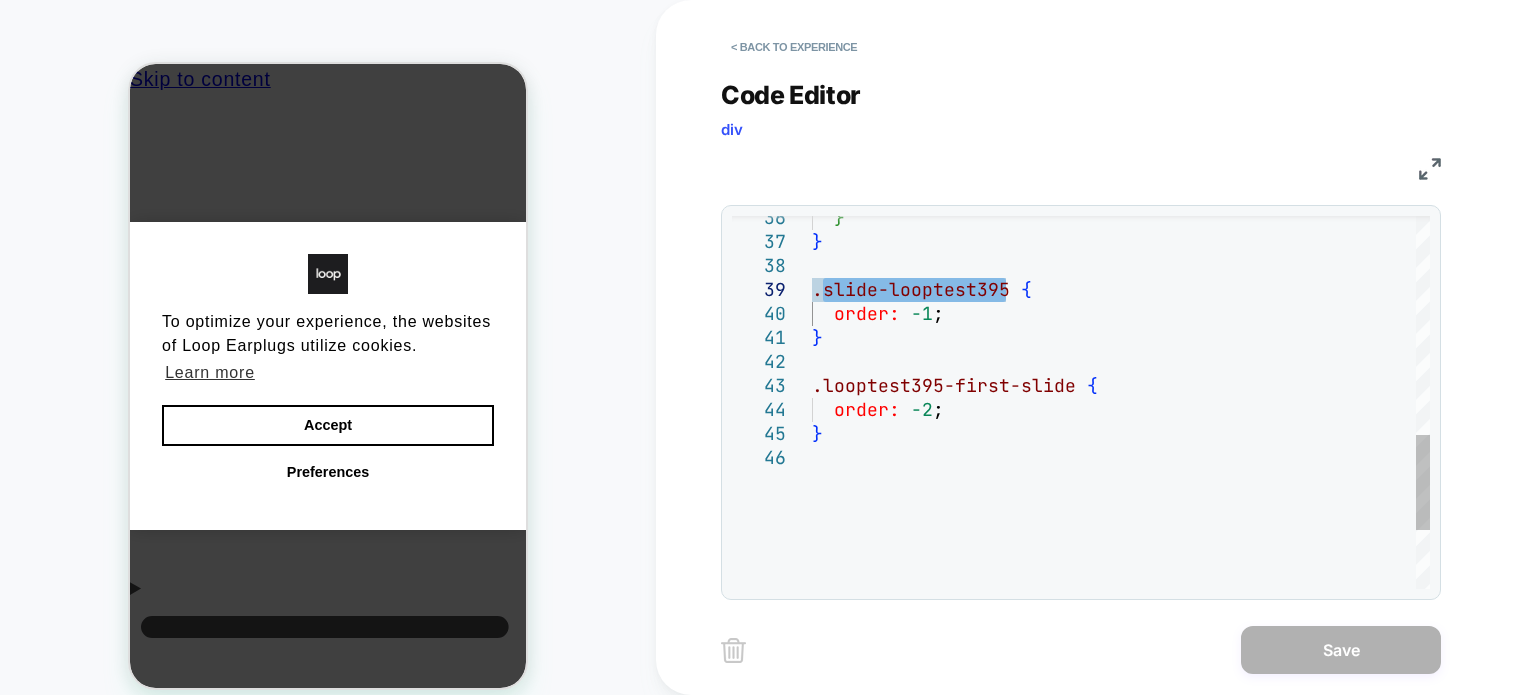 drag, startPoint x: 1008, startPoint y: 290, endPoint x: 825, endPoint y: 292, distance: 183.01093 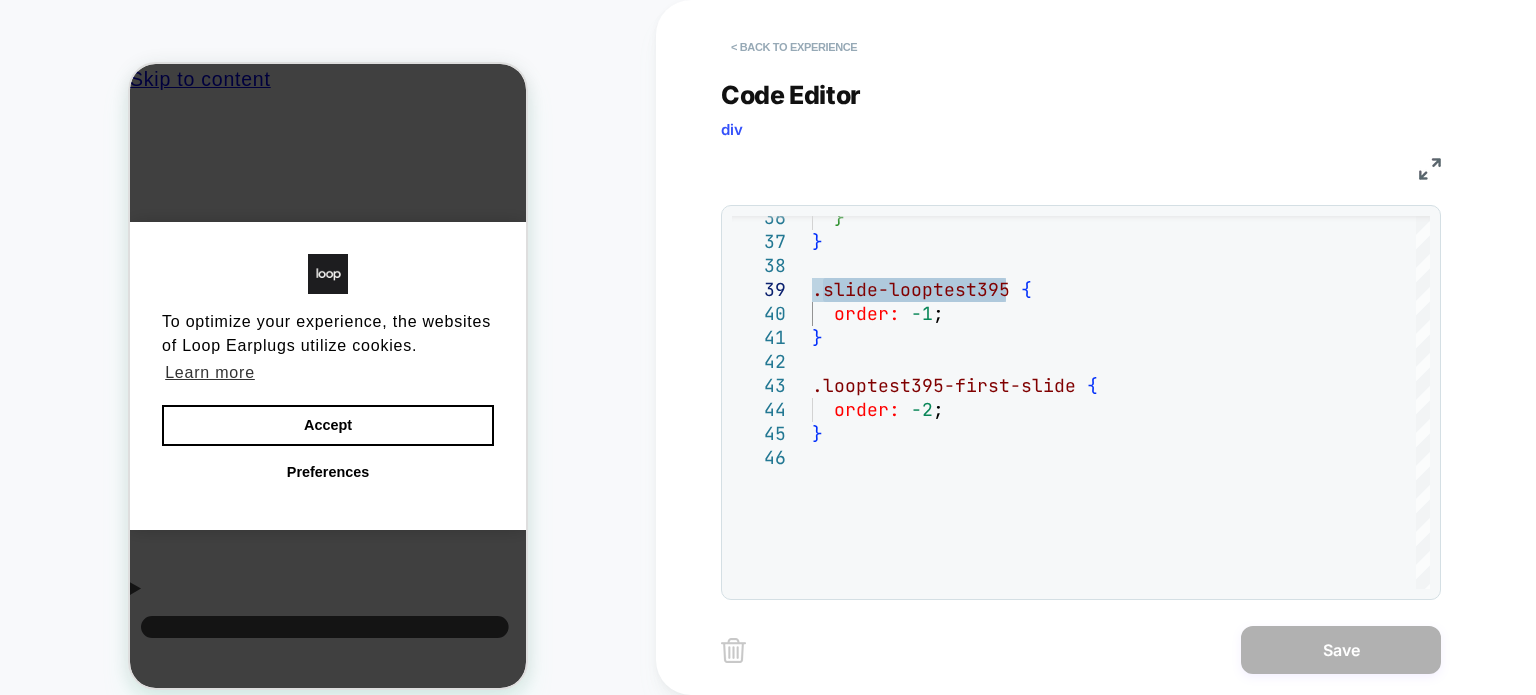click on "< Back to experience" at bounding box center (794, 47) 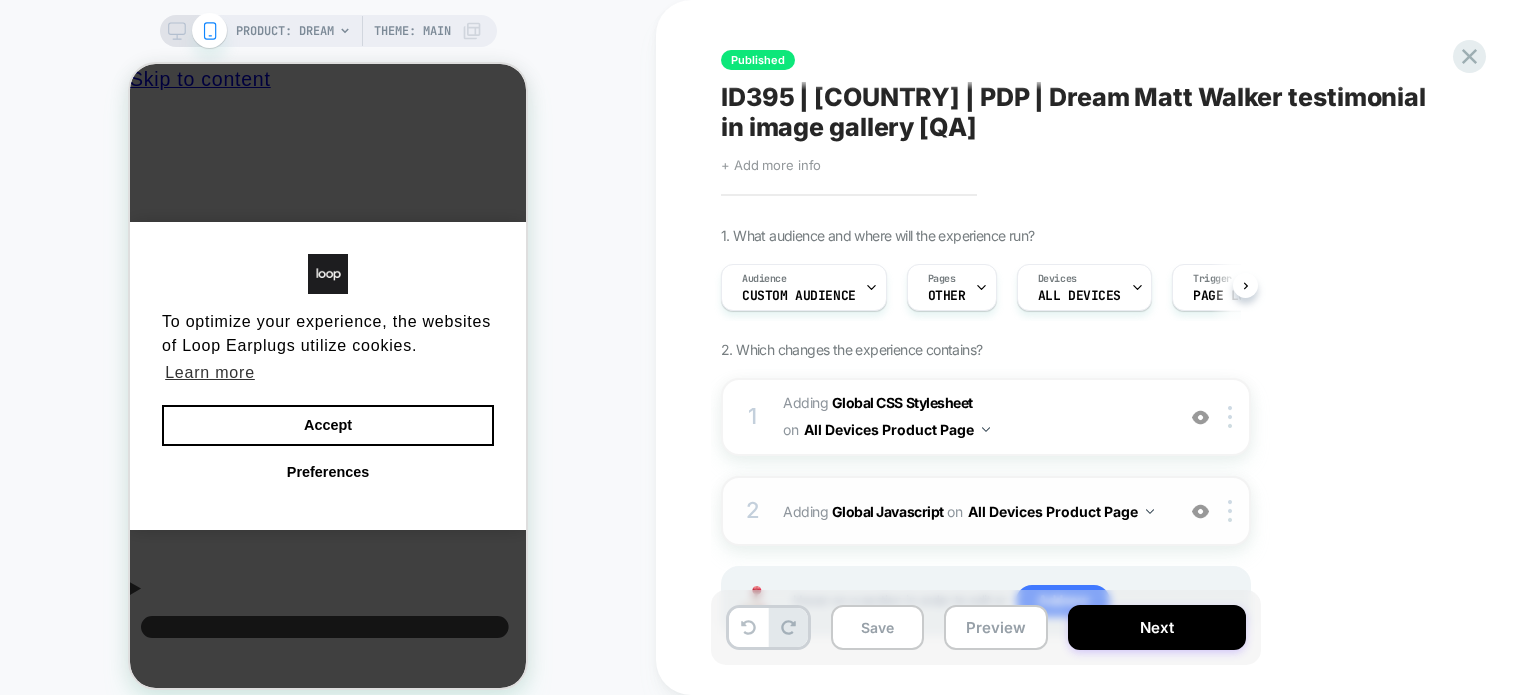 scroll, scrollTop: 0, scrollLeft: 0, axis: both 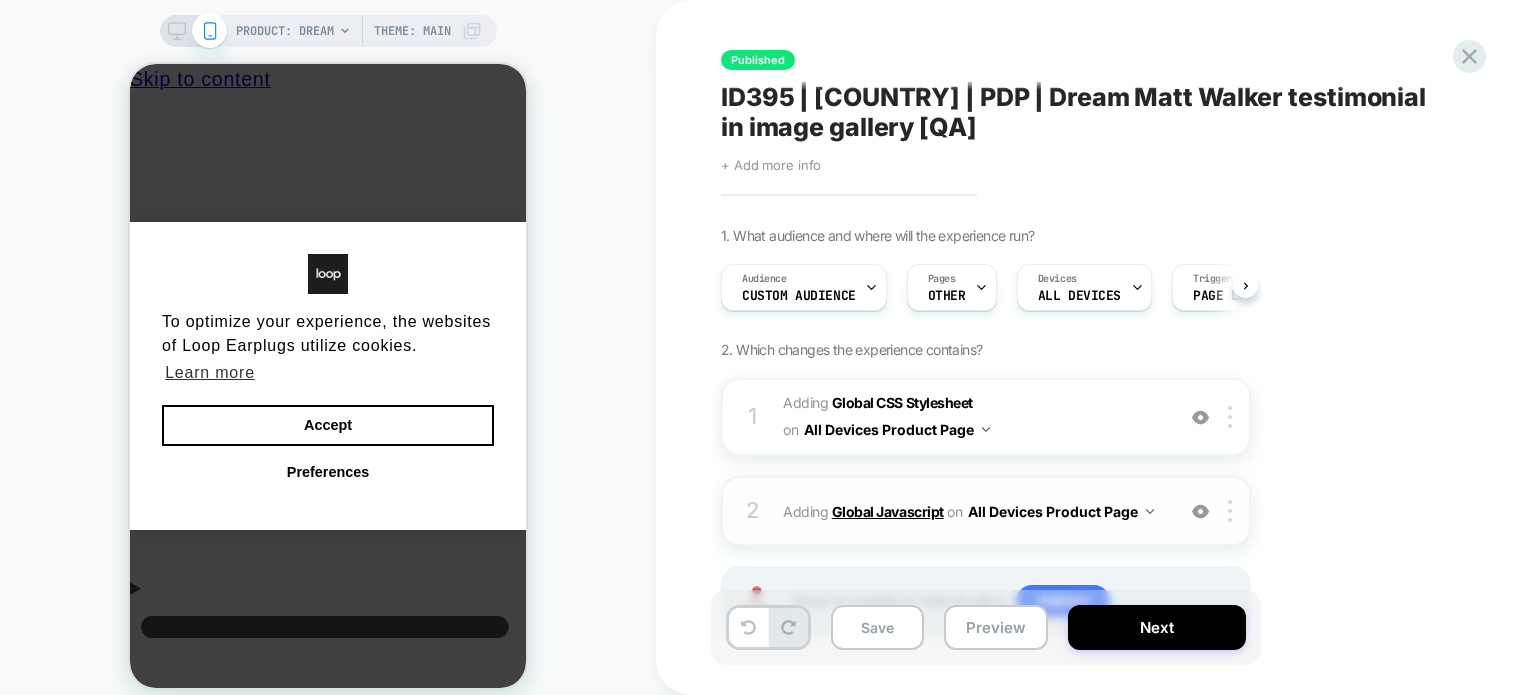 click on "Global Javascript" at bounding box center (888, 511) 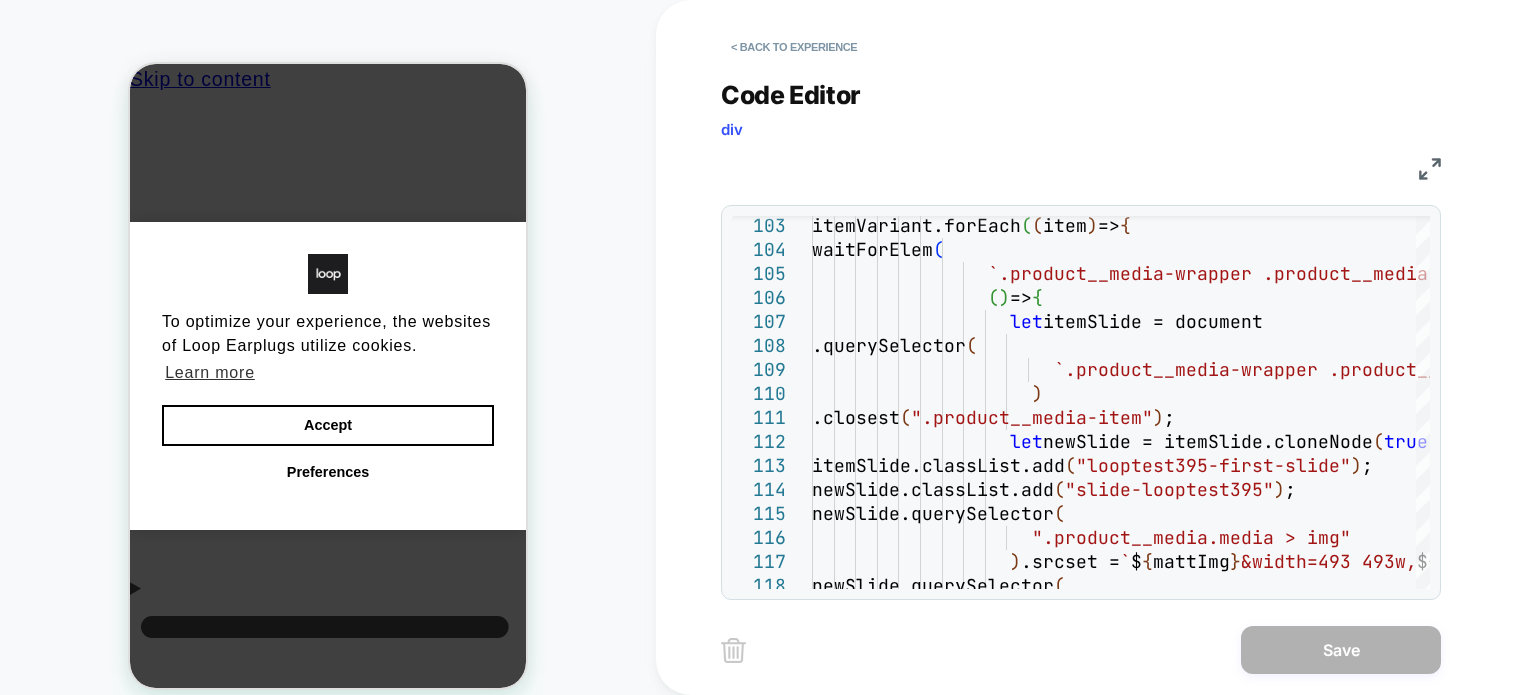 click on "JS" at bounding box center (1081, 166) 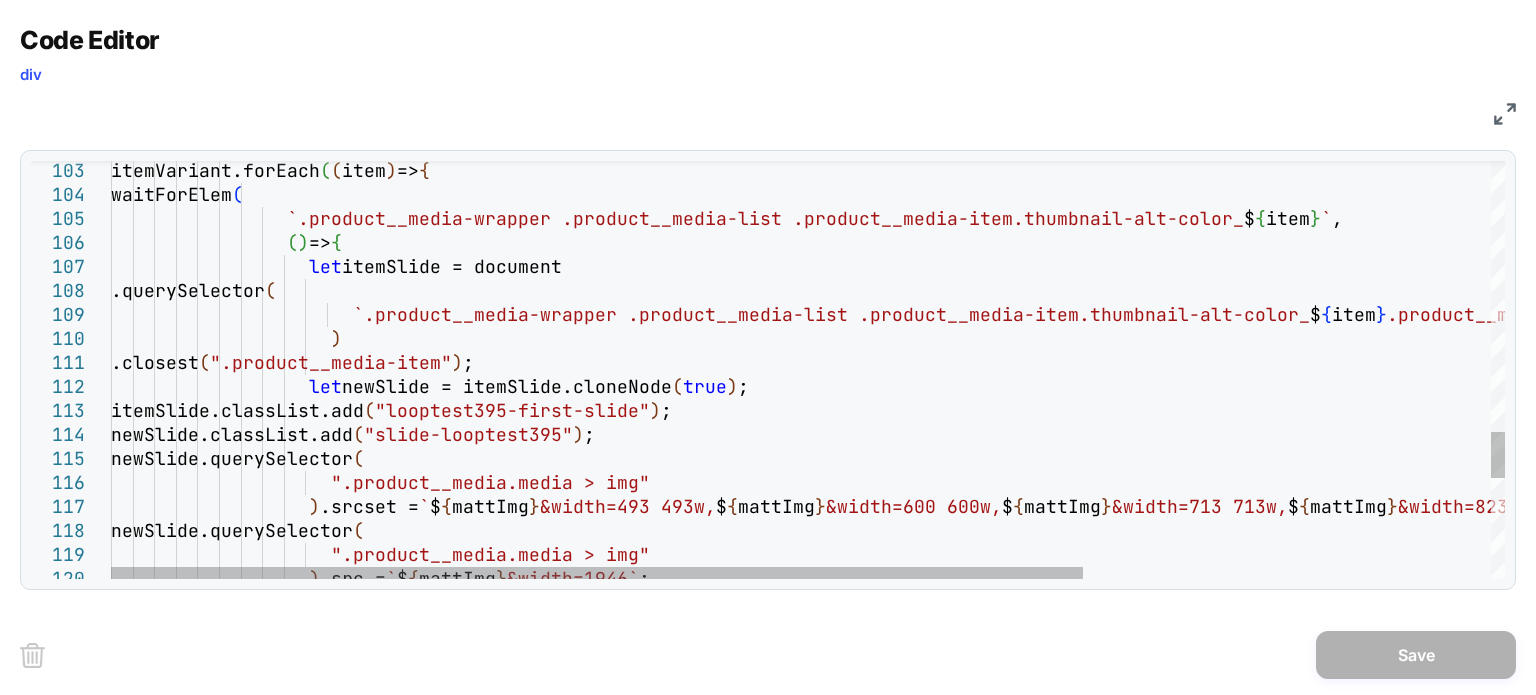 scroll, scrollTop: 0, scrollLeft: 0, axis: both 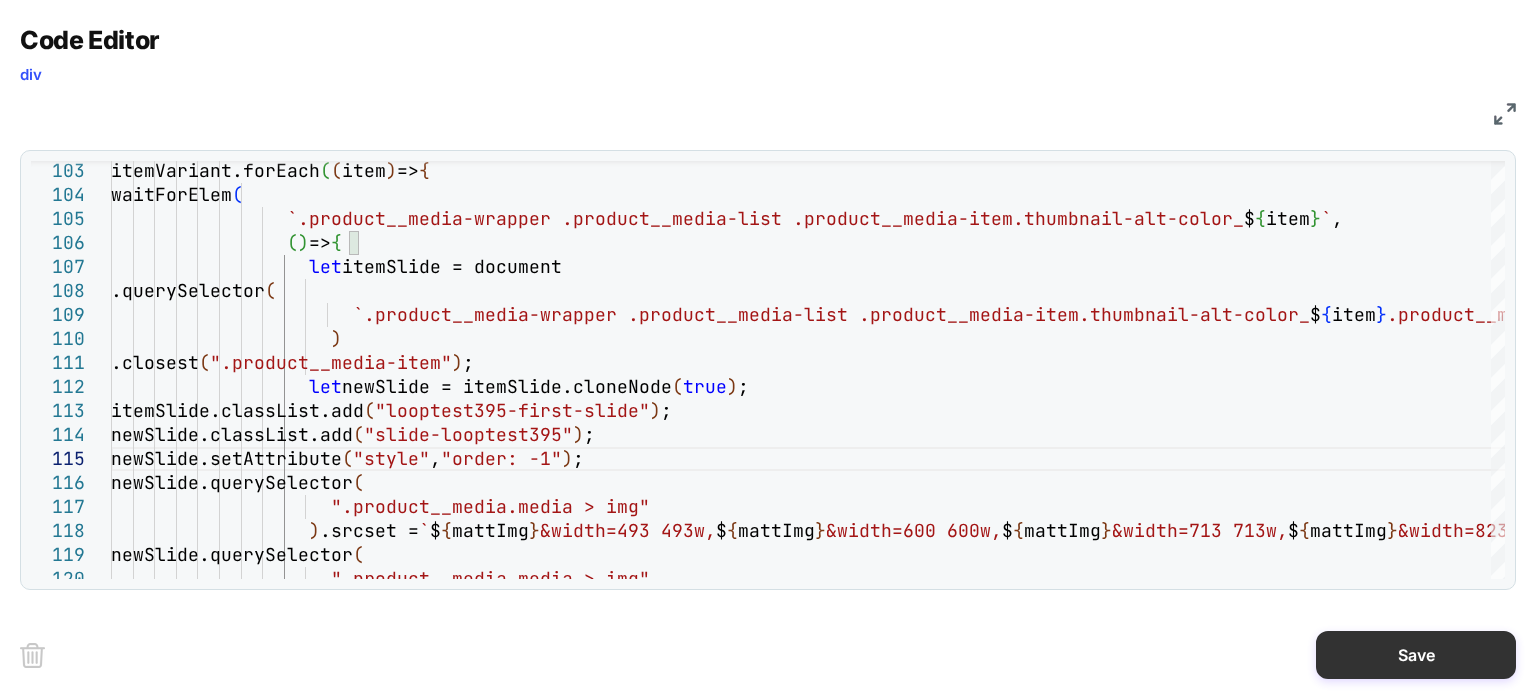 type on "**********" 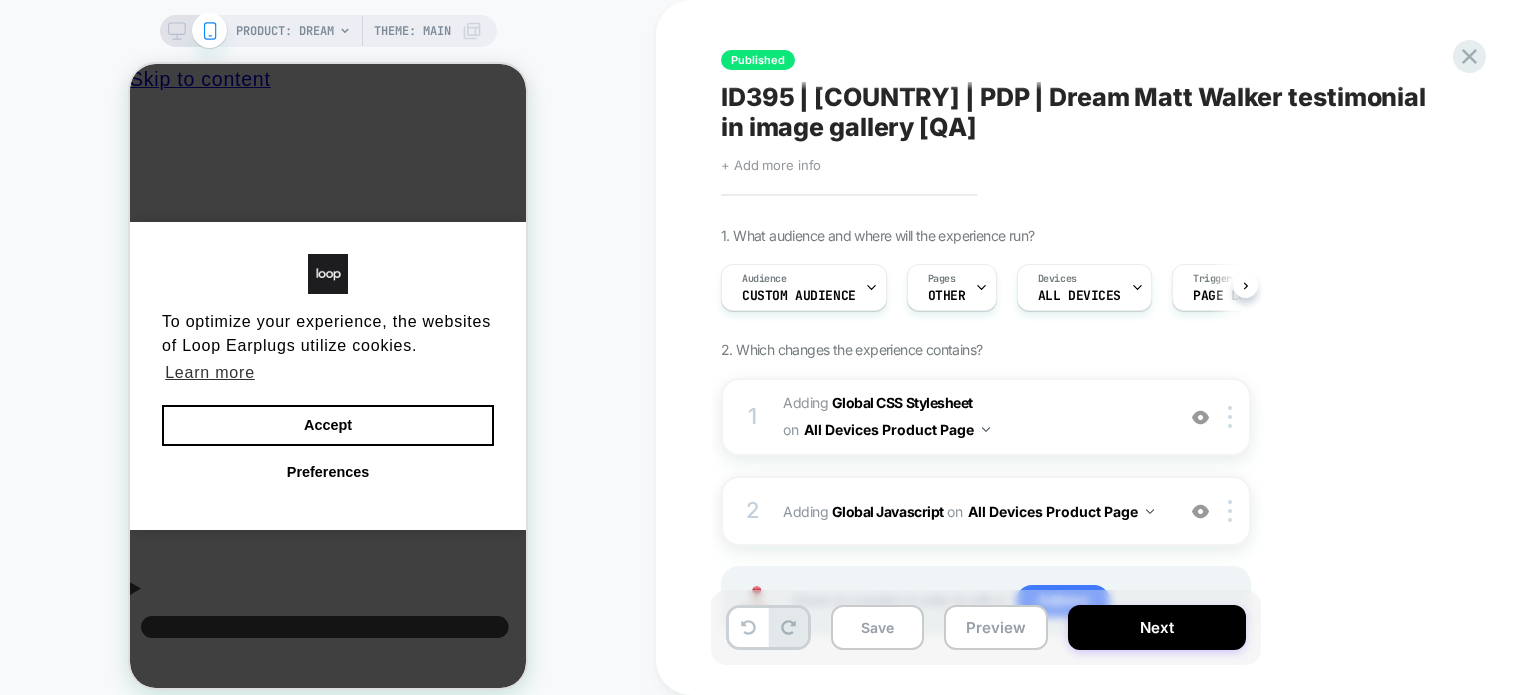 scroll, scrollTop: 0, scrollLeft: 0, axis: both 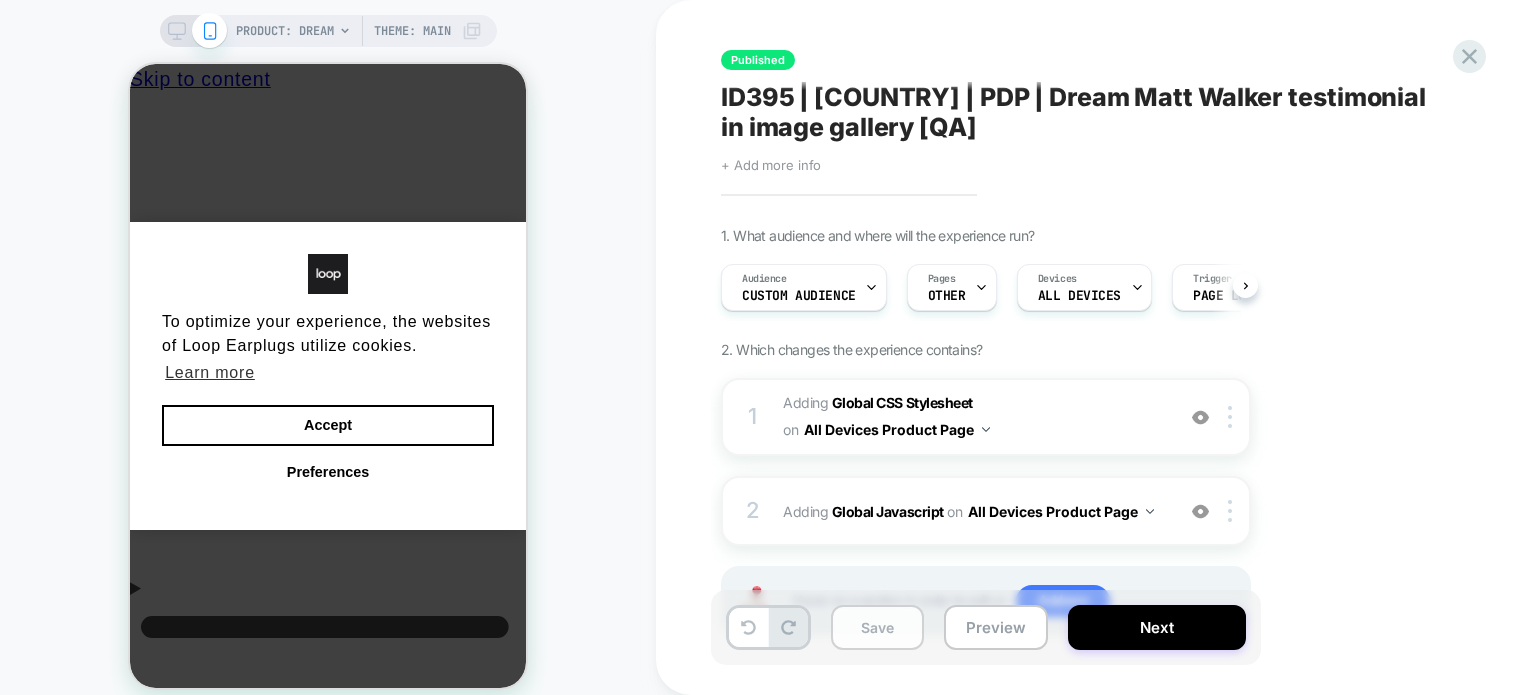click on "Save" at bounding box center (877, 627) 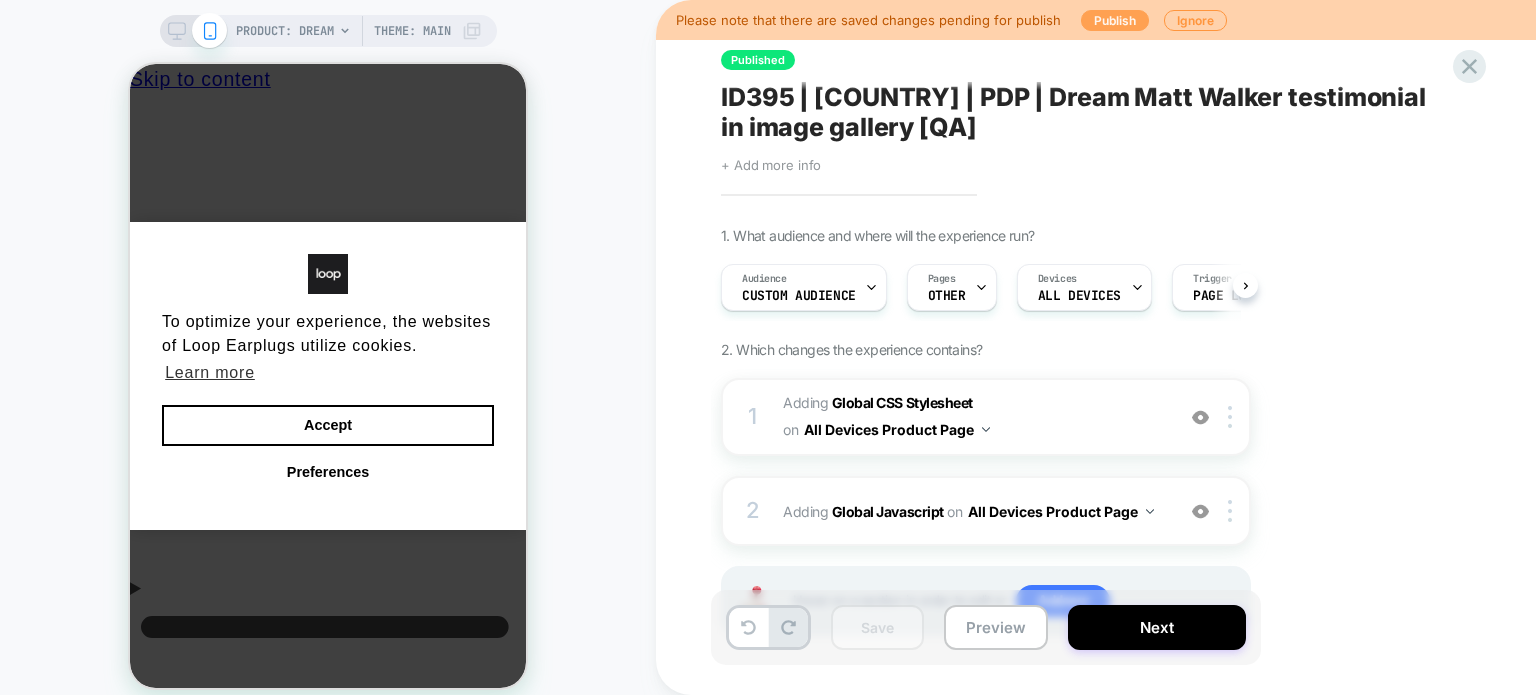 click on "Publish" at bounding box center [1115, 20] 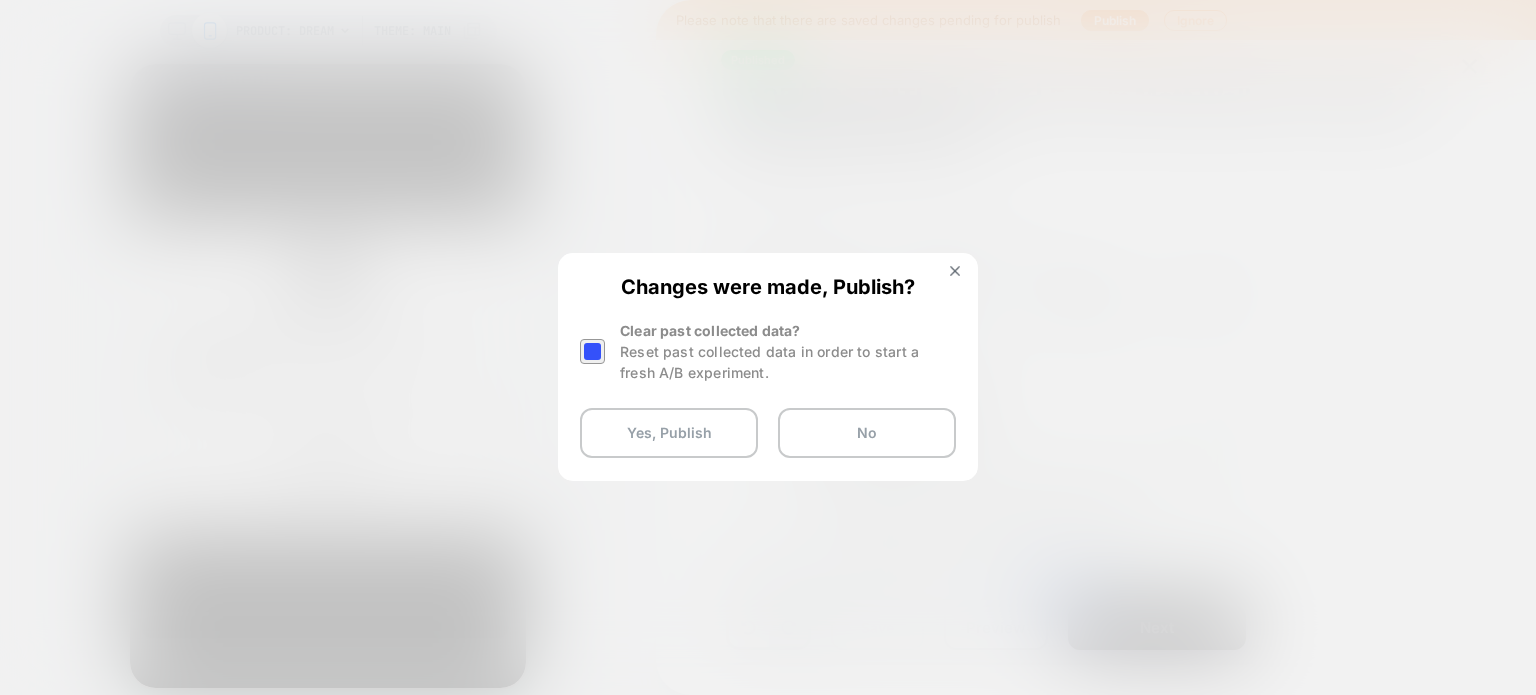 click at bounding box center (592, 351) 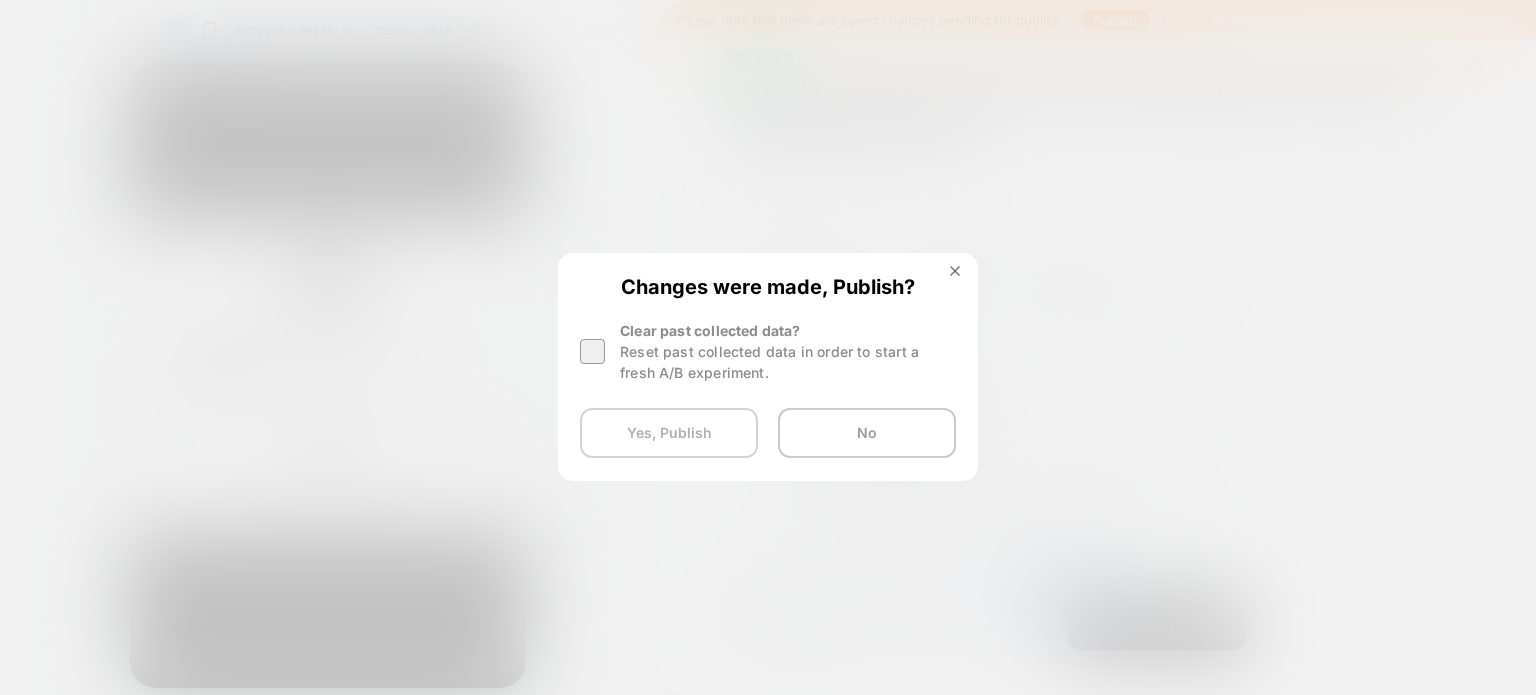 click on "Yes, Publish" at bounding box center [669, 433] 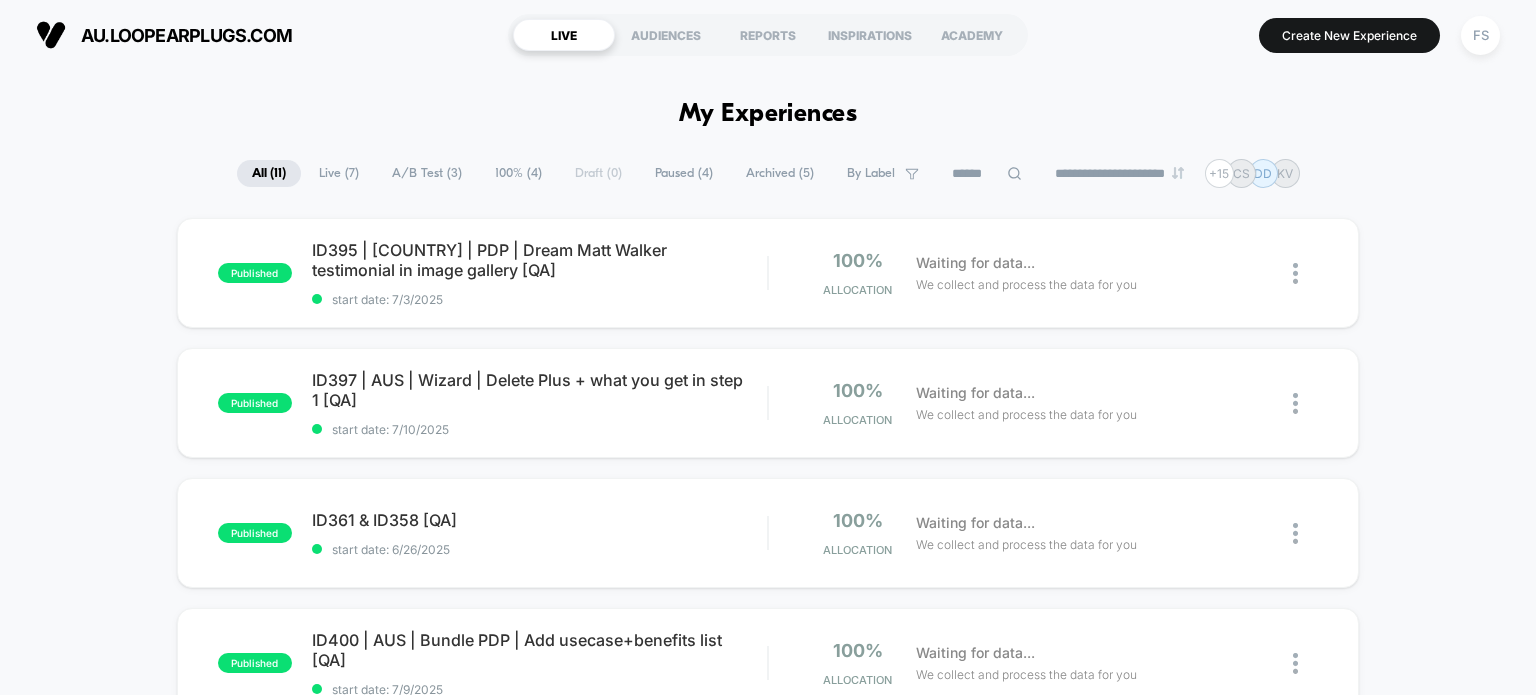 click on "**********" at bounding box center (768, 347) 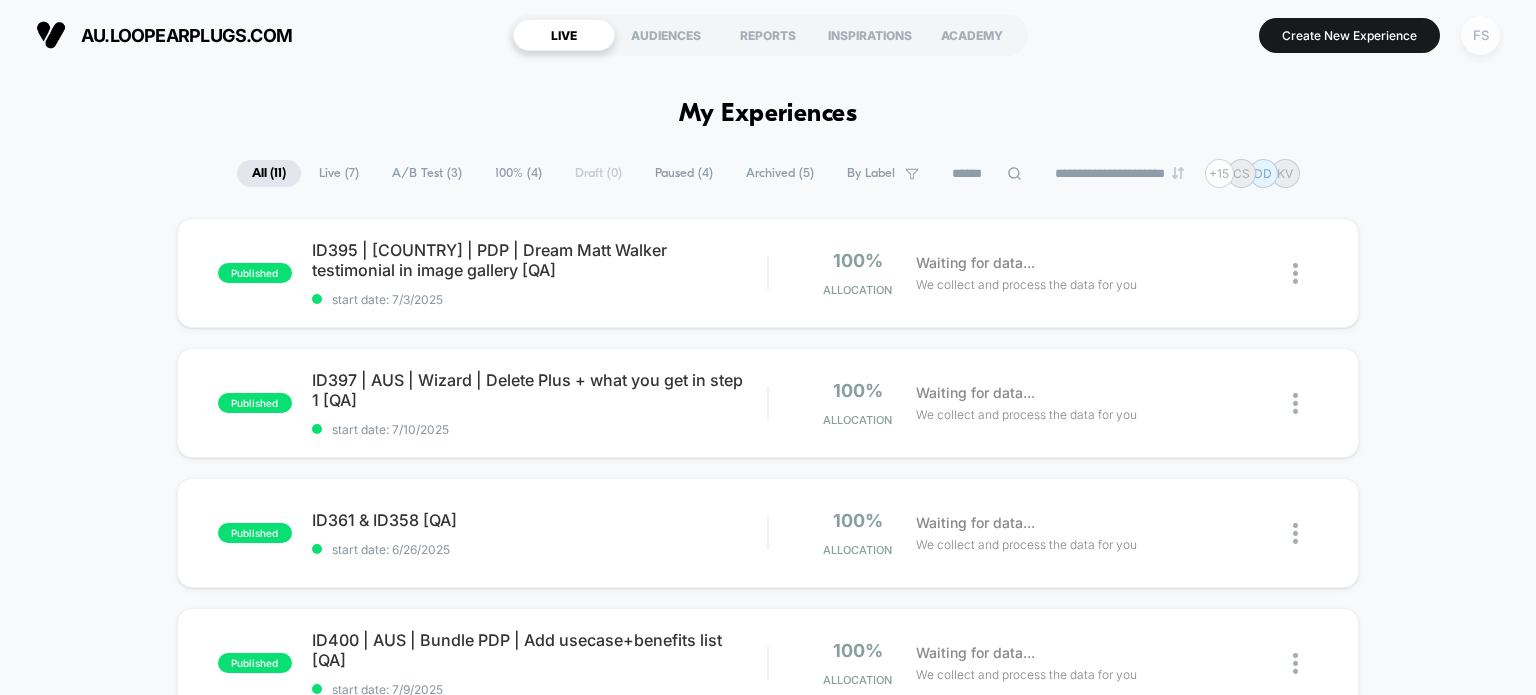 click on "FS" at bounding box center (1480, 35) 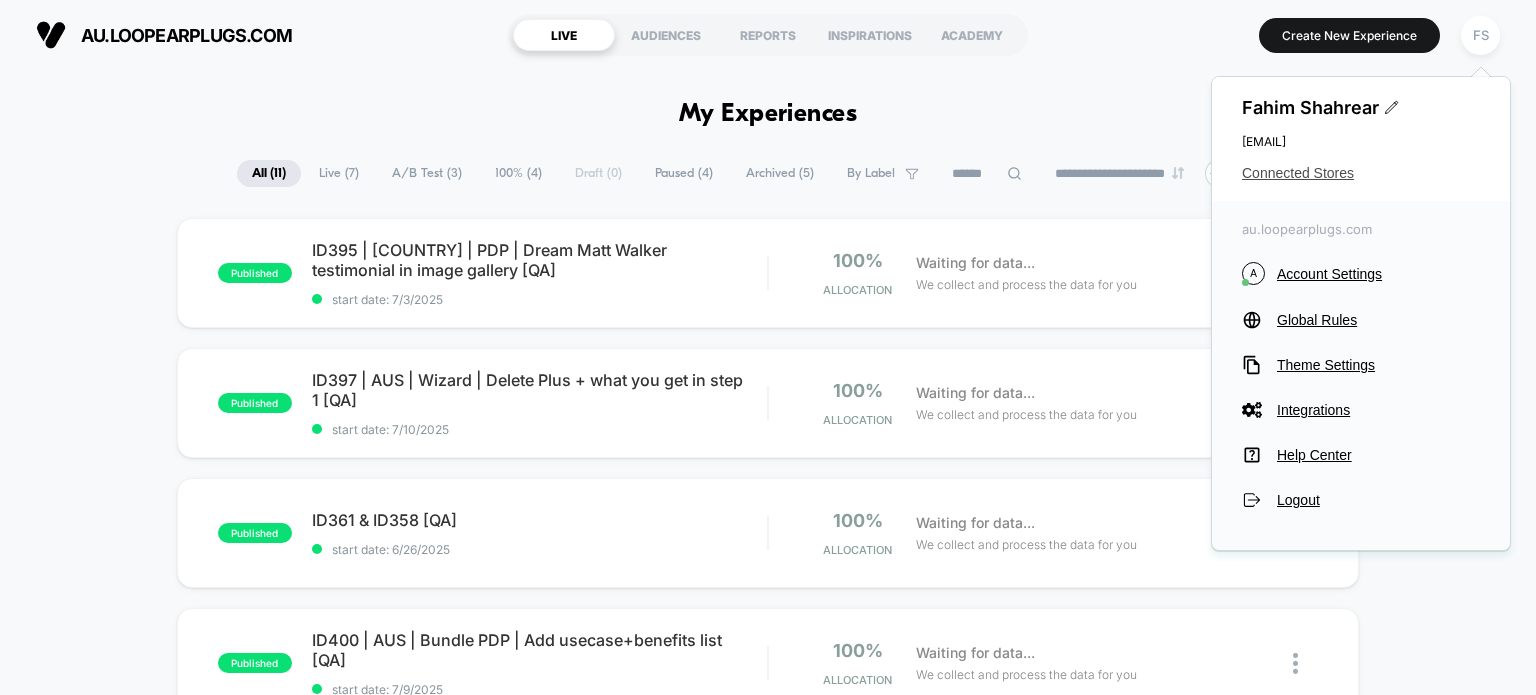 click on "Connected Stores" at bounding box center (1361, 173) 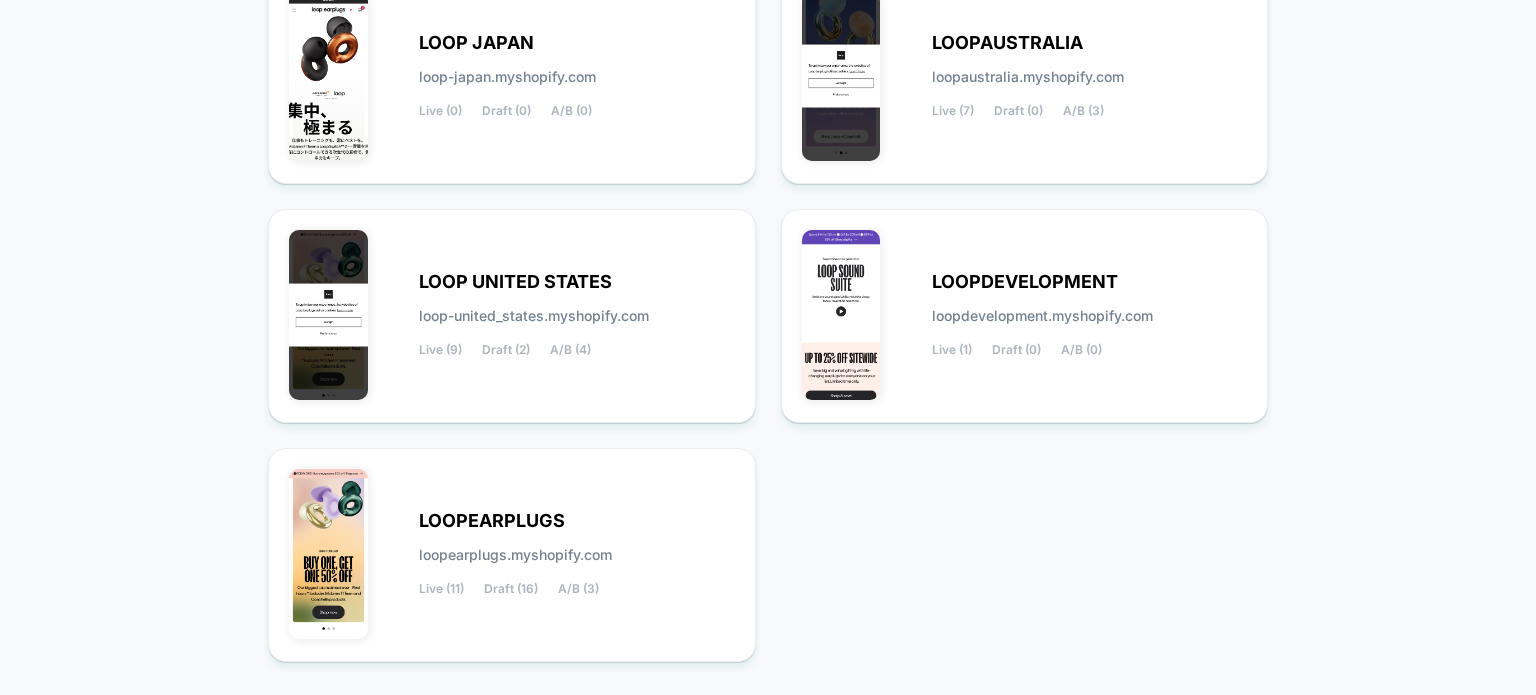 scroll, scrollTop: 300, scrollLeft: 0, axis: vertical 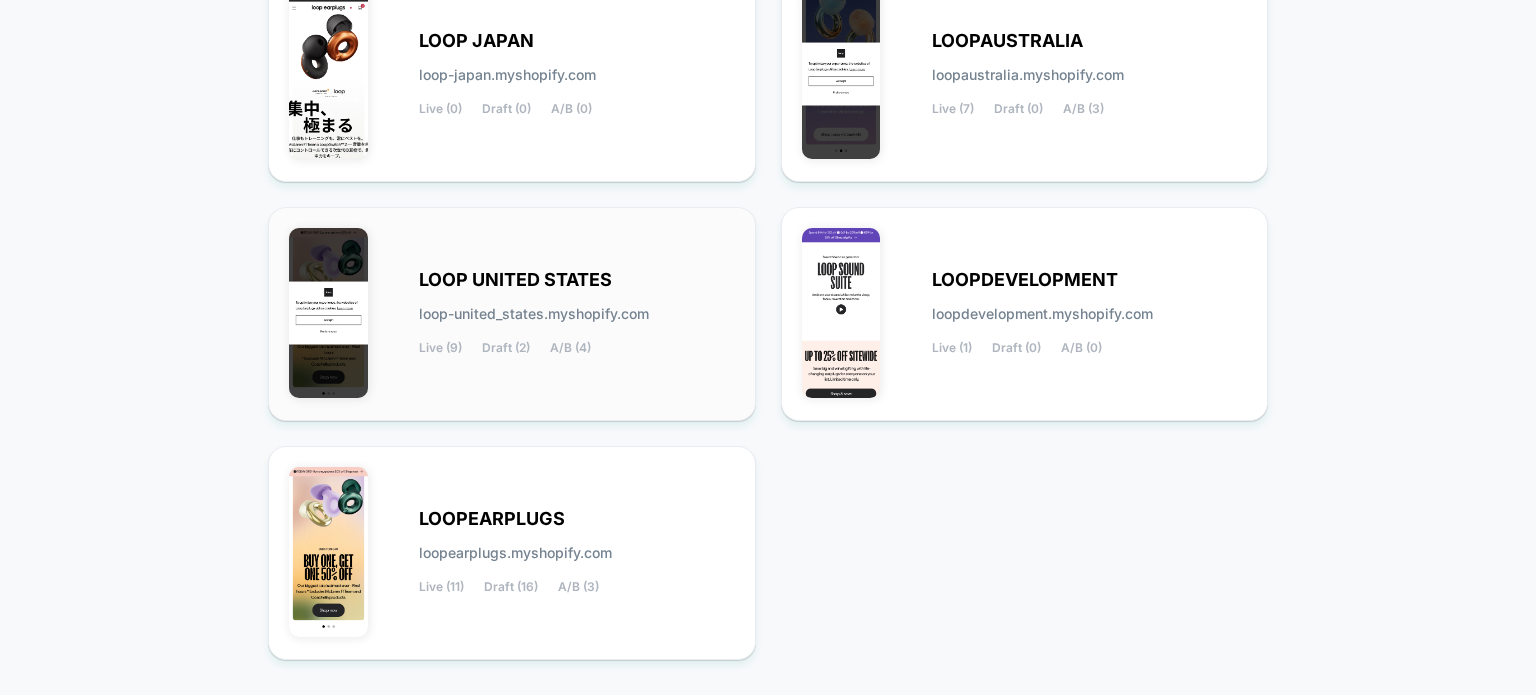 click on "LOOP UNITED STATES" at bounding box center [515, 280] 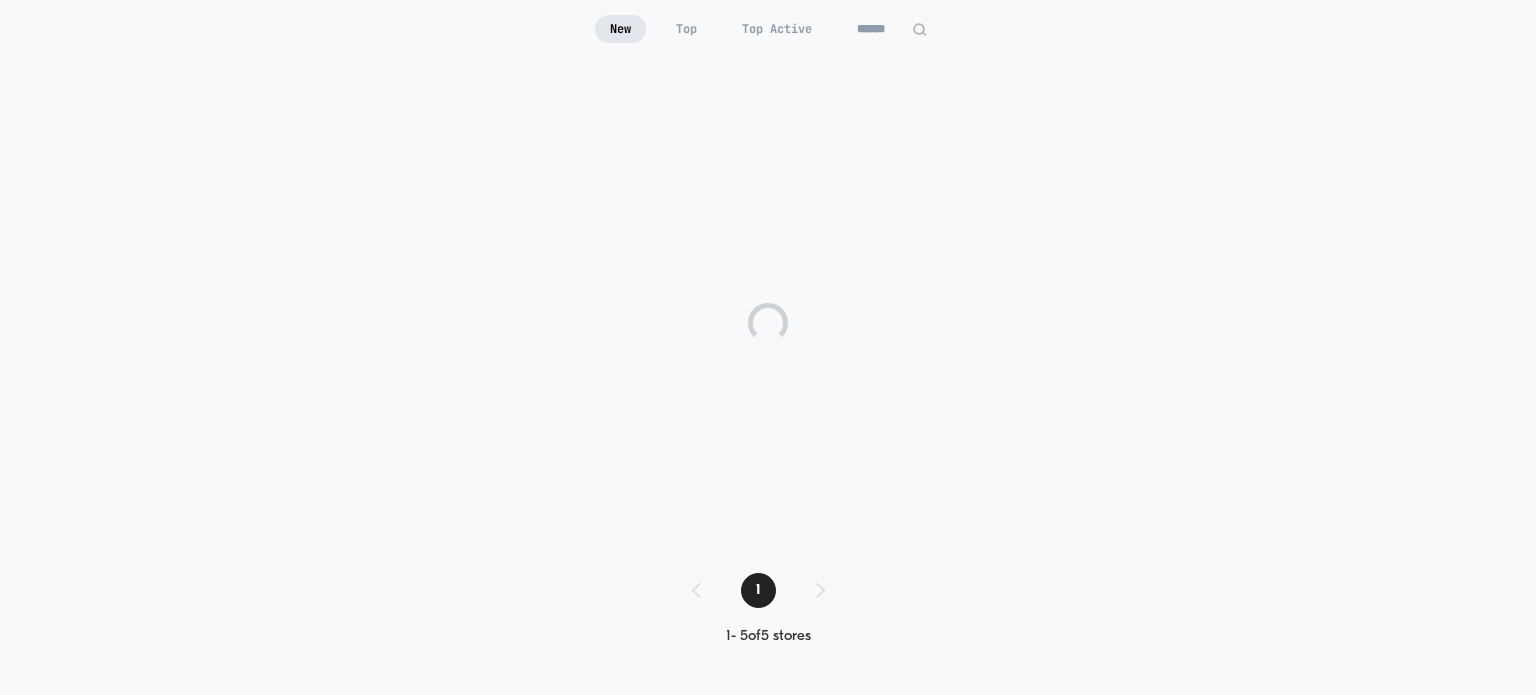 scroll, scrollTop: 195, scrollLeft: 0, axis: vertical 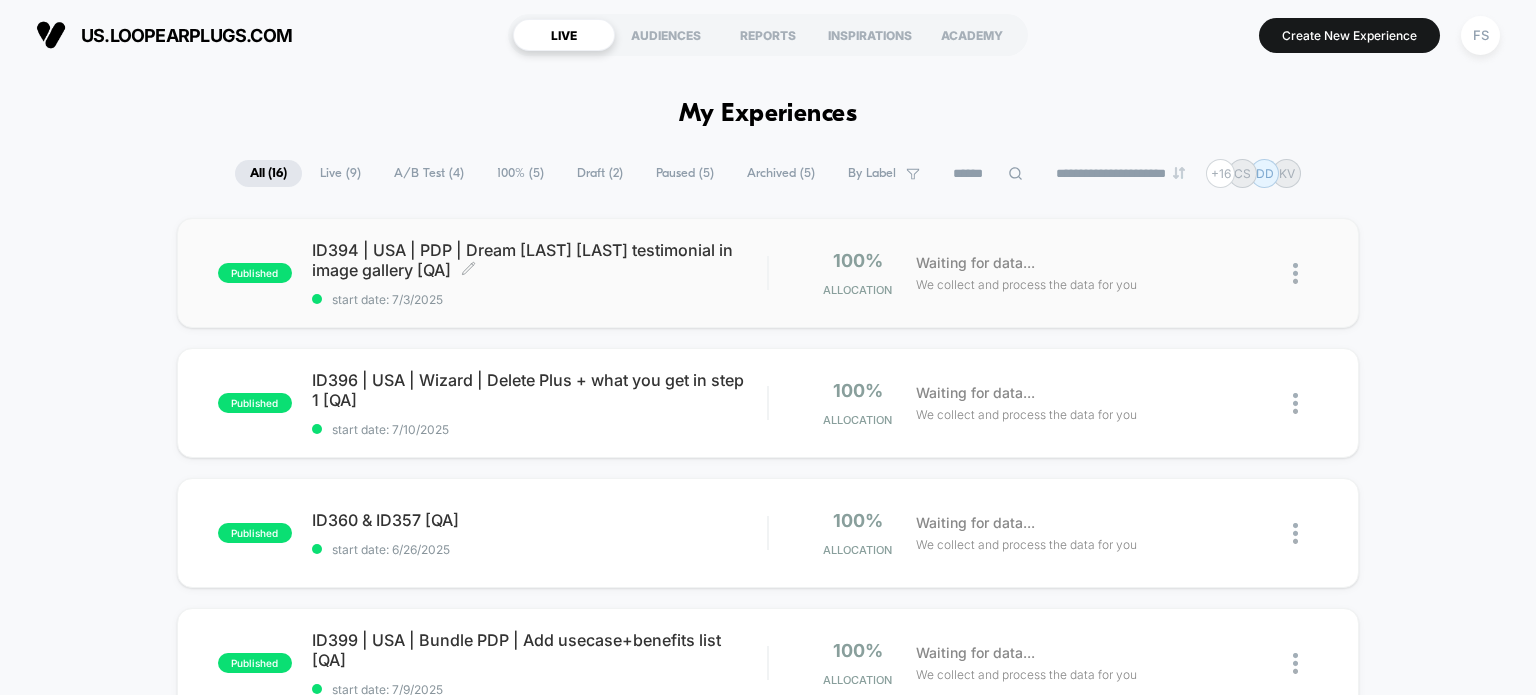 click on "ID394 | USA | PDP | Dream Matt Walker testimonial in image gallery [QA] Click to edit experience details" at bounding box center [540, 260] 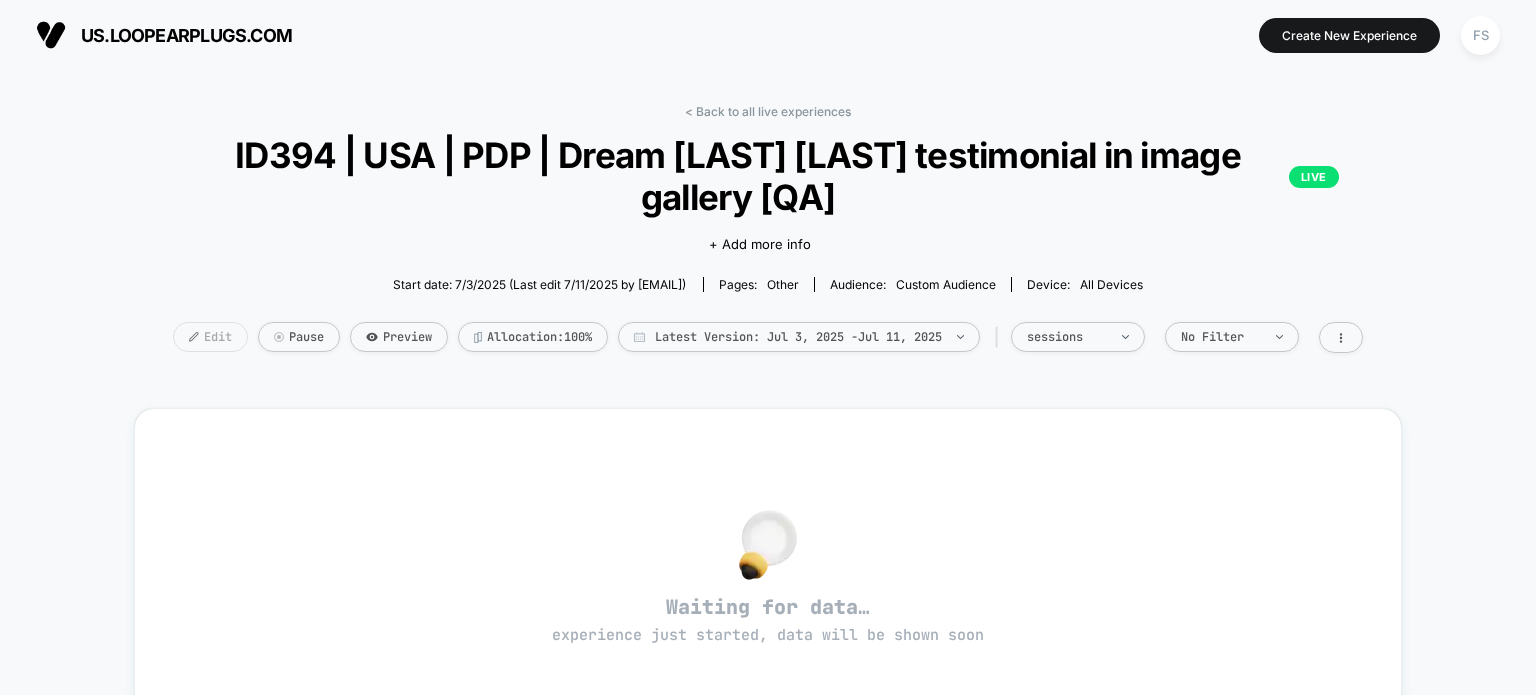 click on "Edit" at bounding box center (210, 337) 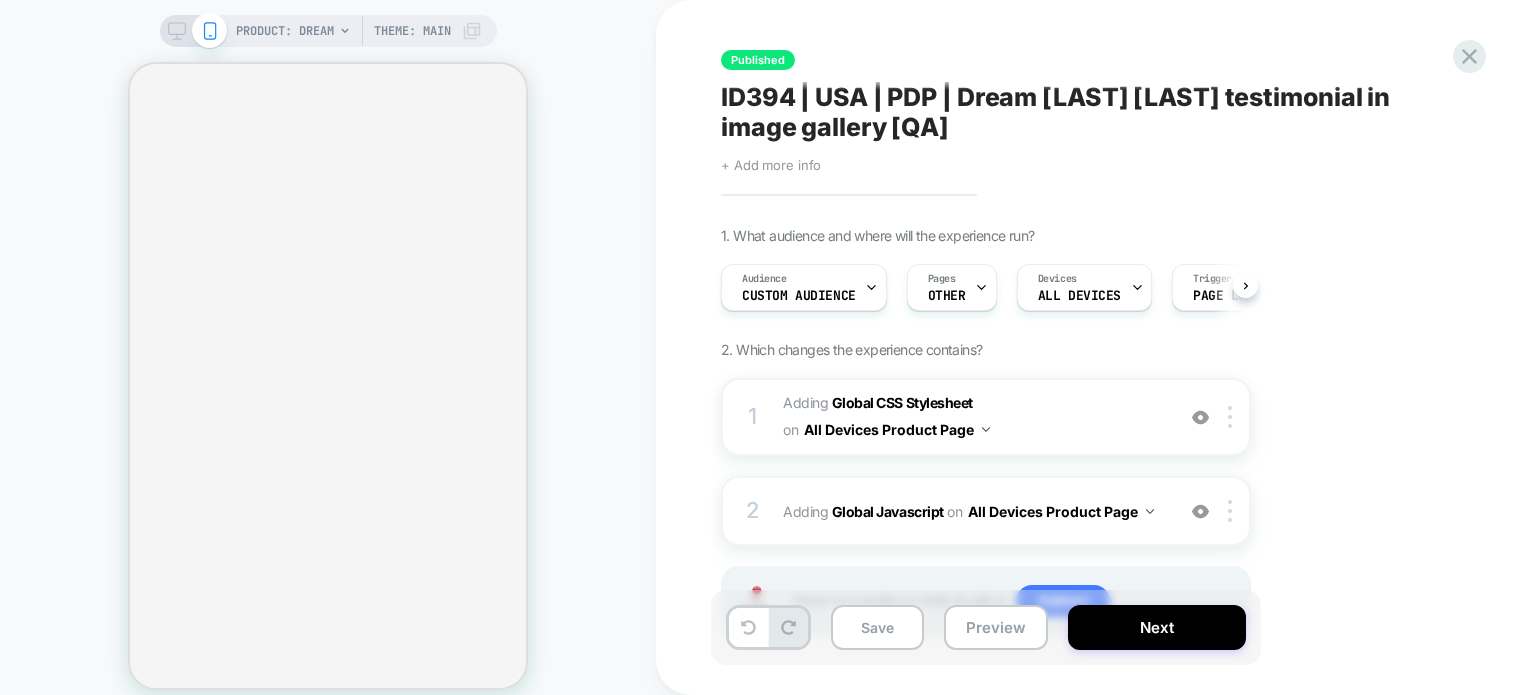 scroll, scrollTop: 0, scrollLeft: 1, axis: horizontal 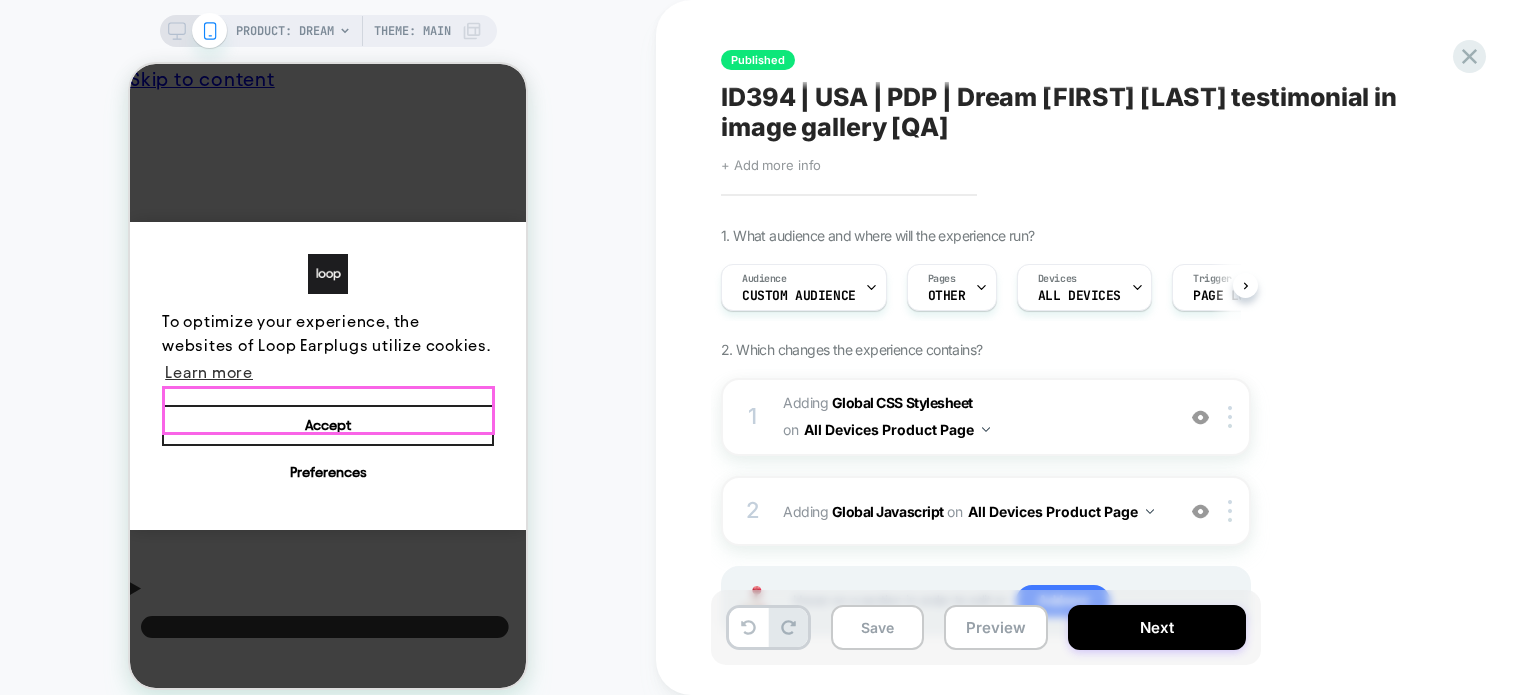 drag, startPoint x: 756, startPoint y: 311, endPoint x: 276, endPoint y: 401, distance: 488.36462 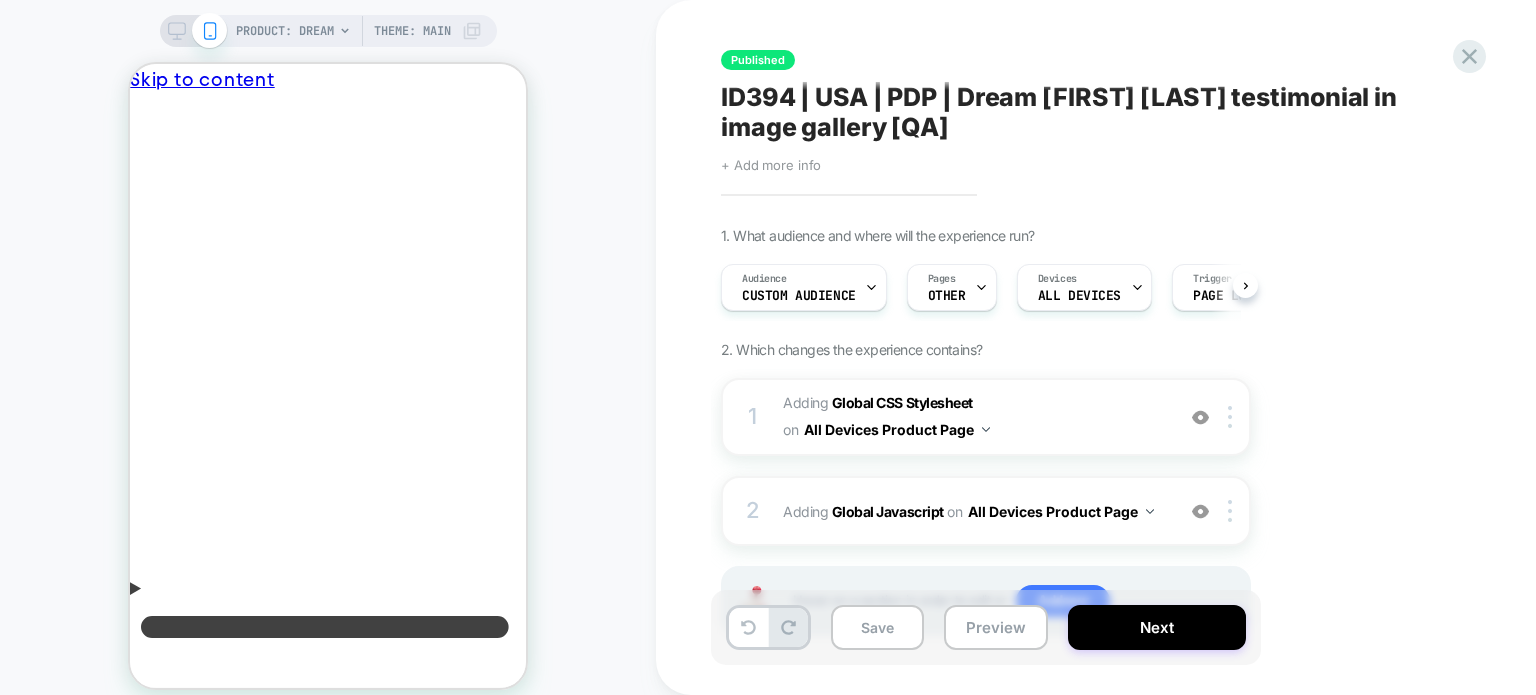 scroll, scrollTop: 0, scrollLeft: 1, axis: horizontal 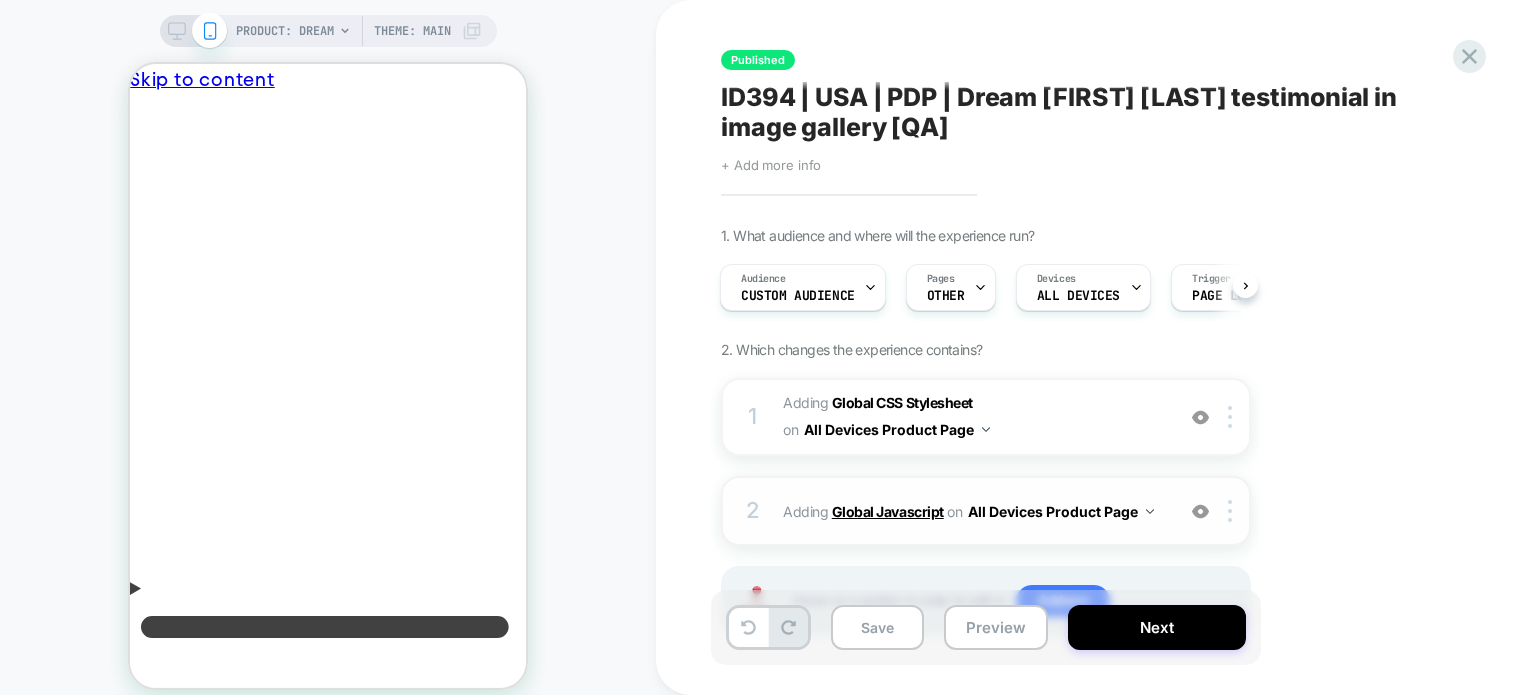 click on "Global Javascript" at bounding box center (888, 511) 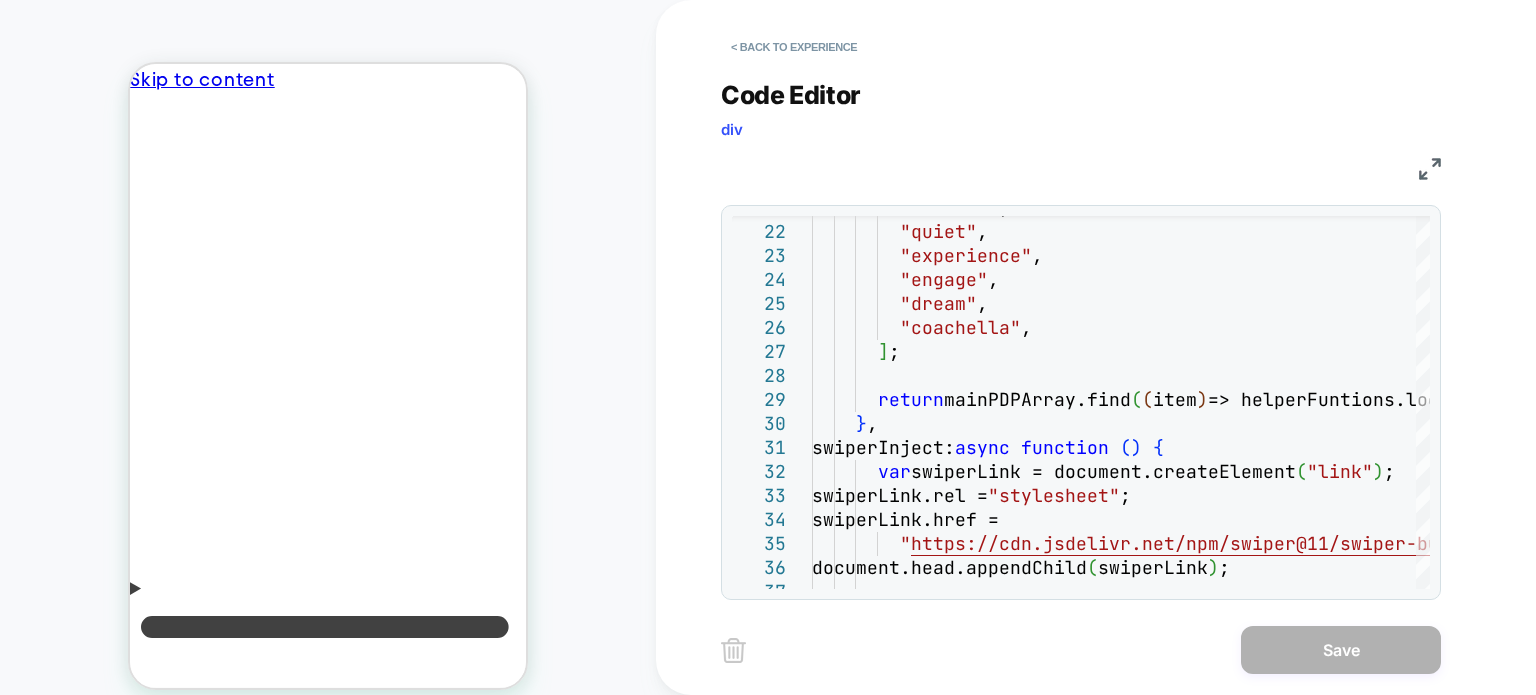 drag, startPoint x: 1431, startPoint y: 170, endPoint x: 1420, endPoint y: 175, distance: 12.083046 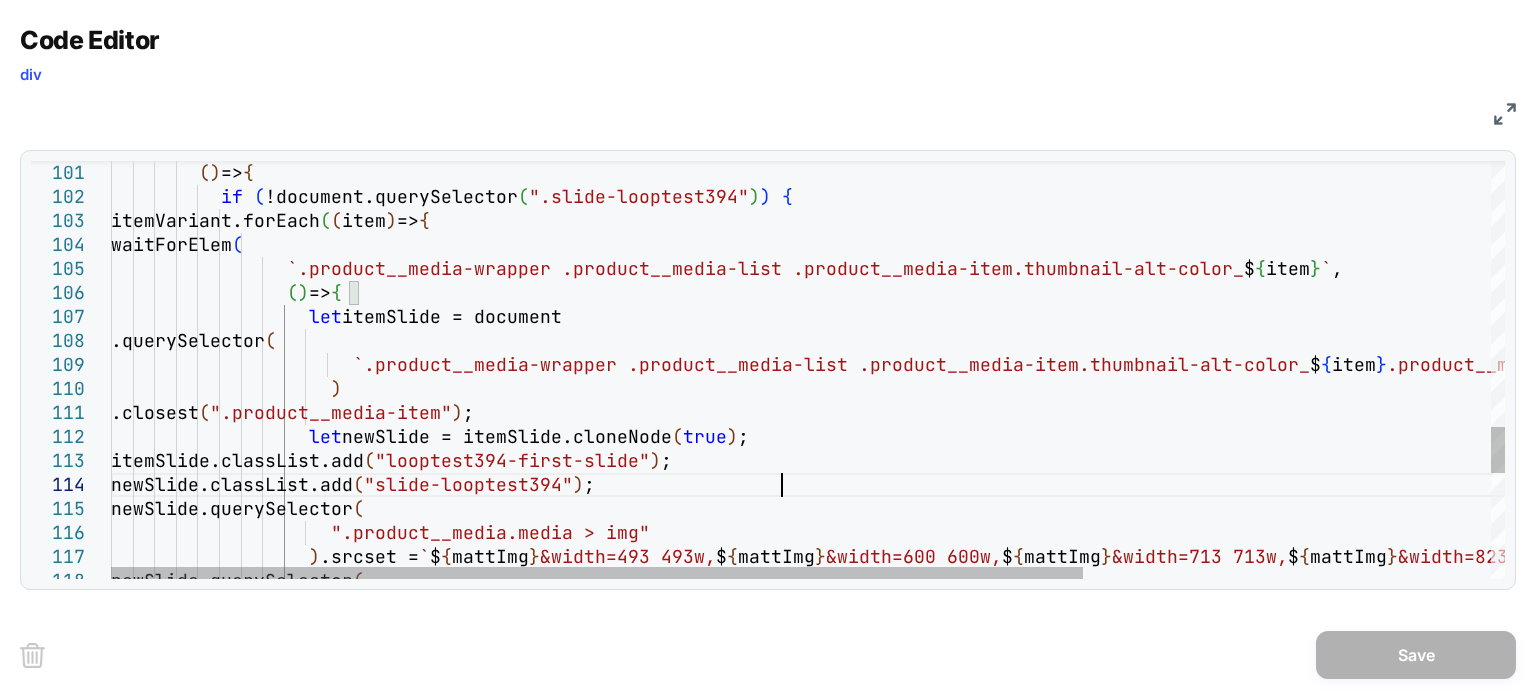 click on "( ) => { if ( !document.querySelector ( ".slide-looptest394" ) ) { itemVariant.forEach ( ( item ) => { waitForElem ( `.product__media-wrapper .product__media-list .pro duct__media-item.thumbnail-alt-color_ ${ item } `, ( ) => { let itemSlide = document .querySelector ( `.product__media-wrapper .product__media-list .pro duct__media-item.thumbnail-alt-color_ ${ item } .product__media > img` ) .closest ( ".product__media-item" ) ; let newSlide = itemSlide.cloneNode ( true ) ; itemSlide.classList.add ( "looptest394-first-slide" ) ; ( "slide-looptest394"" at bounding box center [1100, -350] 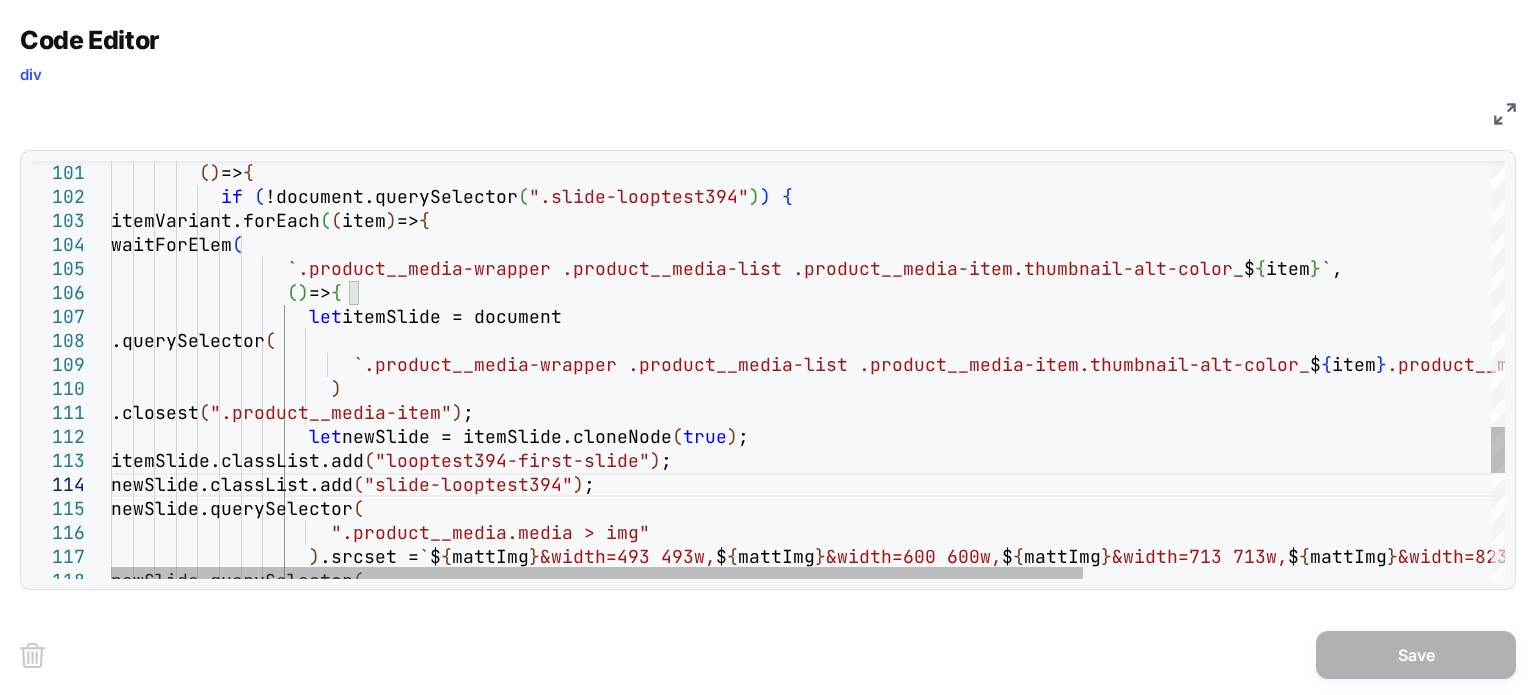 scroll, scrollTop: 96, scrollLeft: 192, axis: both 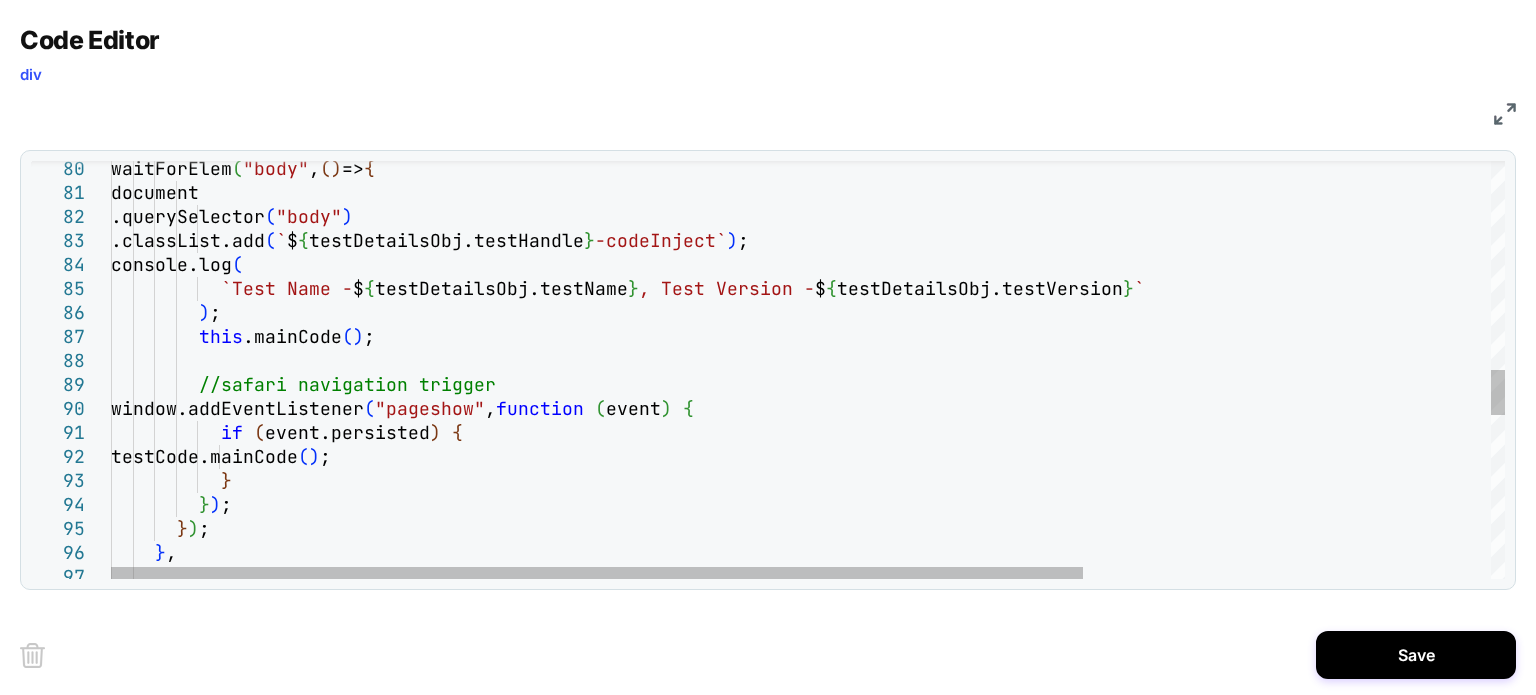 click on "} ,          } ) ;        } ) ;             testCode.mainCode ( ) ;            }         window.addEventListener ( "pageshow" ,  function   ( event )   {            if   ( event.persisted )   {          //safari navigation trigger          ) ;          this .mainCode ( ) ;         console.log (            `Test Name -  $ { testDetailsObj.testName } , Test Version -  $ { testDetailsObj.testVersion } `           .querySelector ( "body" )           .classList.add ( ` $ { testDetailsObj.testHandle } -codeInject` ) ;       waitForElem ( "body" ,  ( )  =>  {         document" at bounding box center [1100, 162] 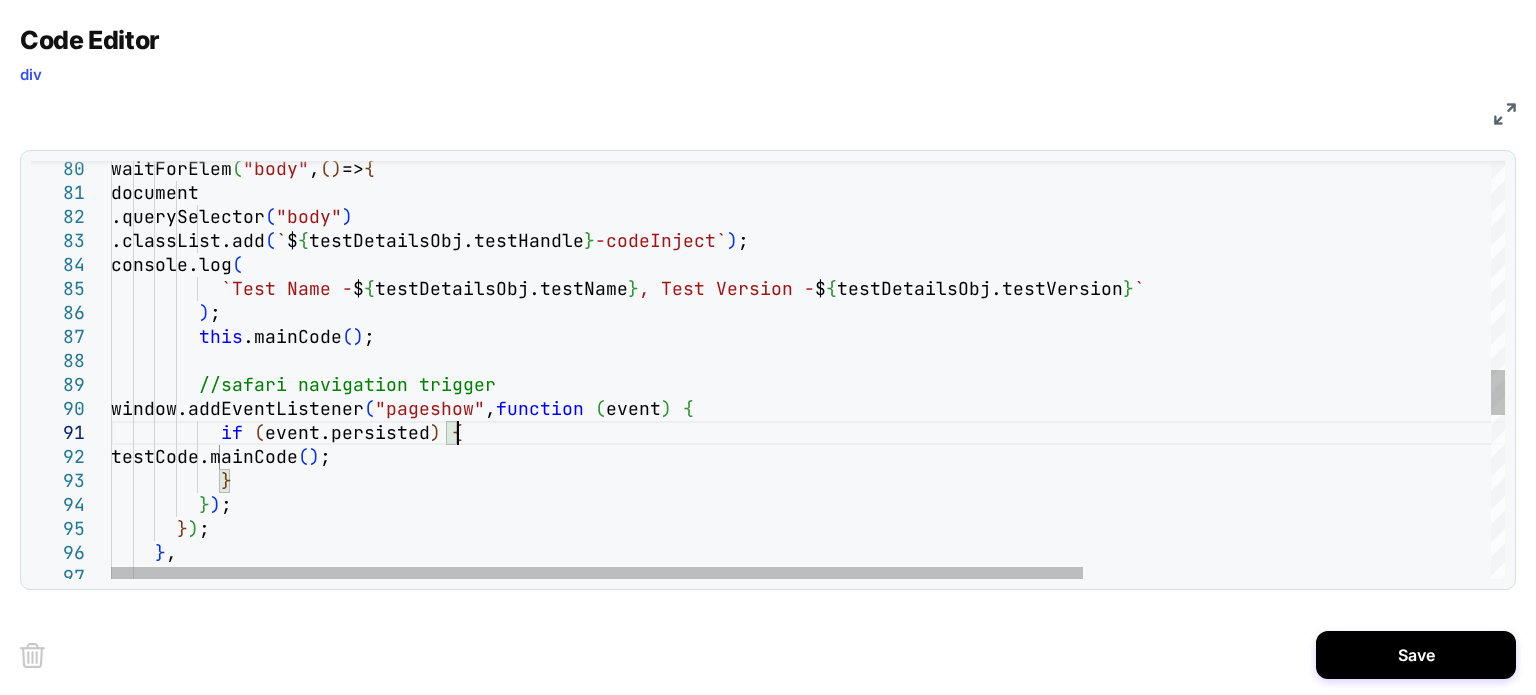 click on "} ,          } ) ;        } ) ;             testCode.mainCode ( ) ;            }         window.addEventListener ( "pageshow" ,  function   ( event )   {            if   ( event.persisted )   {          //safari navigation trigger          ) ;          this .mainCode ( ) ;         console.log (            `Test Name -  $ { testDetailsObj.testName } , Test Version -  $ { testDetailsObj.testVersion } `           .querySelector ( "body" )           .classList.add ( ` $ { testDetailsObj.testHandle } -codeInject` ) ;       waitForElem ( "body" ,  ( )  =>  {         document" at bounding box center [1100, 162] 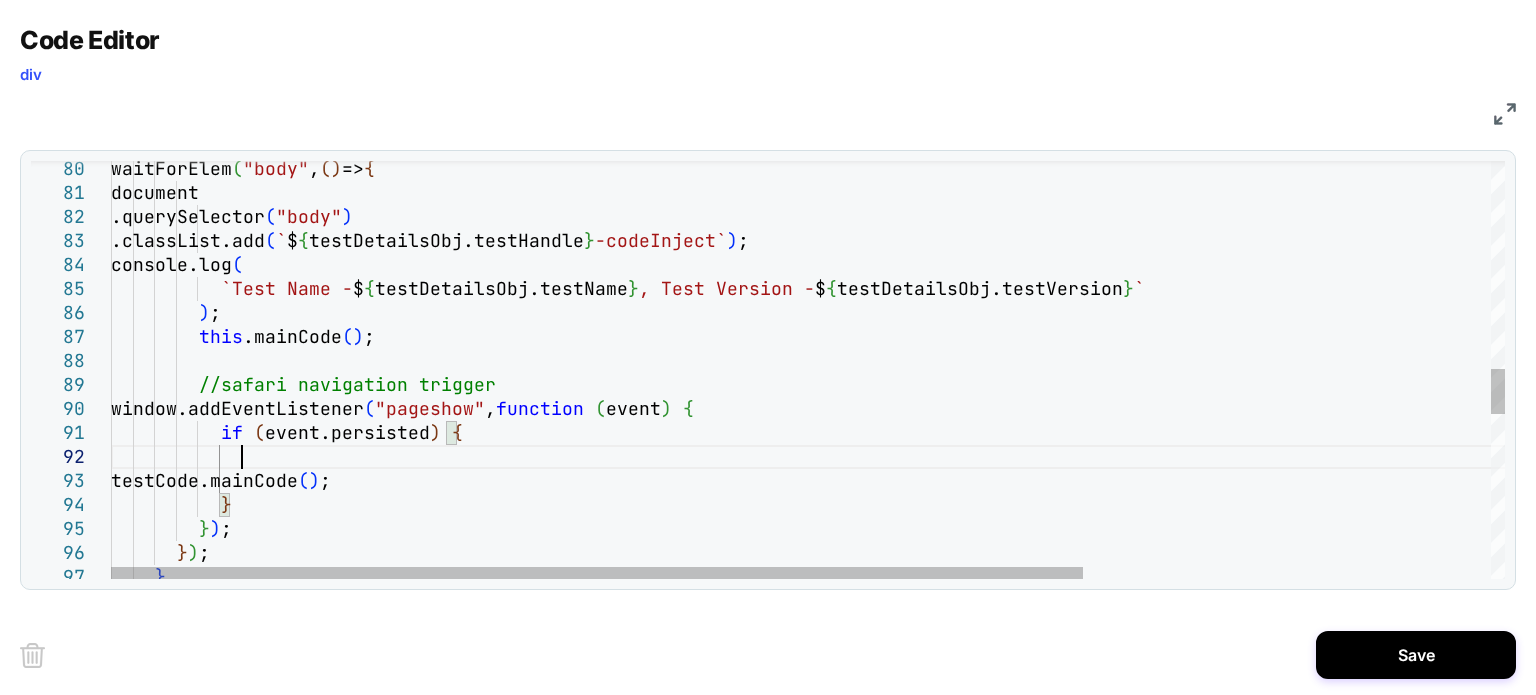 scroll, scrollTop: 47, scrollLeft: 128, axis: both 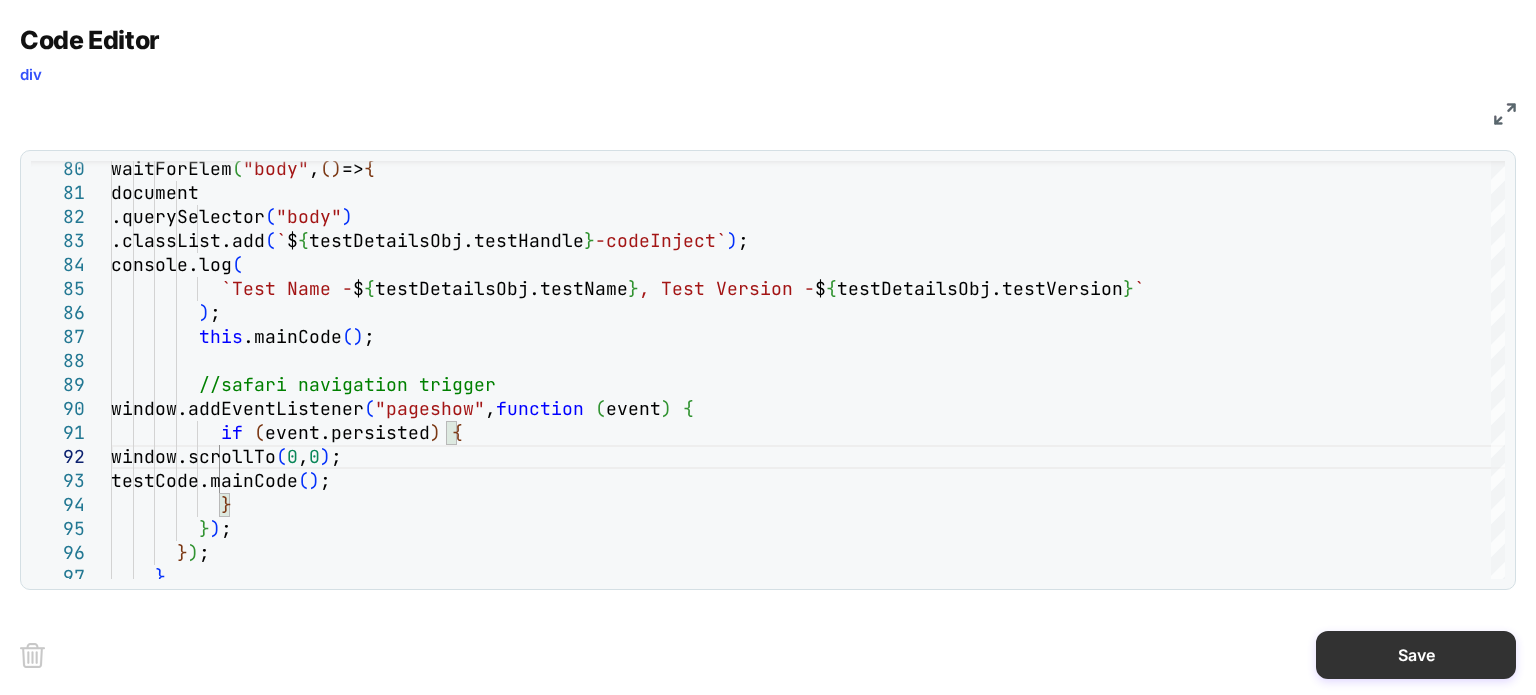 type on "**********" 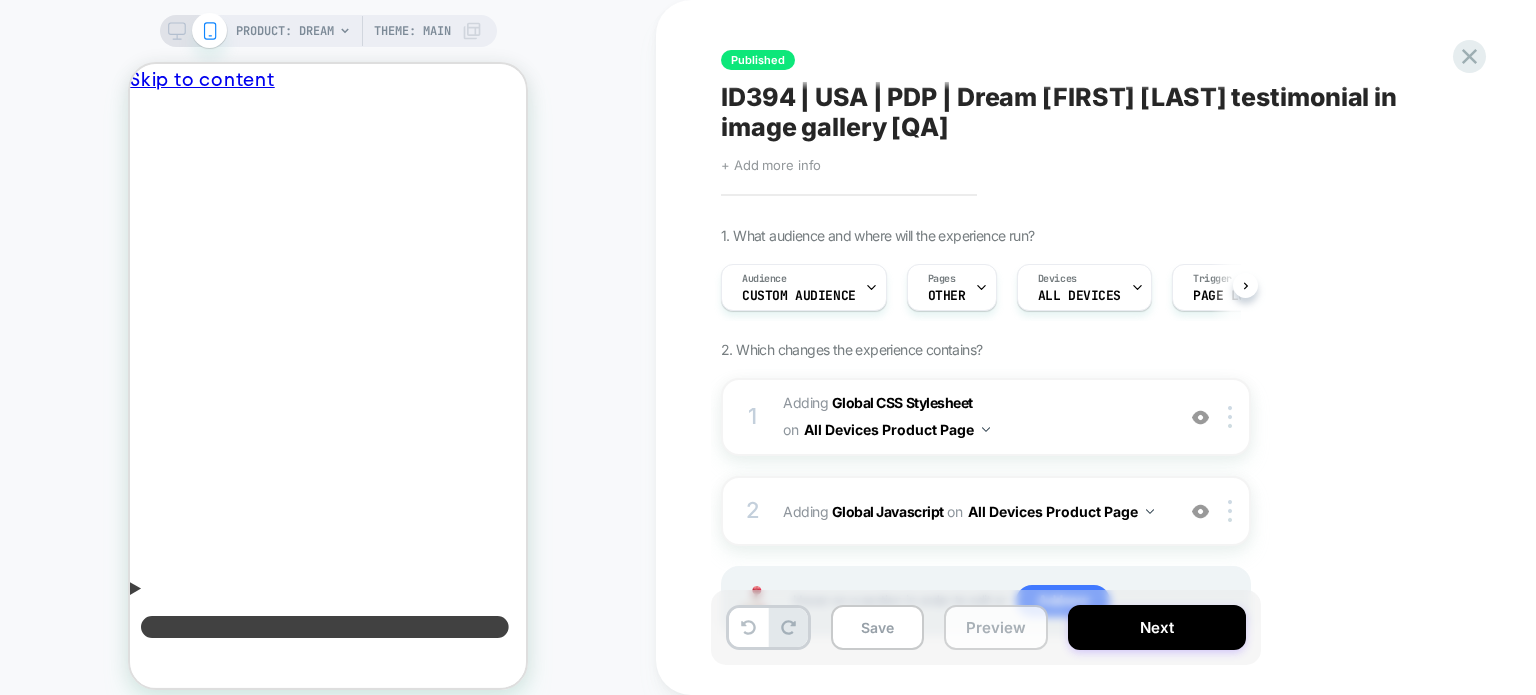 scroll, scrollTop: 0, scrollLeft: 0, axis: both 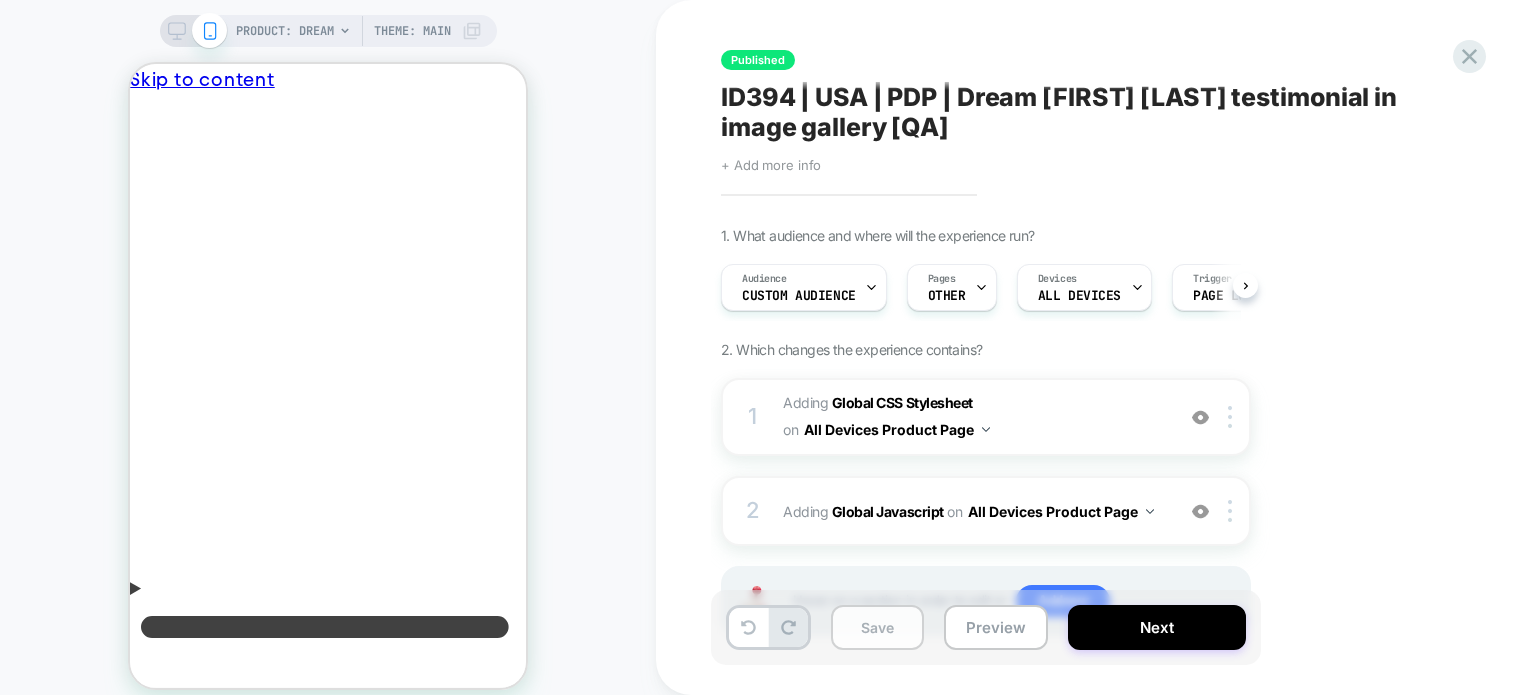 click on "Save" at bounding box center [877, 627] 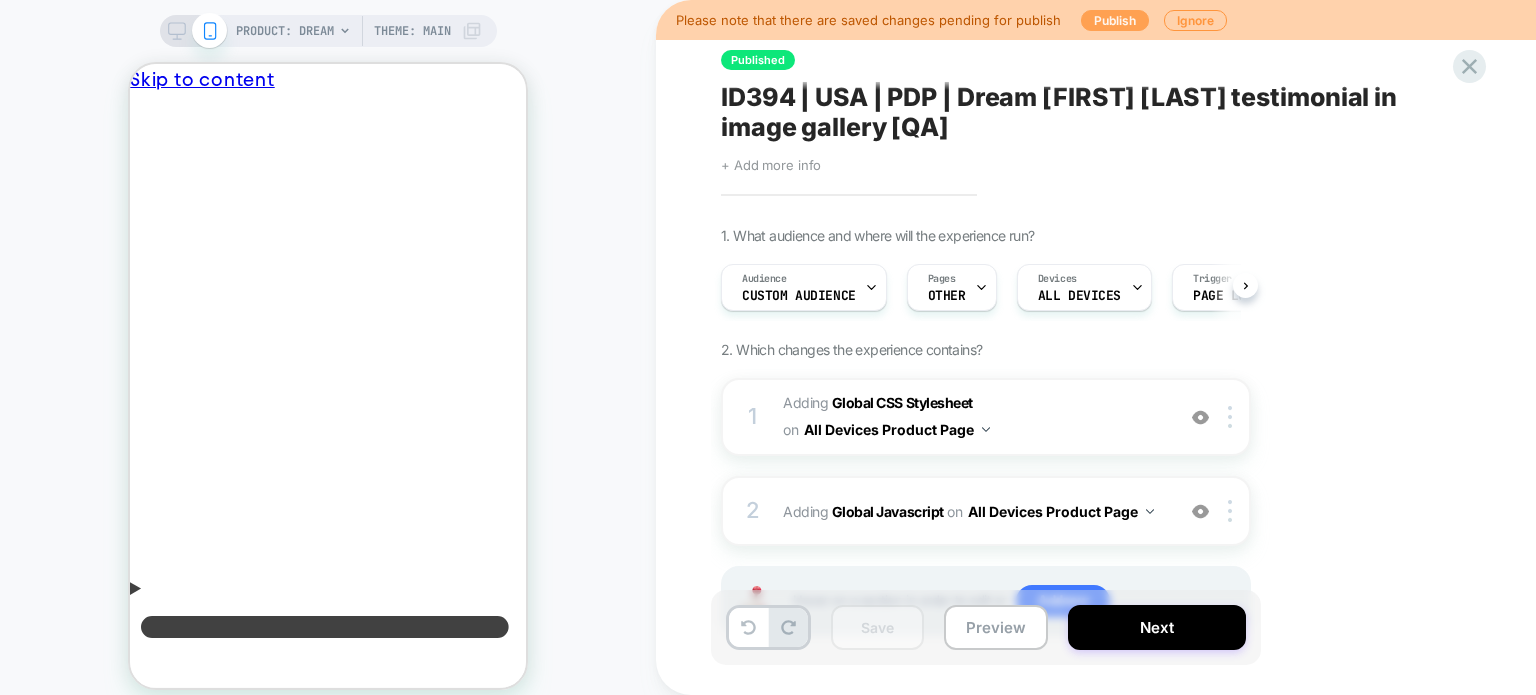 click on "Publish" at bounding box center (1115, 20) 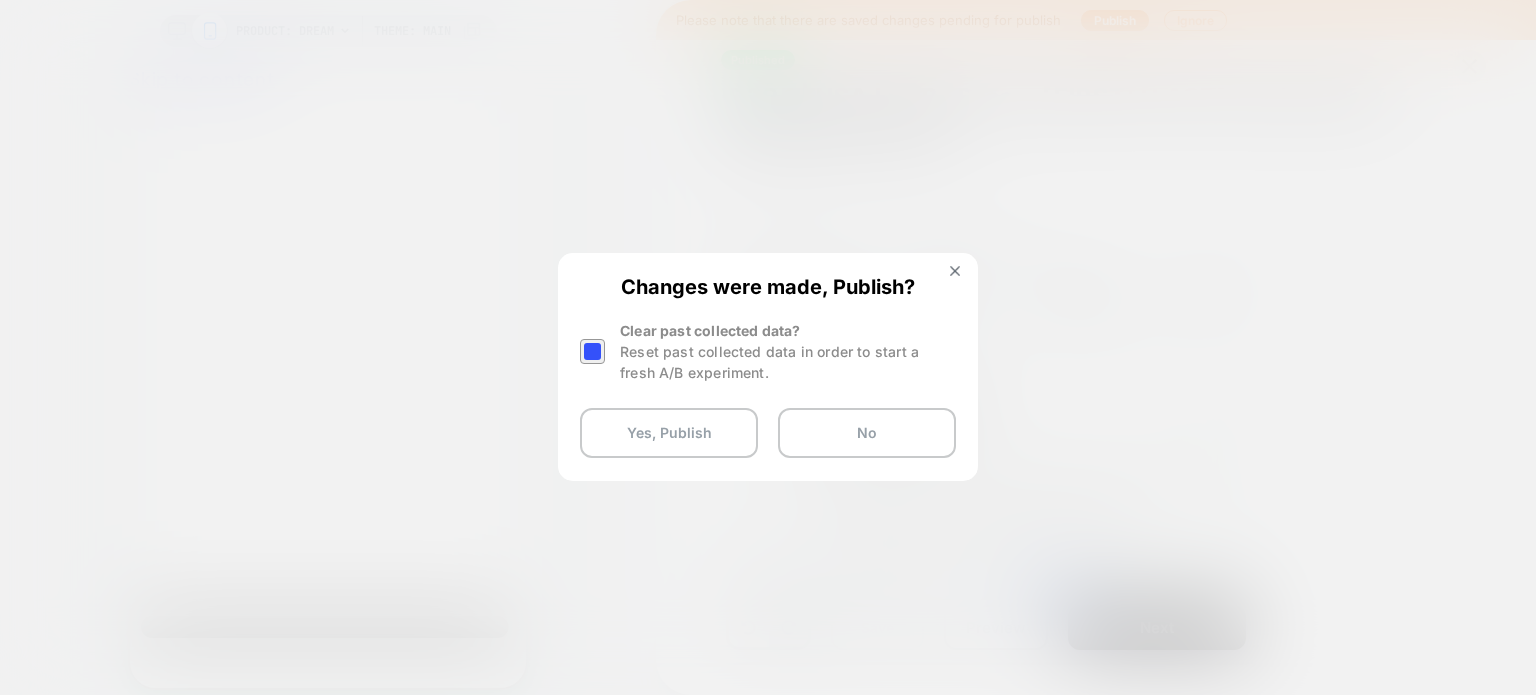 click at bounding box center [592, 351] 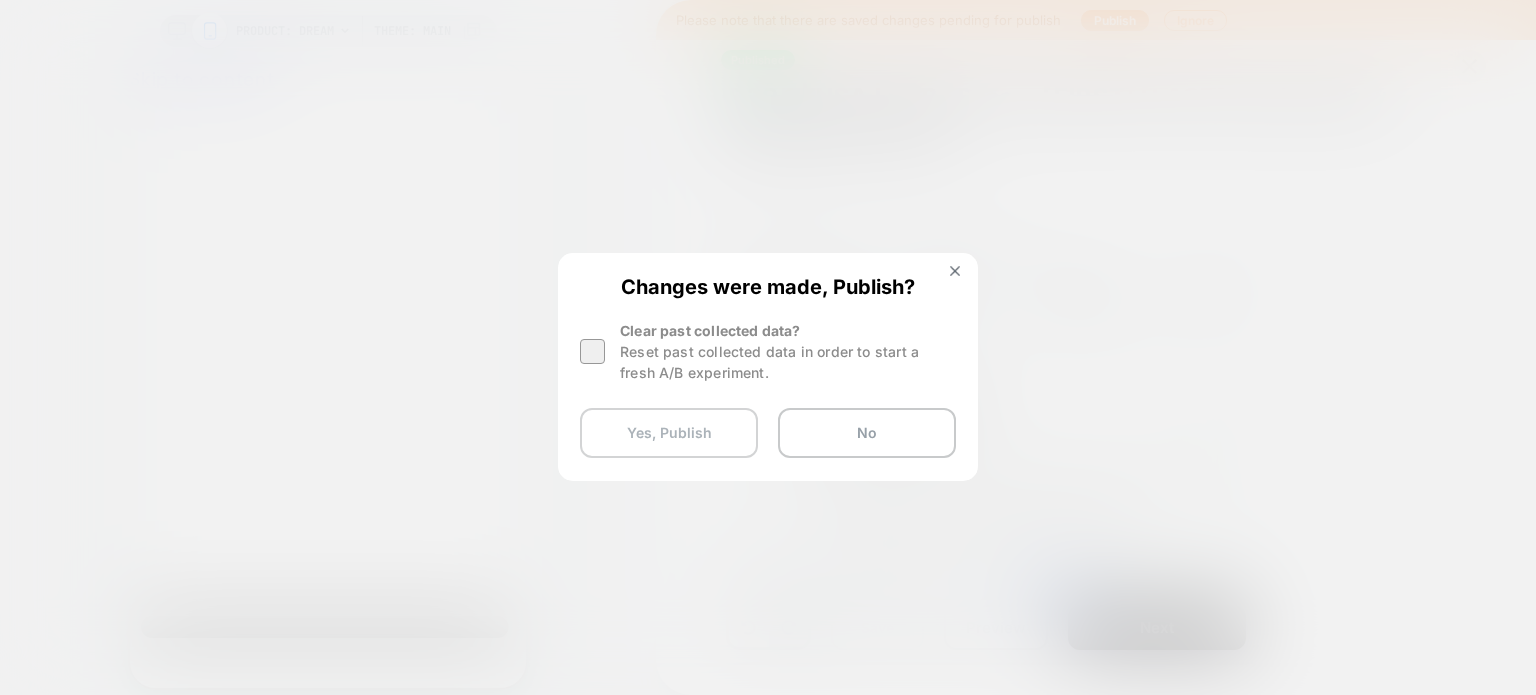 click on "Yes, Publish" at bounding box center [669, 433] 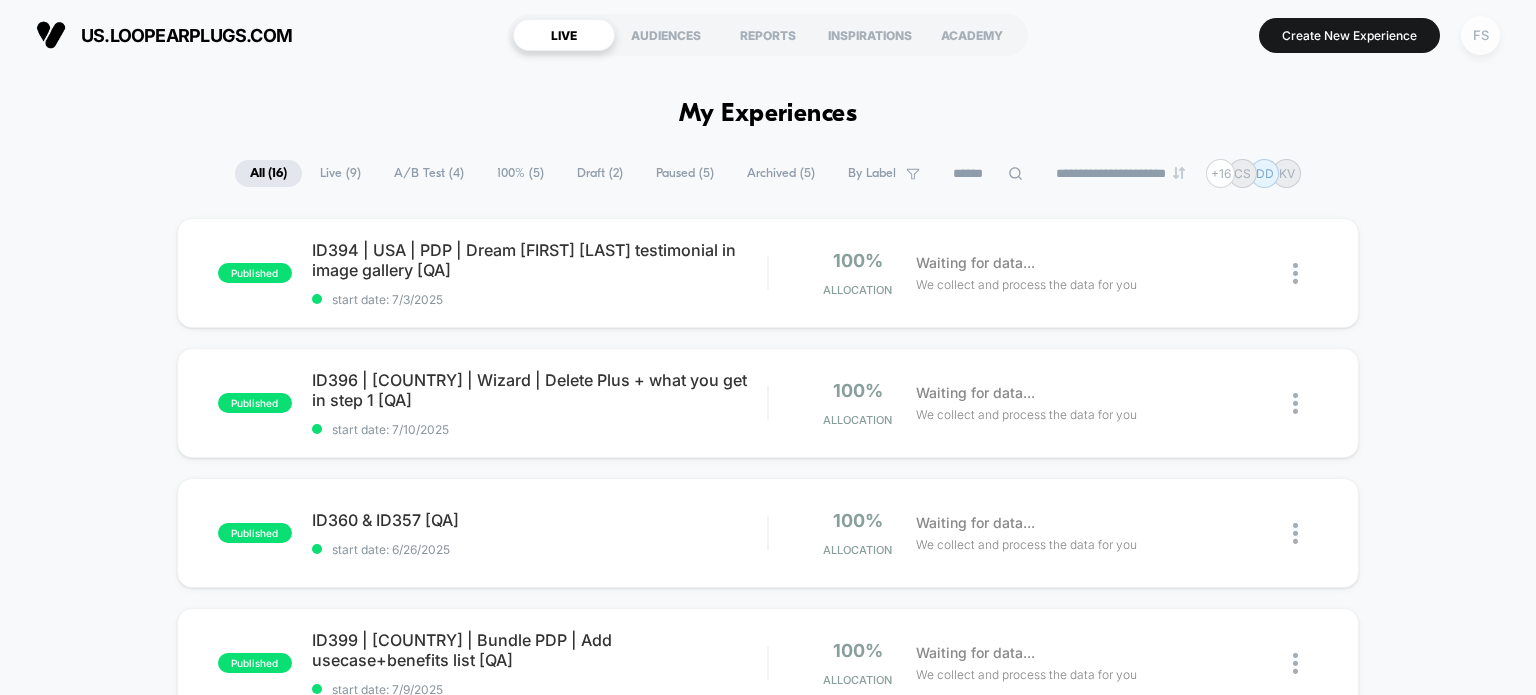 click on "FS" at bounding box center (1480, 35) 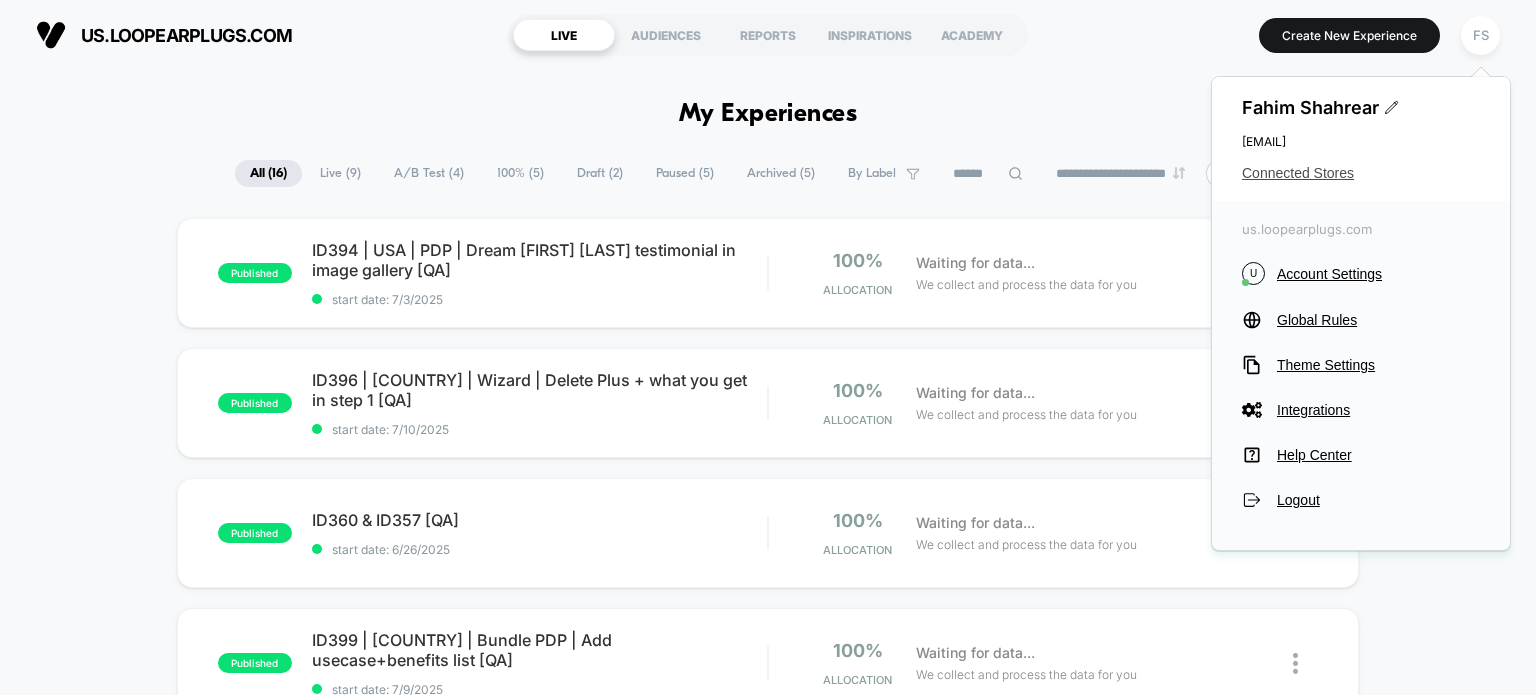 click on "Connected Stores" at bounding box center (1361, 173) 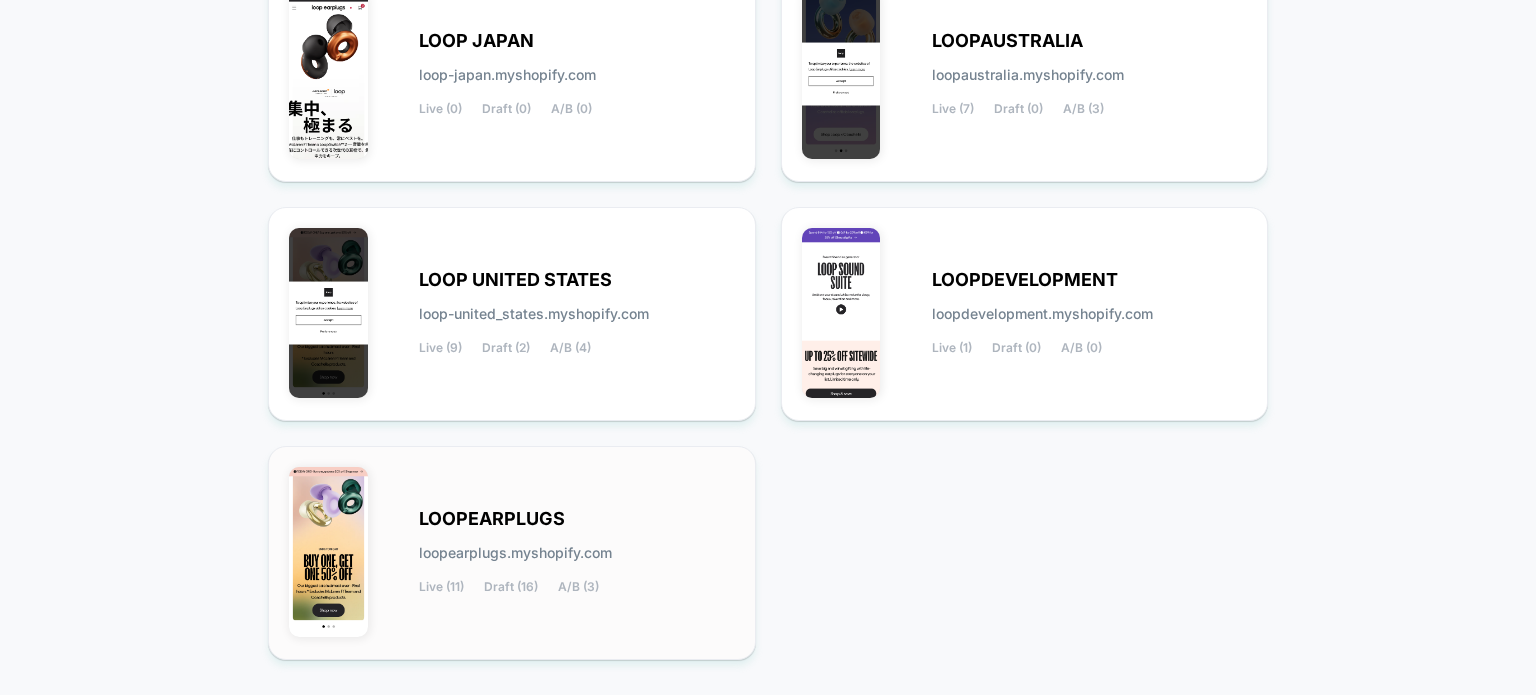 click on "LOOPEARPLUGS loopearplugs.myshopify.com Live (11) Draft (16) A/B (3)" at bounding box center (512, 553) 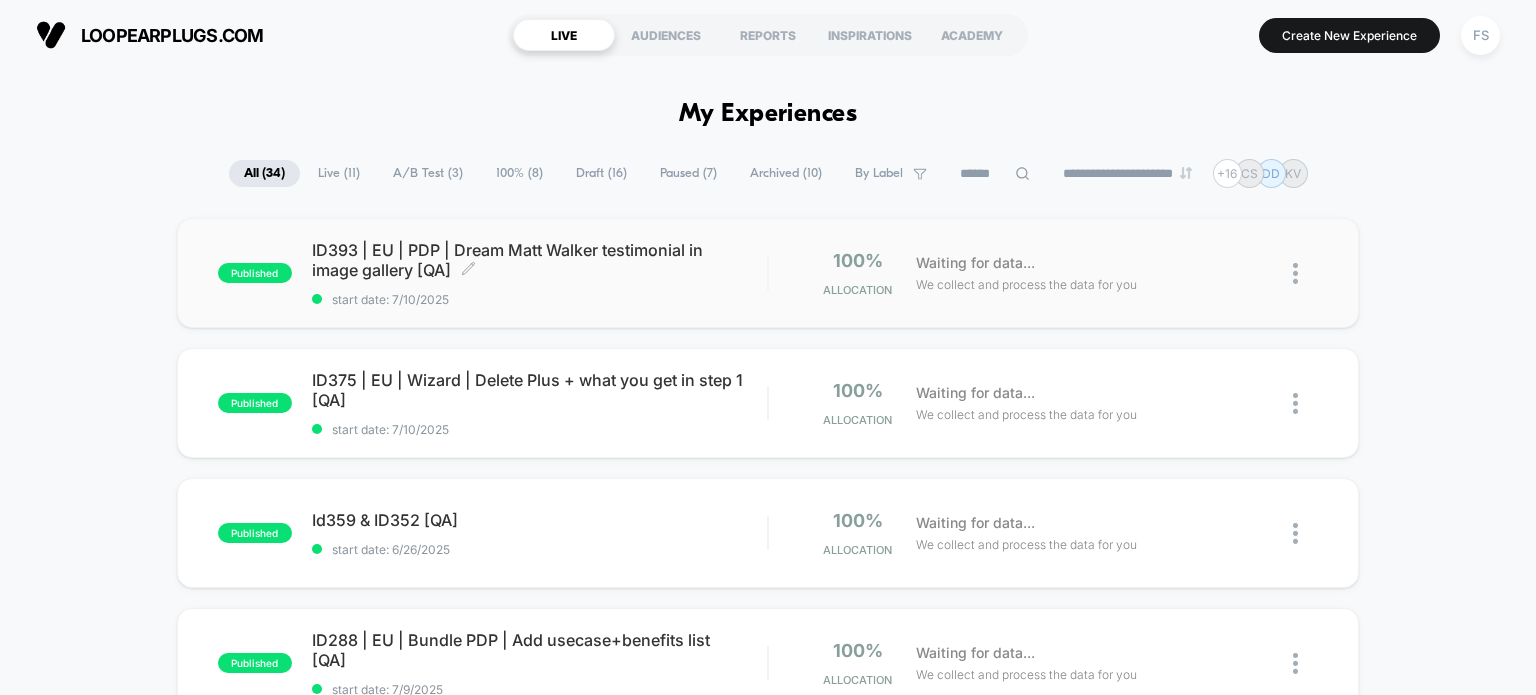 click on "ID393 | EU | PDP | Dream Matt Walker testimonial in image gallery [QA] Click to edit experience details" at bounding box center [540, 260] 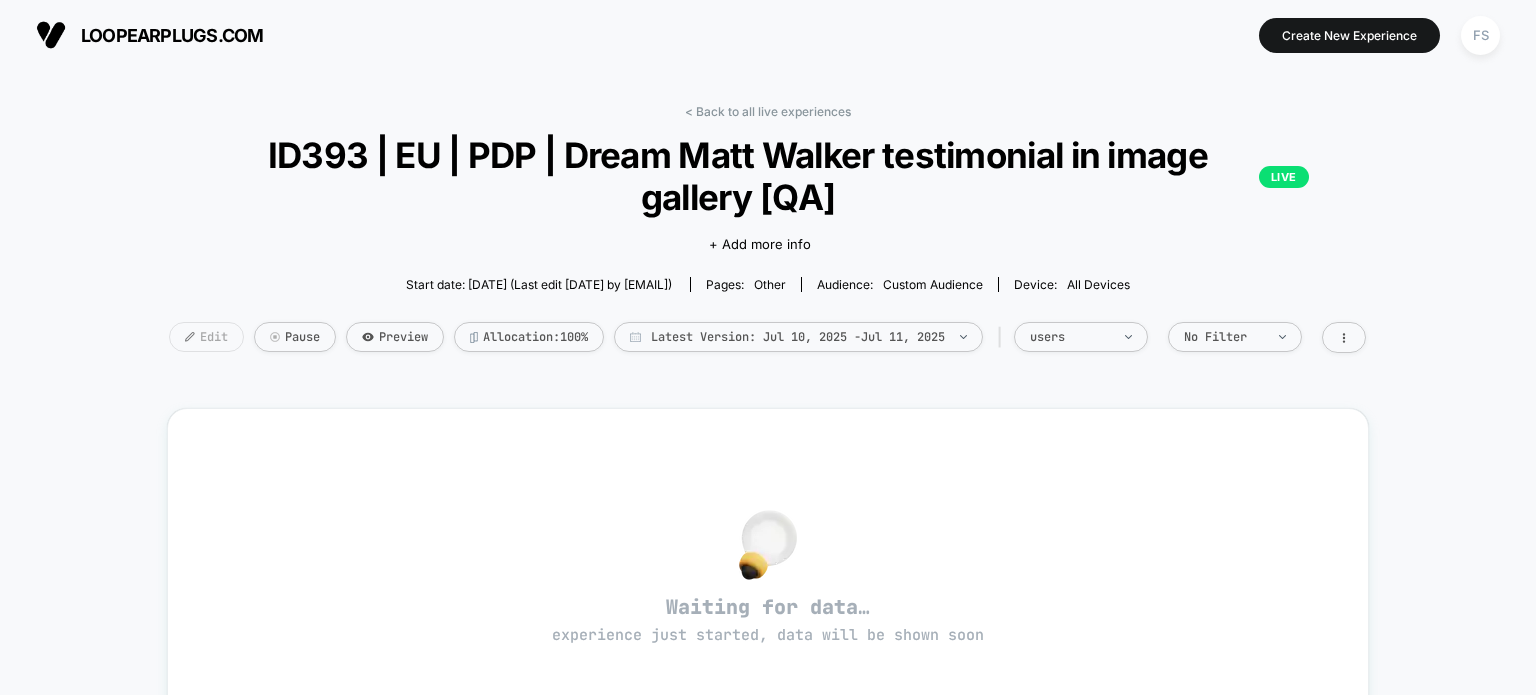 click on "Edit" at bounding box center (206, 337) 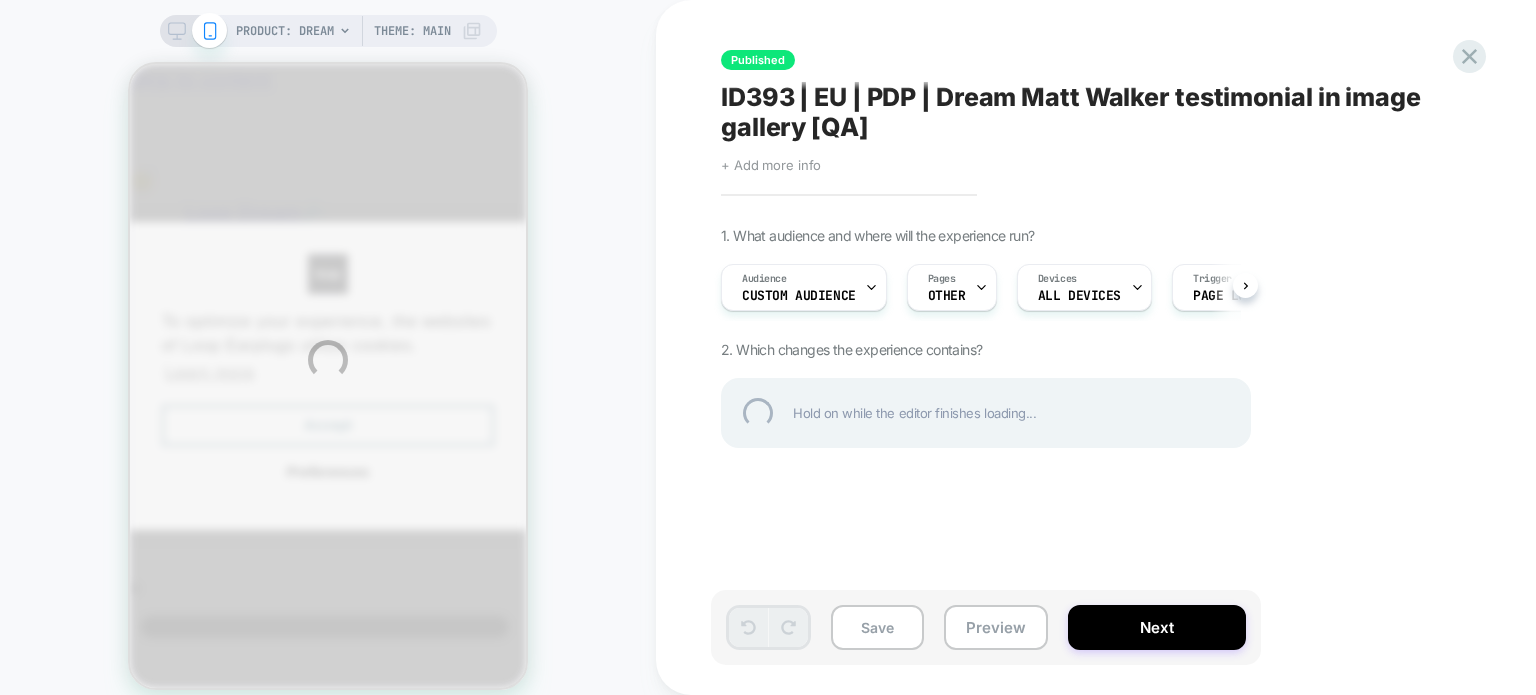 scroll, scrollTop: 0, scrollLeft: 0, axis: both 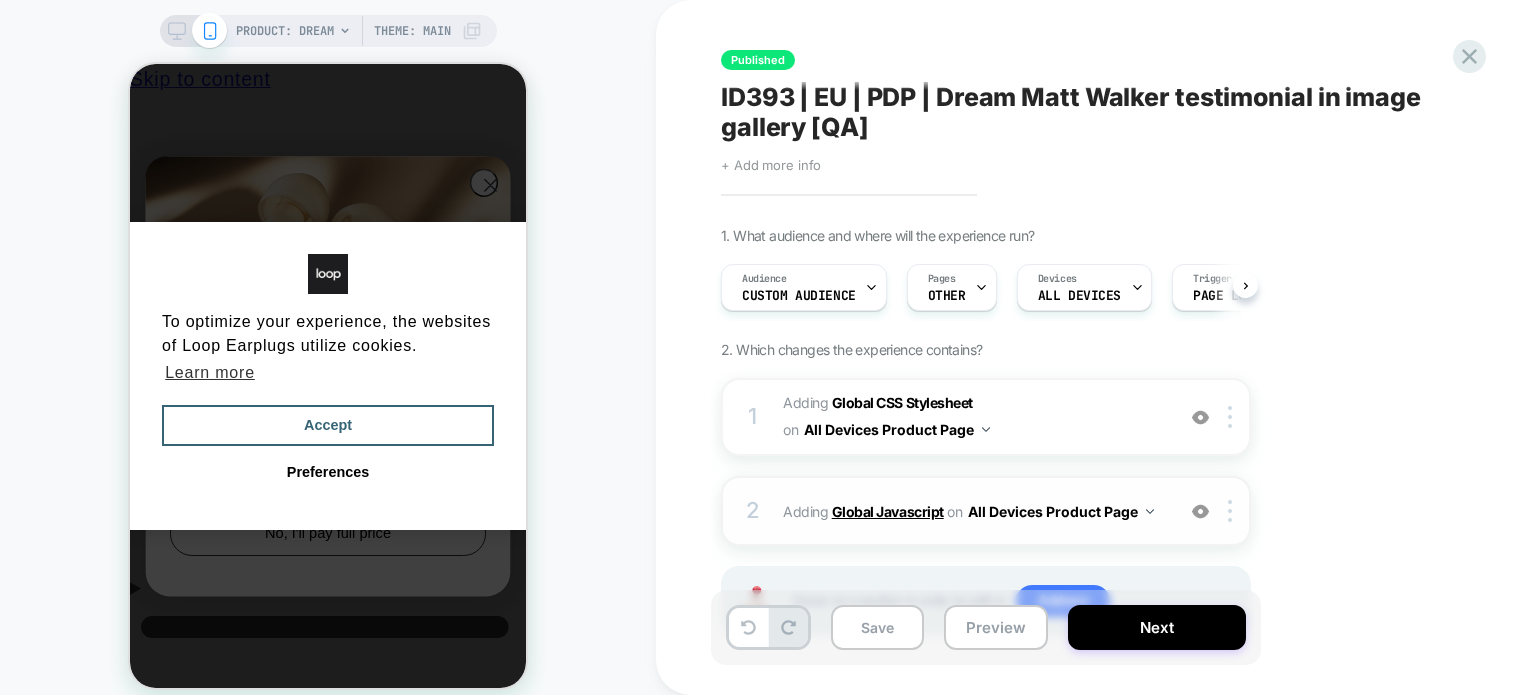 click on "Global Javascript" at bounding box center [888, 511] 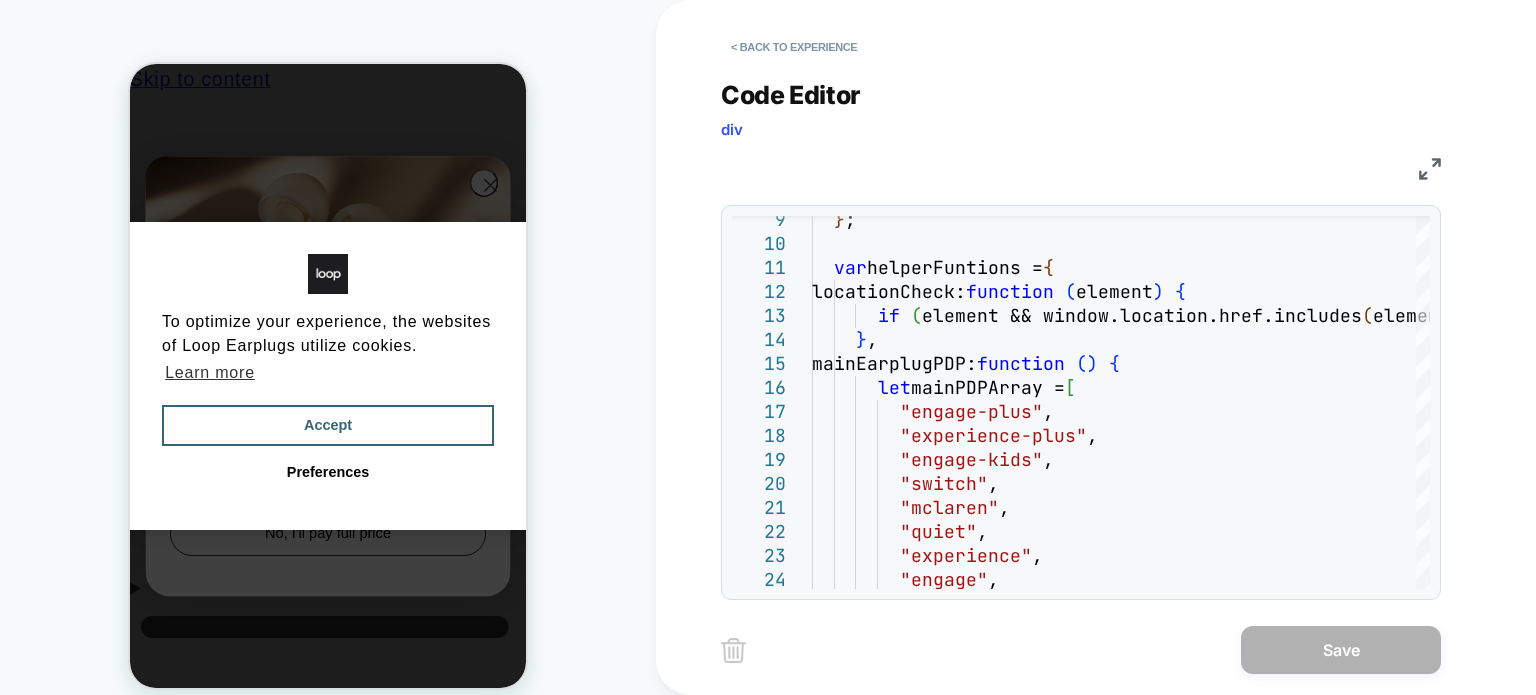 click at bounding box center (1430, 169) 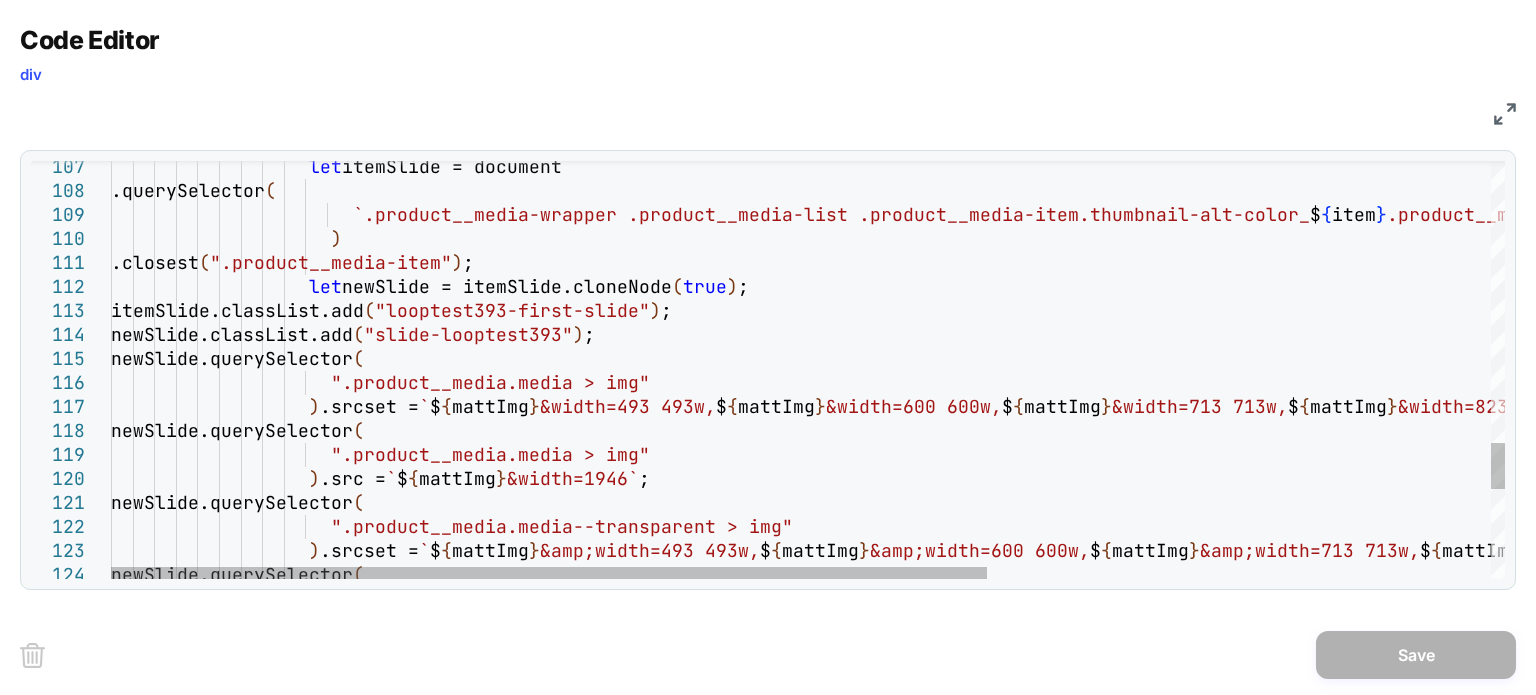 scroll, scrollTop: 0, scrollLeft: 0, axis: both 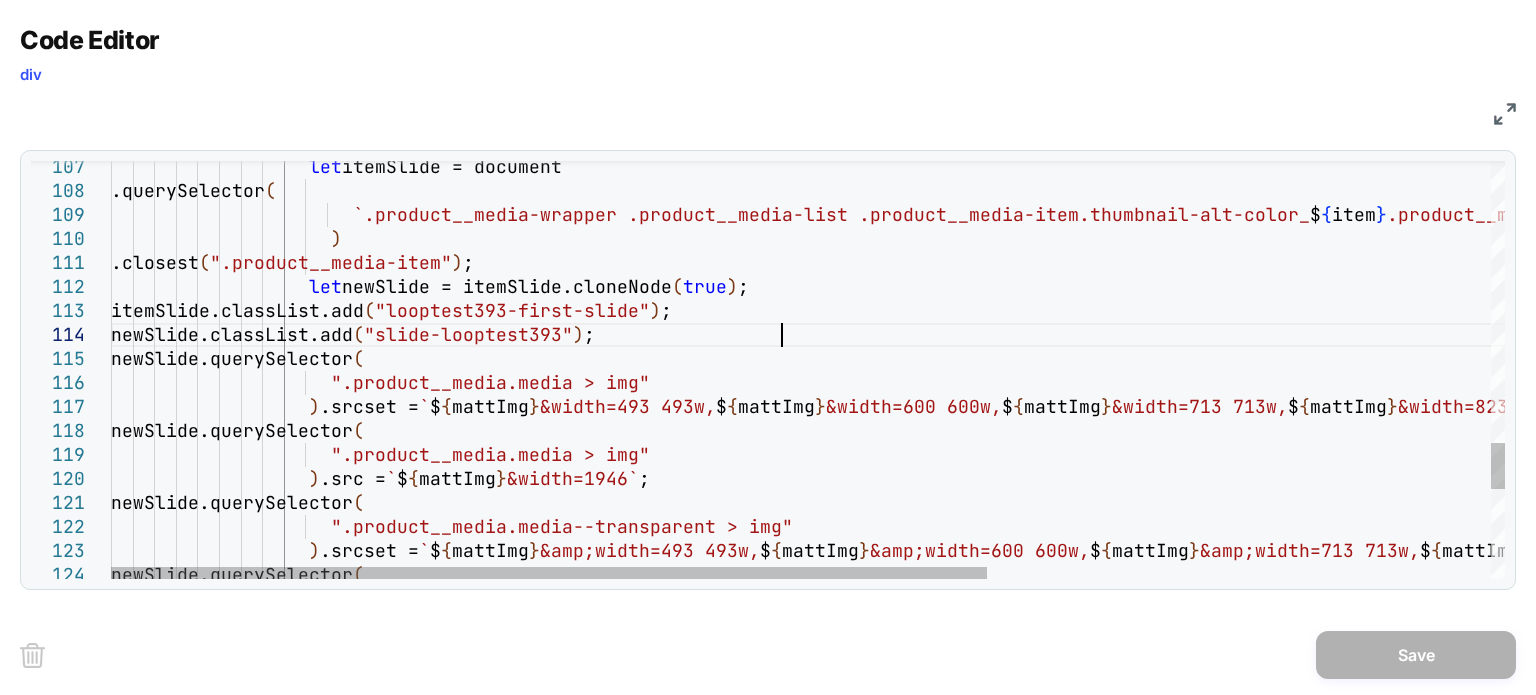 click on "let itemSlide = document .querySelector ( `.product__media-wrapper .product__media-list .pro duct__media-item.thumbnail-alt-color_ ${ item } .product__media > img` ) .closest ( ".product__media-item" ) ; let newSlide = itemSlide.cloneNode ( true ) ; itemSlide.classList.add ( "looptest393-first-slide" ) ; newSlide.classList.add ( "slide-looptest393" ) ; newSlide.querySelector ( ".product__media.media > img" ) .srcset = ` ${ mattImg } &width=493 493w, ${ mattImg } &width=600 600w, ${ mattImg } &width=713 713w, ${ mattImg } &width=823 823w, ${ mattImg } ${ mattImg }" at bounding box center (1208, -500) 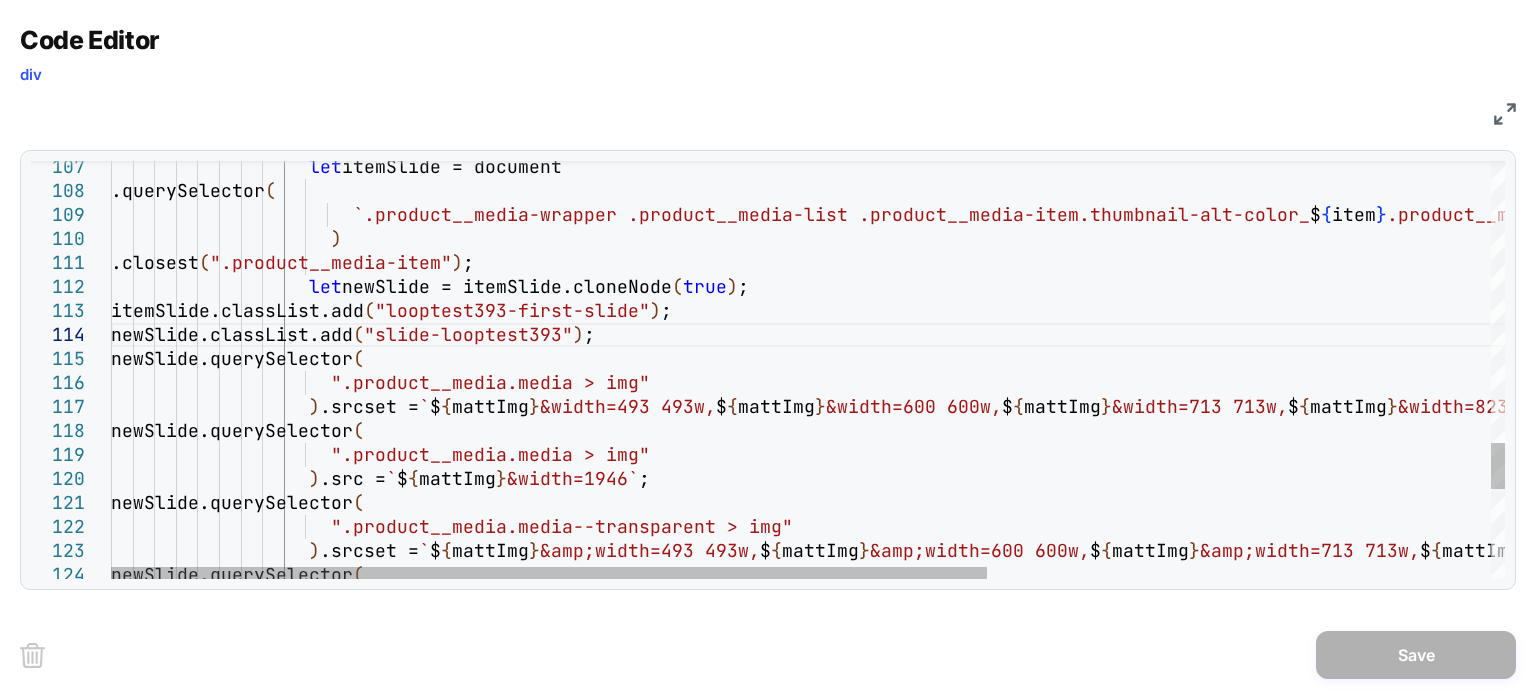scroll, scrollTop: 96, scrollLeft: 192, axis: both 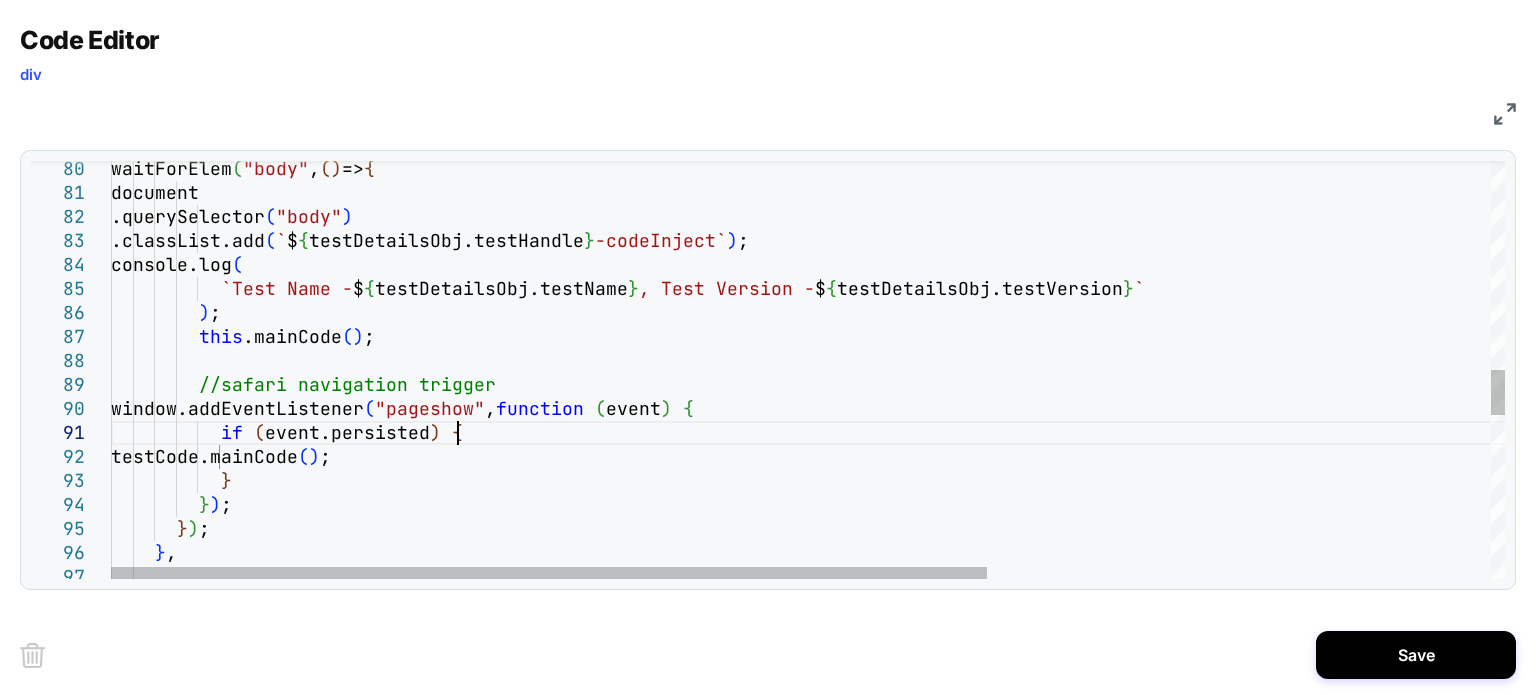 click on "//safari navigation trigger          ) ;          this .mainCode ( ) ;         console.log (            `Test Name -  $ { testDetailsObj.testName } , Test Version -  $ { testDetailsObj.testVersion } `           .querySelector ( "body" )           .classList.add ( ` $ { testDetailsObj.testHandle } -codeInject` ) ;       waitForElem ( "body" ,  ( )  =>  {         document         window.addEventListener ( "pageshow" ,  function   ( event )   {            if   ( event.persisted )   {             testCode.mainCode ( ) ;            }          } ) ;        } ) ;      } ," at bounding box center (1208, 162) 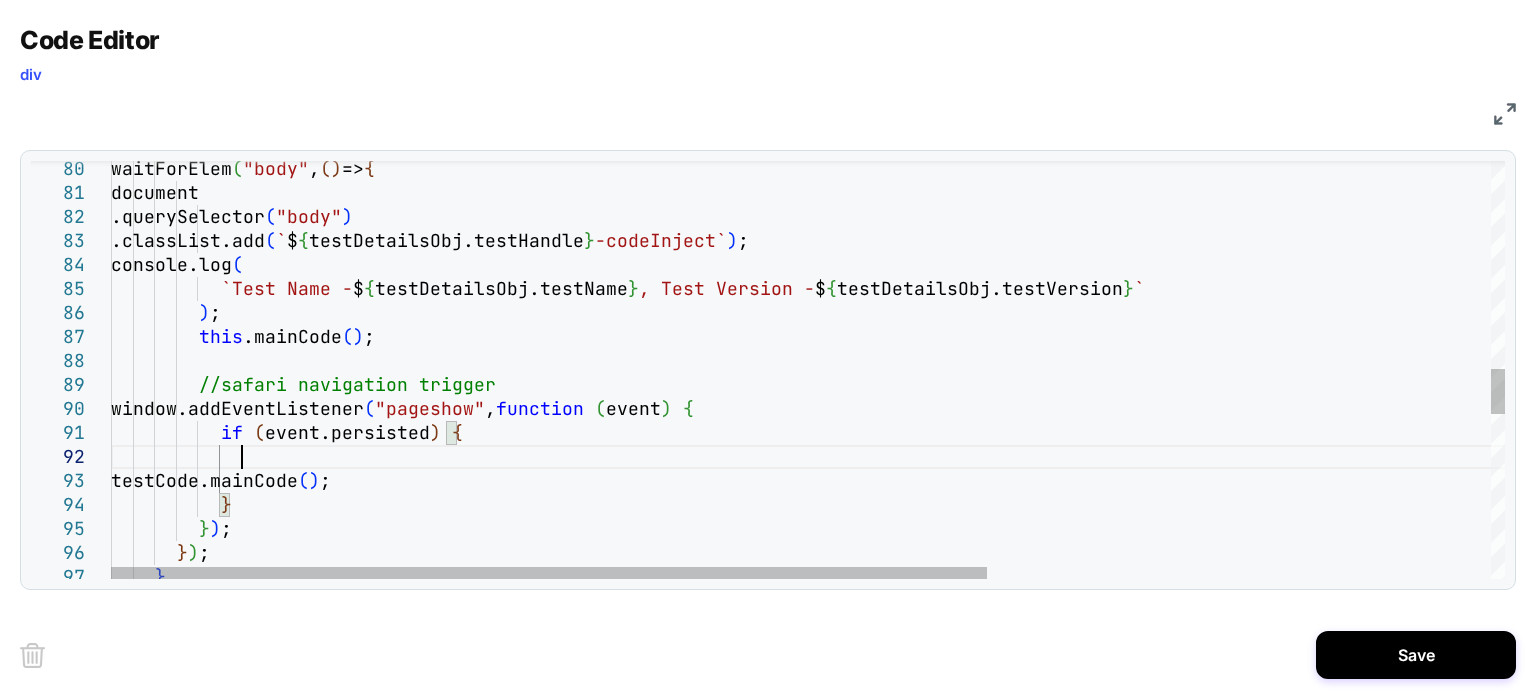 scroll, scrollTop: 47, scrollLeft: 128, axis: both 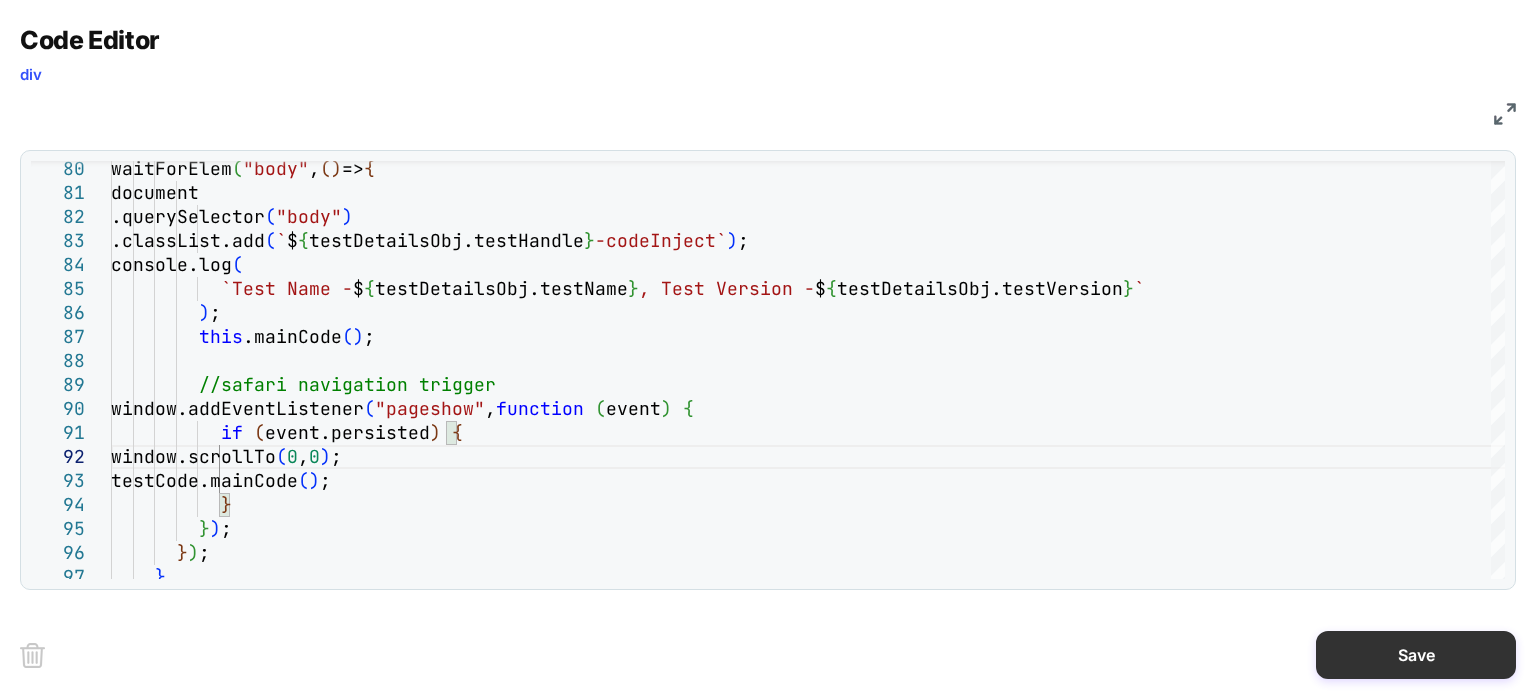 type on "**********" 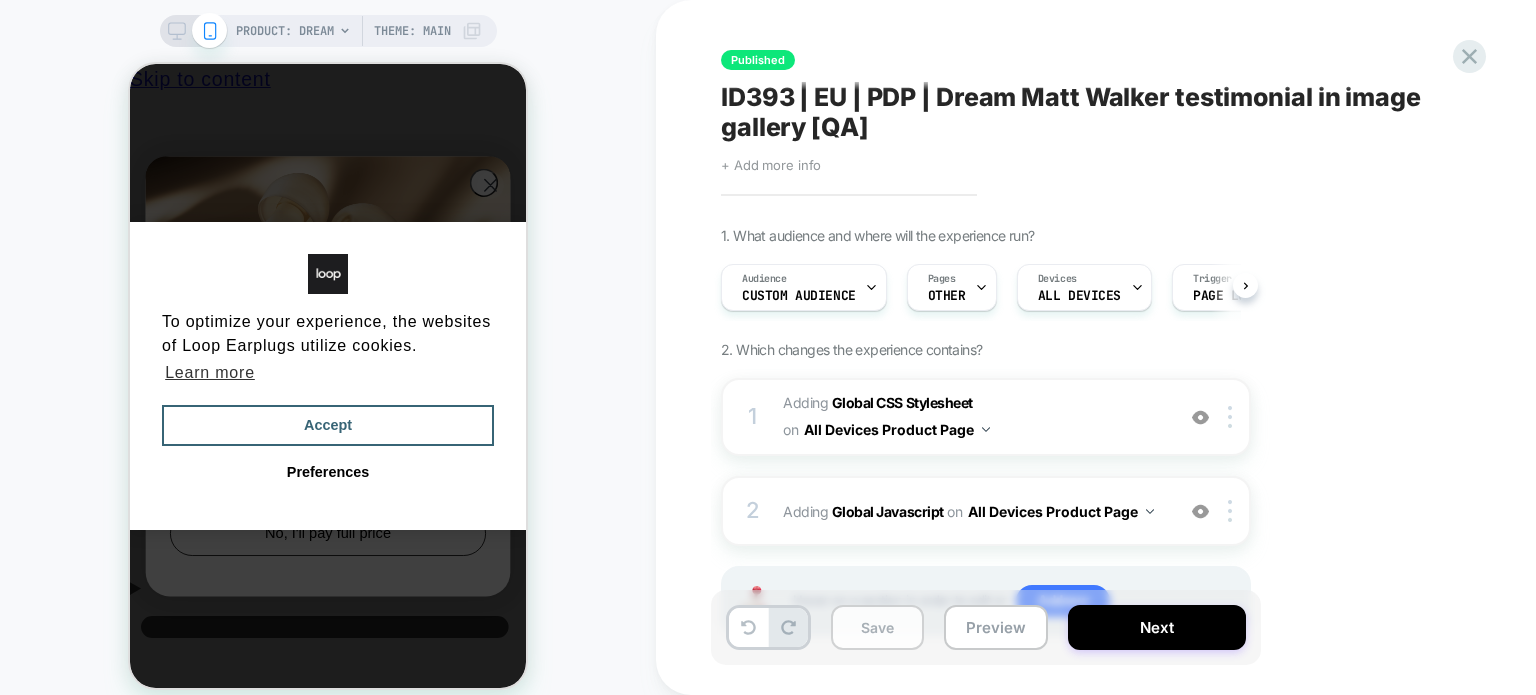 scroll, scrollTop: 0, scrollLeft: 0, axis: both 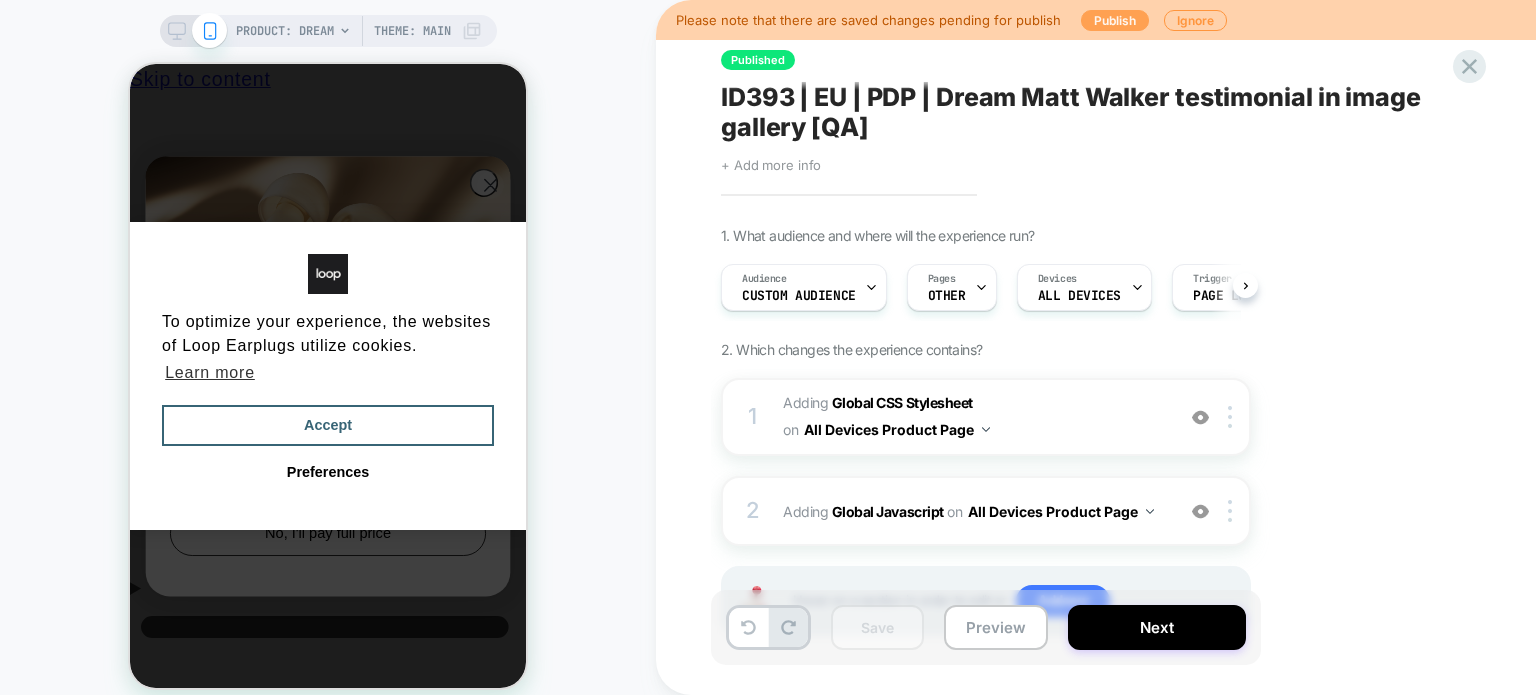 click on "Publish" at bounding box center (1115, 20) 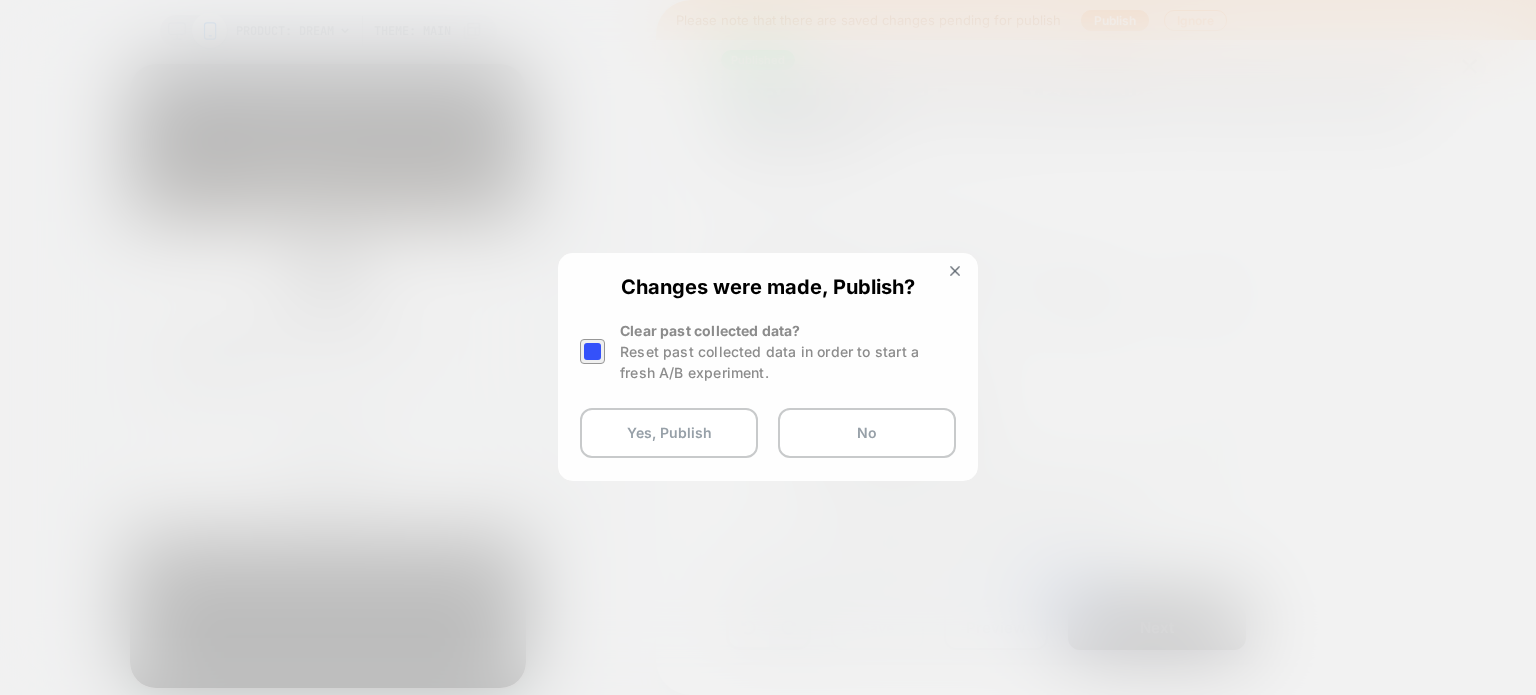 click at bounding box center [595, 351] 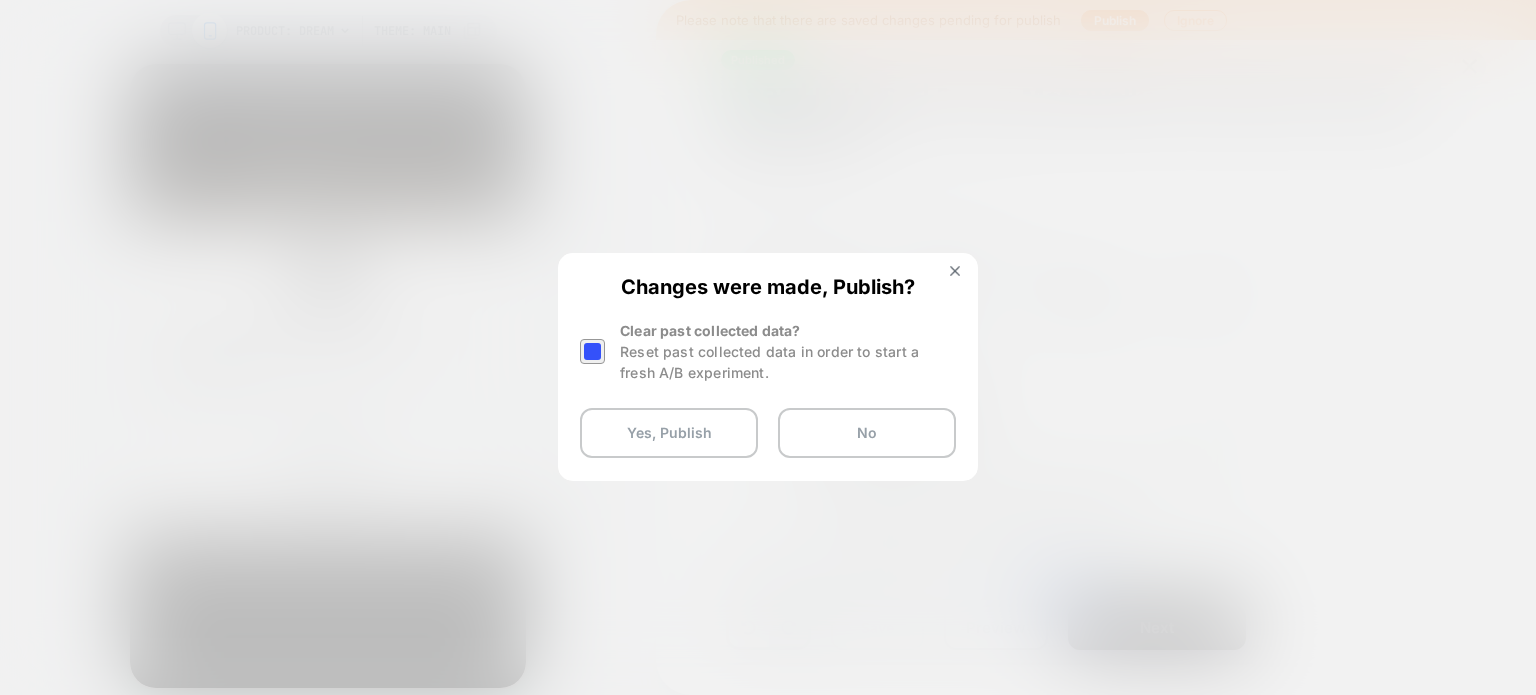 click at bounding box center [592, 351] 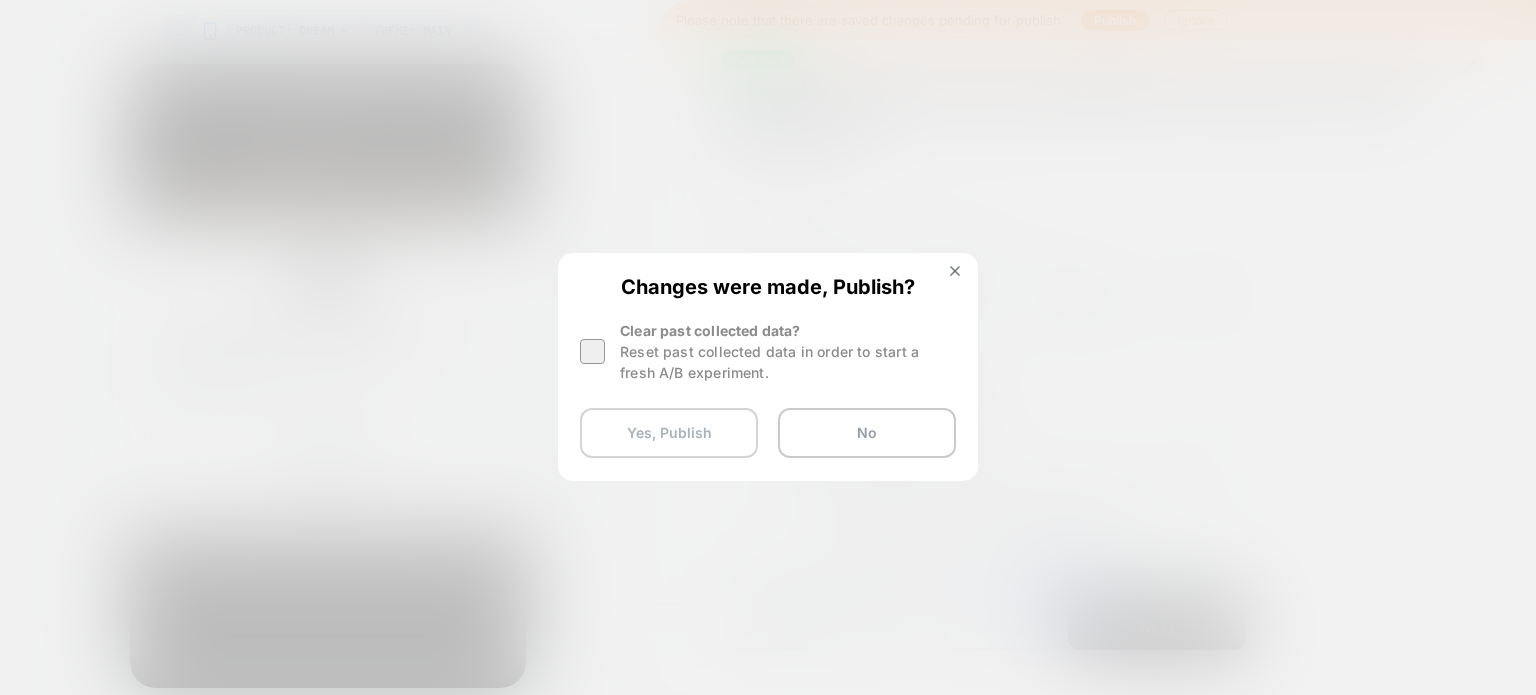 click on "Yes, Publish" at bounding box center [669, 433] 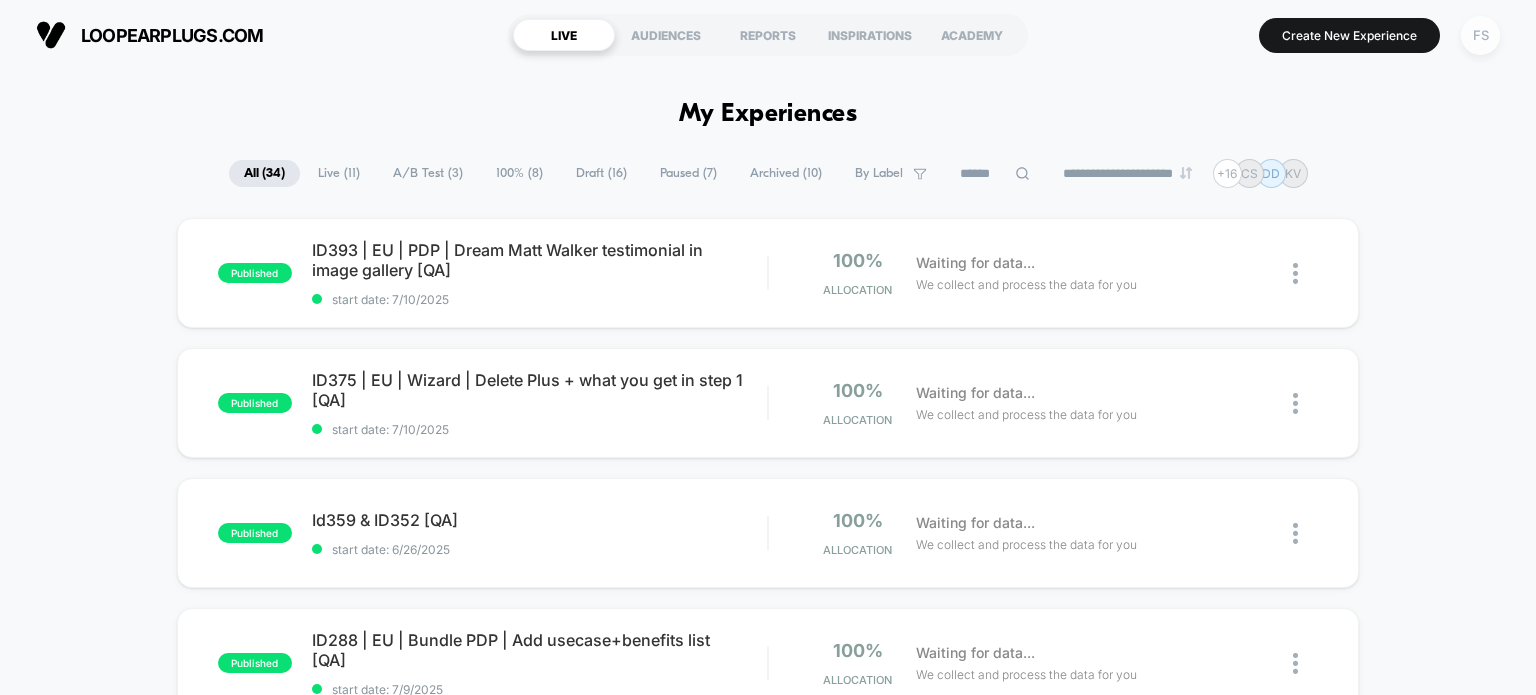 click on "FS" at bounding box center [1480, 35] 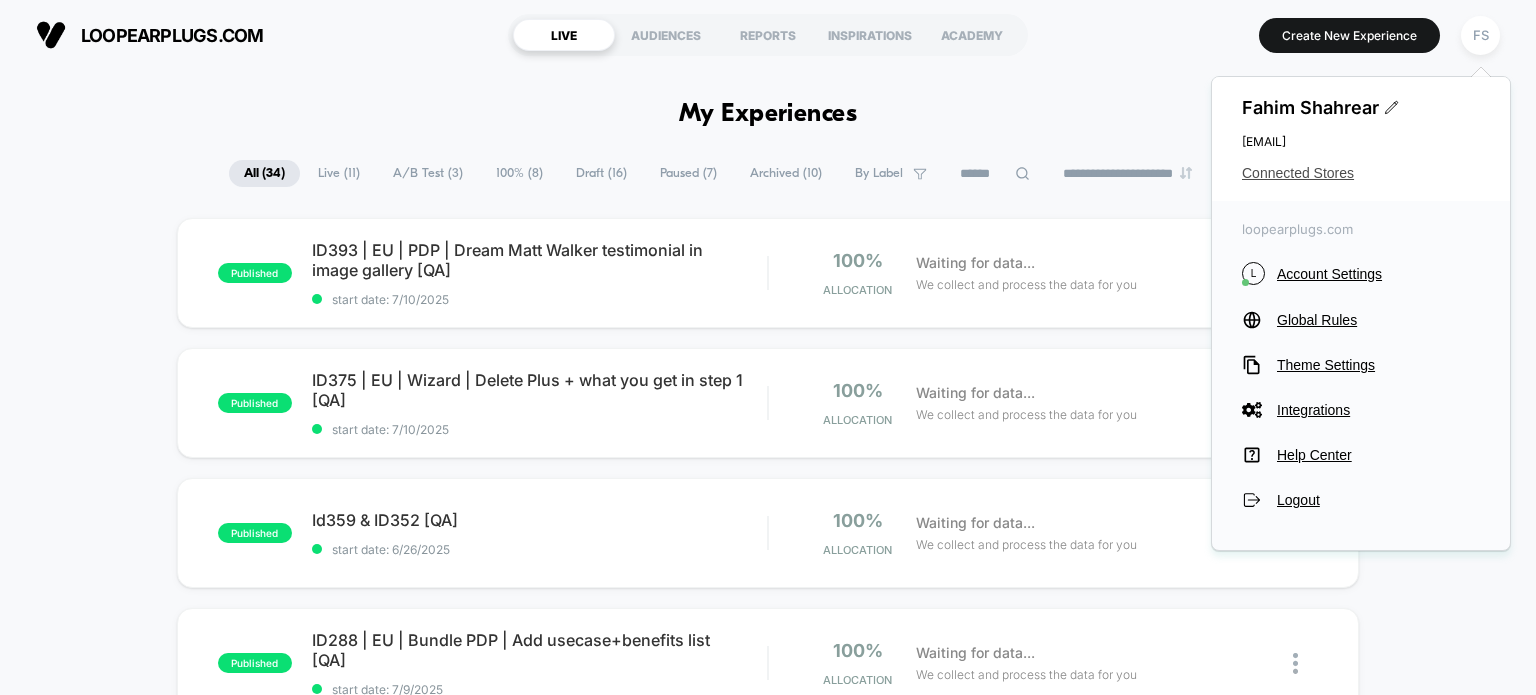 click on "Connected Stores" at bounding box center (1361, 173) 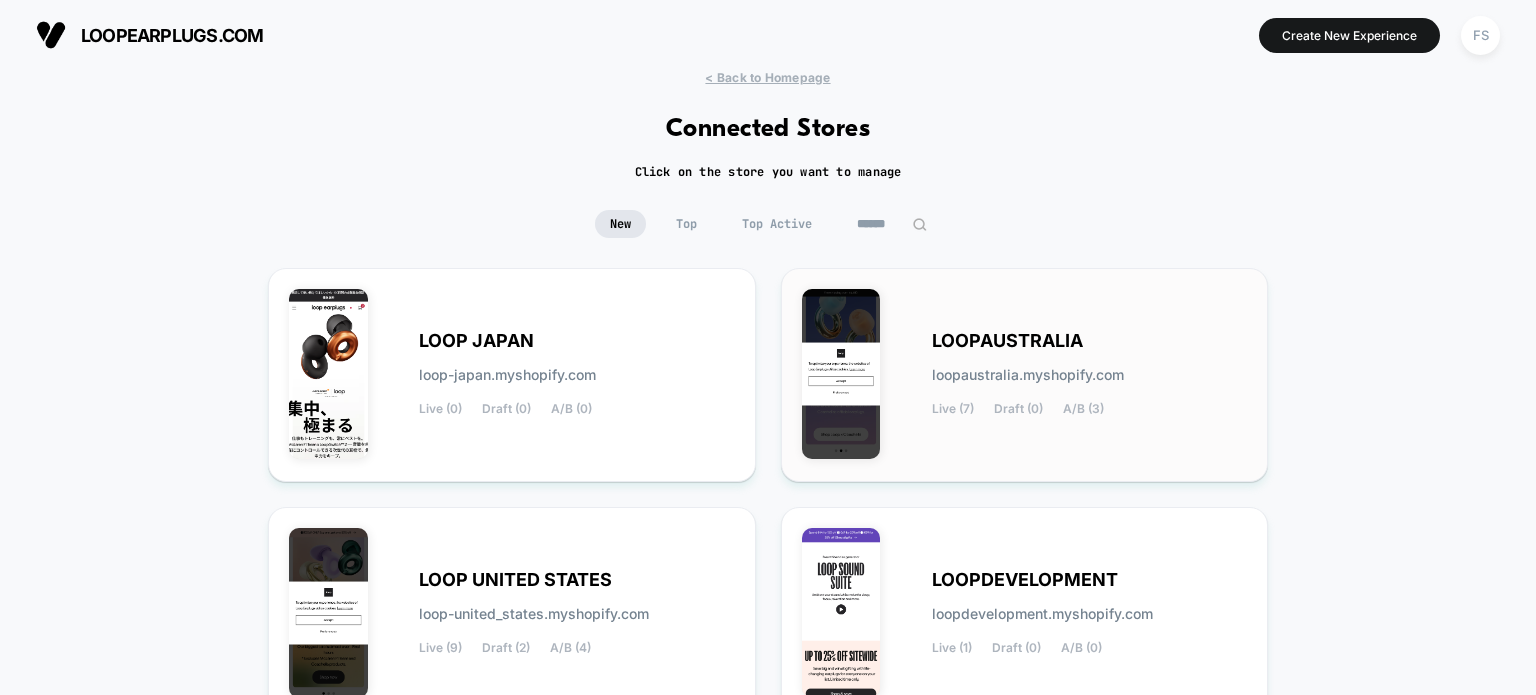 click on "LOOPAUSTRALIA" at bounding box center (1007, 341) 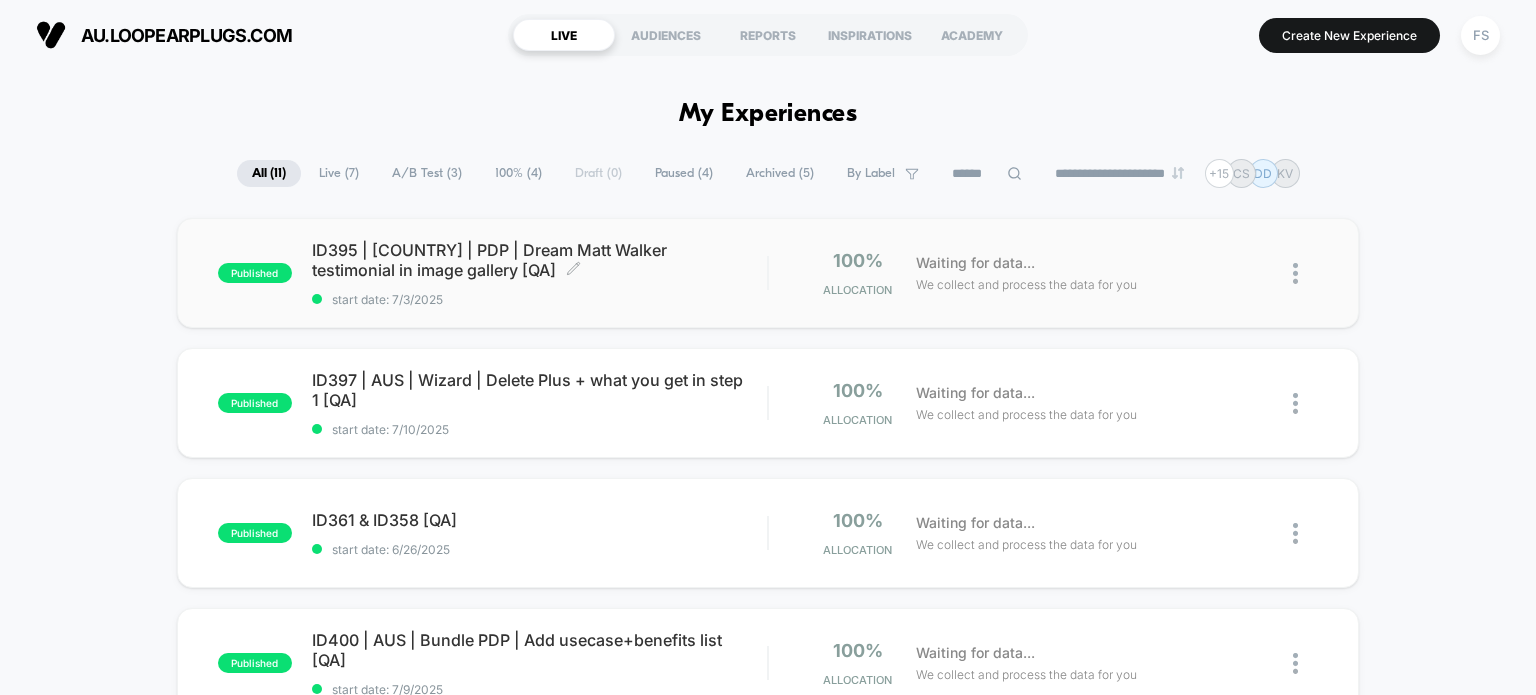 click on "ID395 | [COUNTRY] | PDP | Dream Matt Walker testimonial in image gallery [QA] Click to edit experience details" at bounding box center (540, 260) 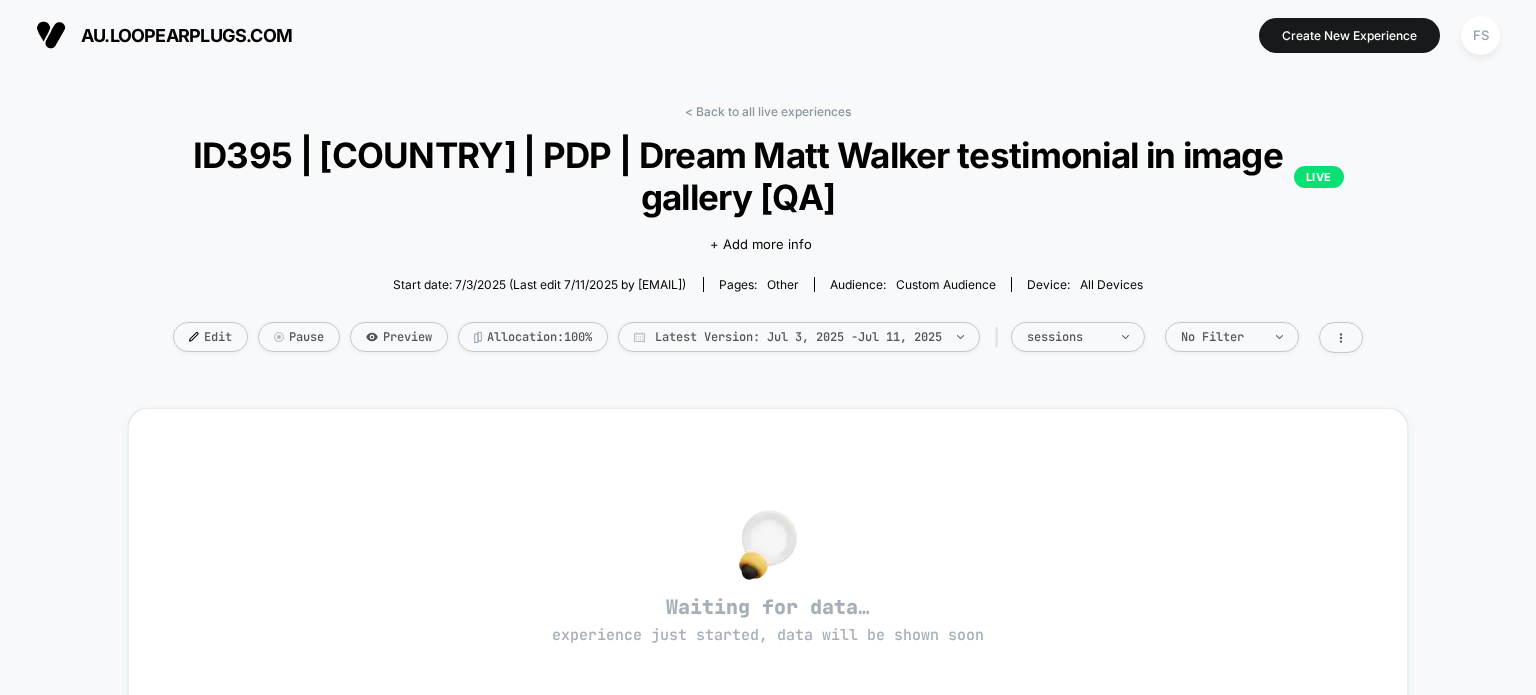 click at bounding box center [194, 337] 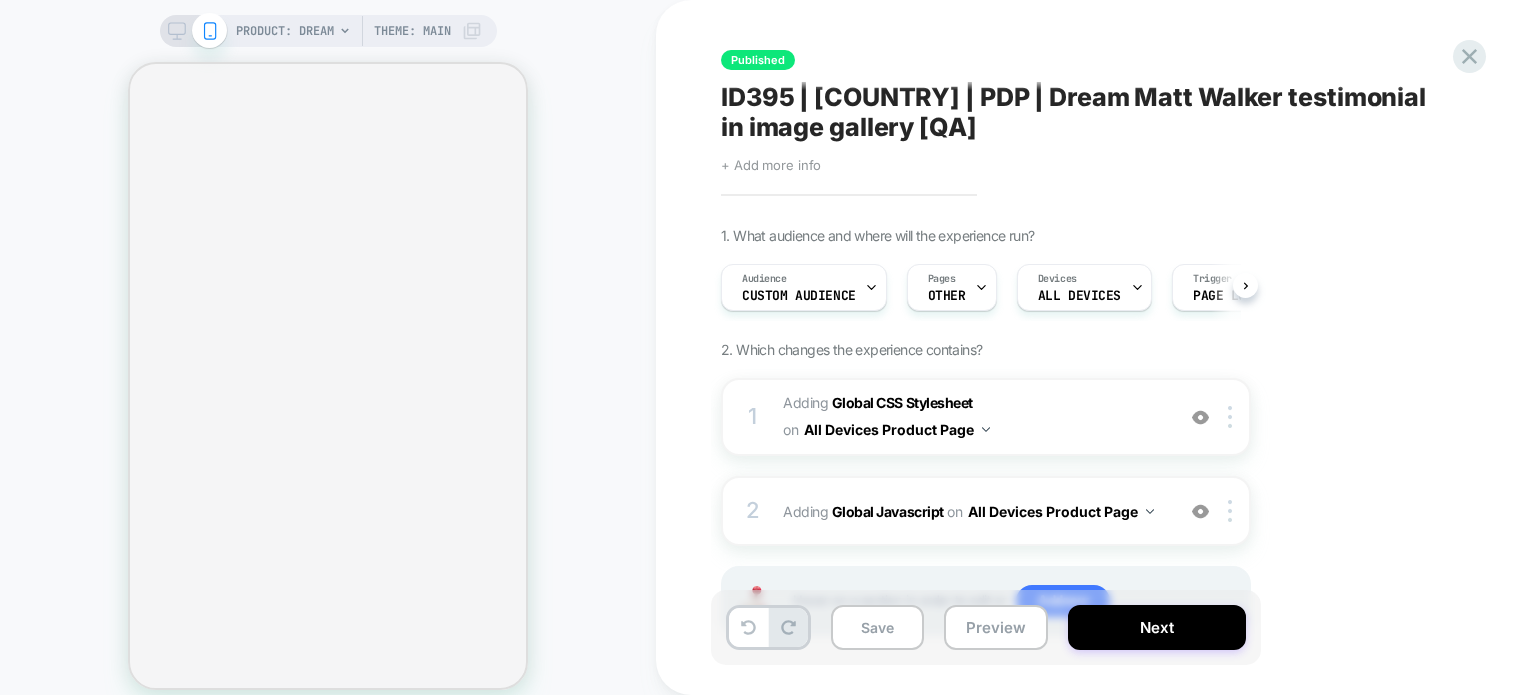 scroll, scrollTop: 0, scrollLeft: 0, axis: both 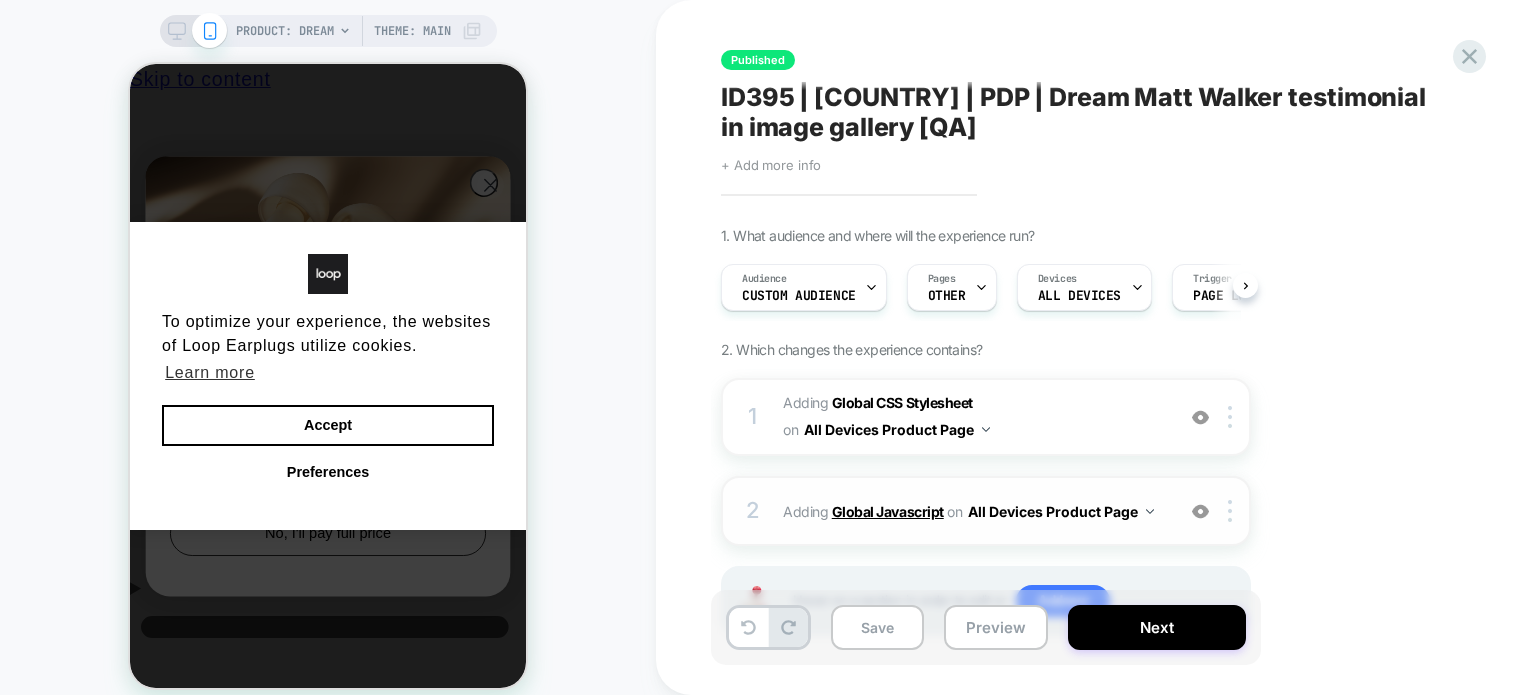 click on "Global Javascript" at bounding box center [888, 511] 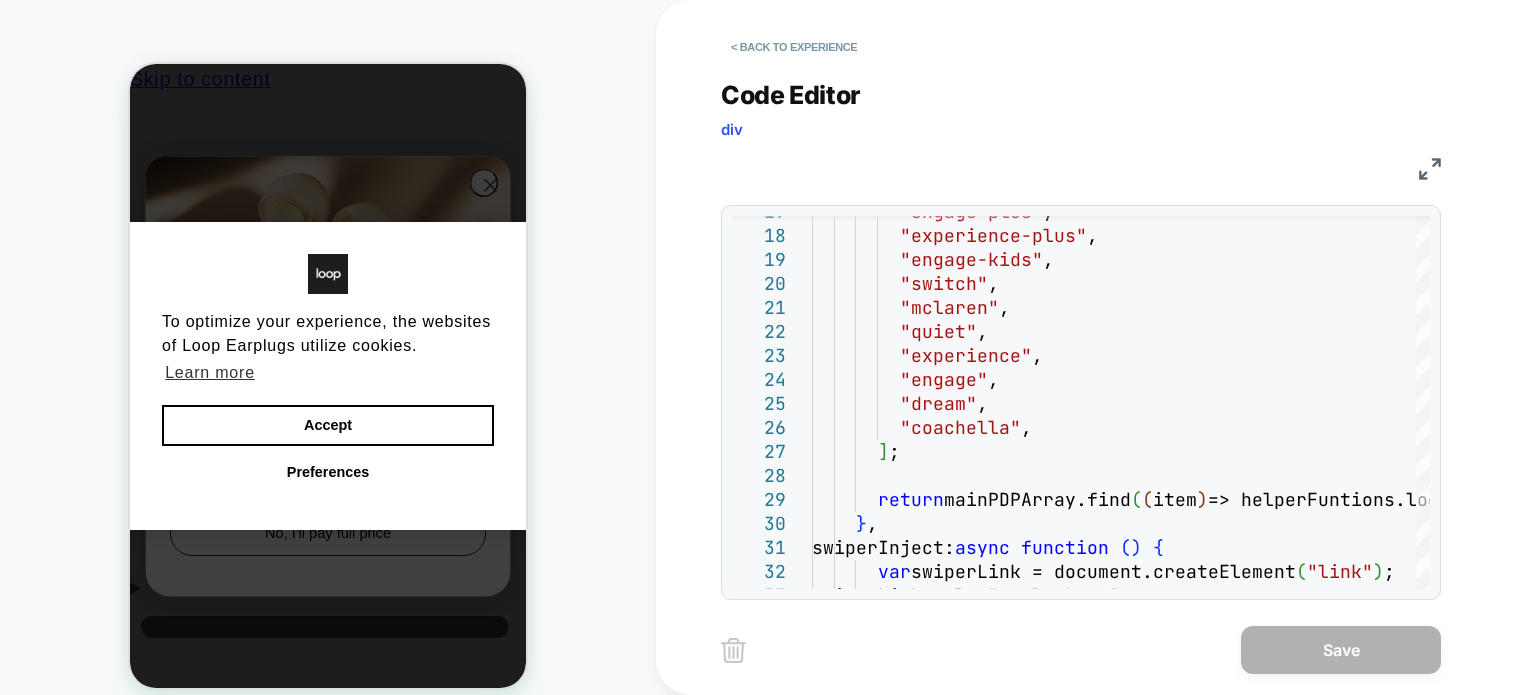 click at bounding box center [1430, 169] 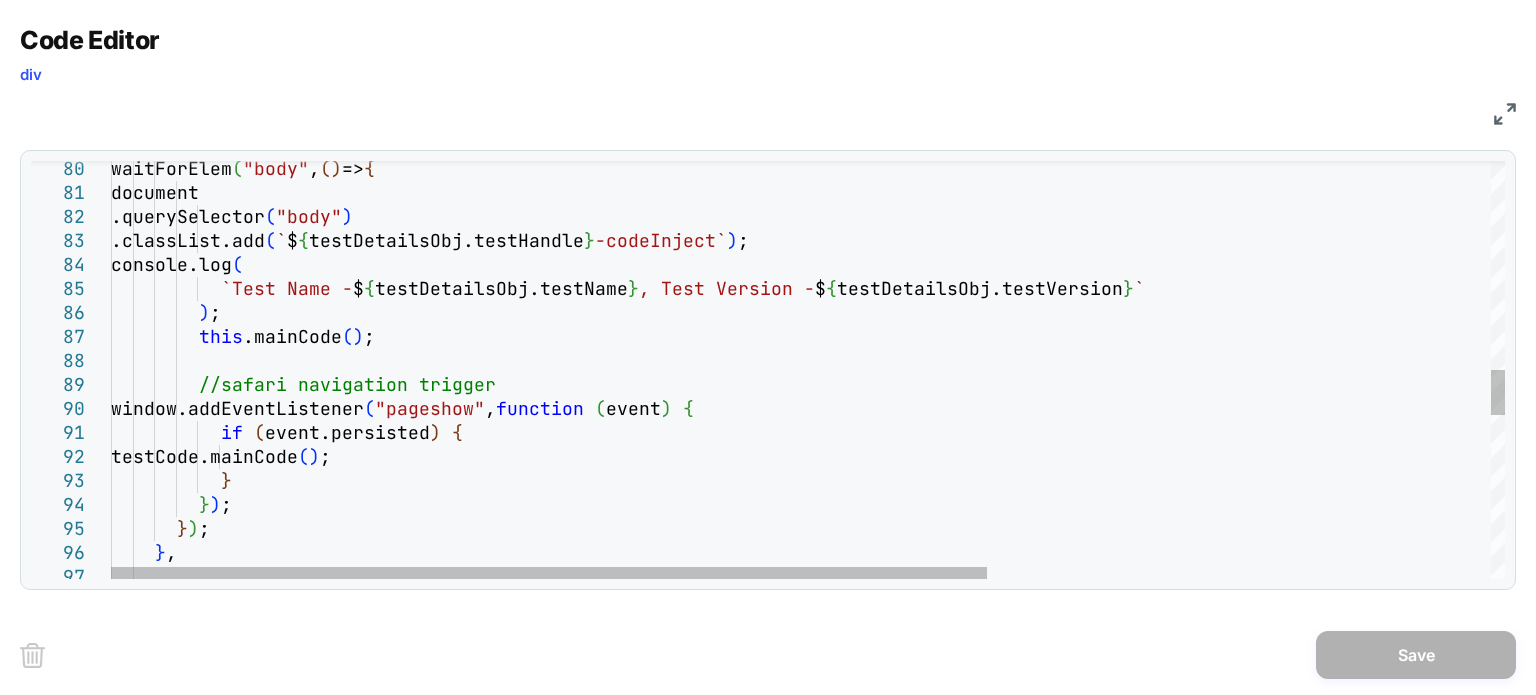 click on "//safari navigation trigger ) ; this .mainCode ( ) ; console.log ( `Test Name - ${ testDetailsObj.testName } , Test Version - ${ testDetailsObj.testVersion } ` waitForElem ( "body" , ( ) => { document .querySelector ( "body" ) .classList.add ( ` ${ testDetailsObj.testHandle } -codeInject` ) ; window.addEventListener ( "pageshow" , function ( event ) { if ( event.persisted ) { testCode.mainCode ( ) ; } } ) ; } ) ; }," at bounding box center (1208, 162) 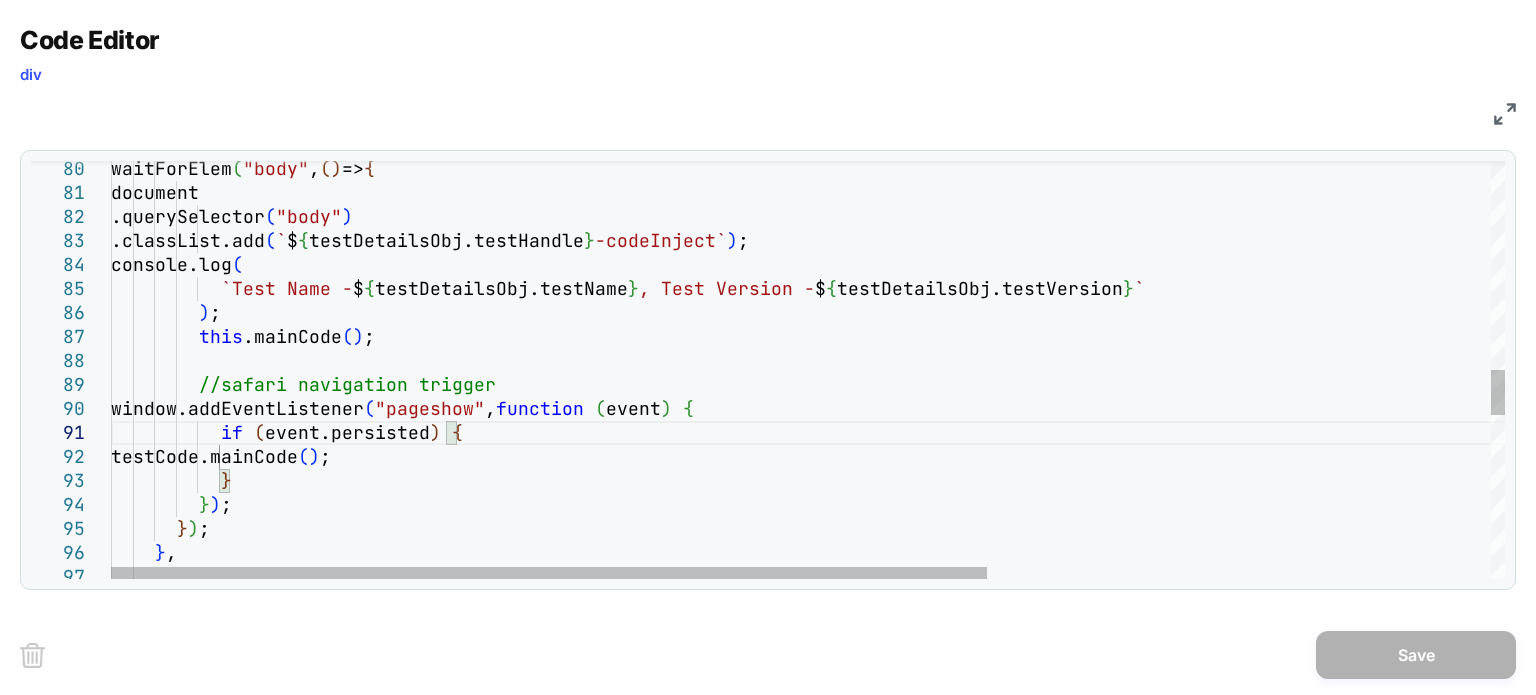 scroll, scrollTop: 24, scrollLeft: 128, axis: both 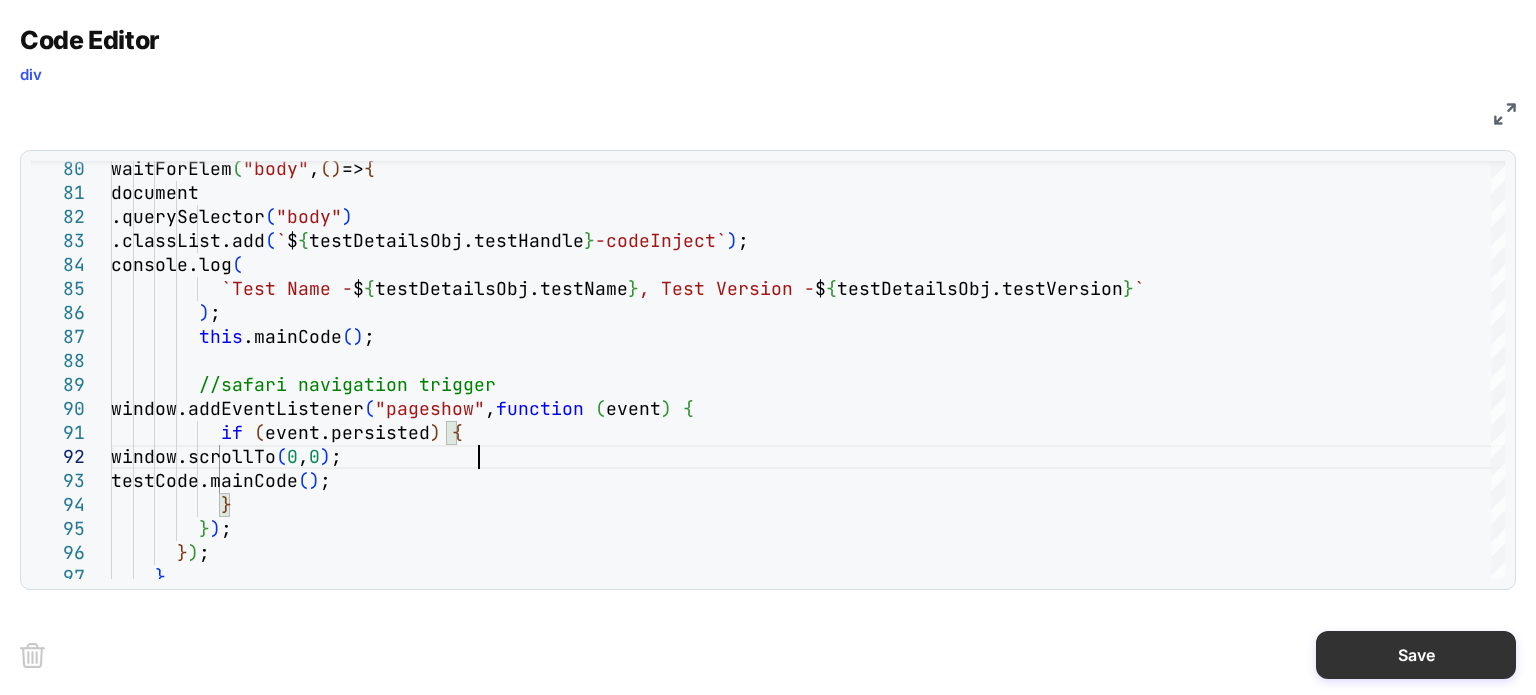 type on "**********" 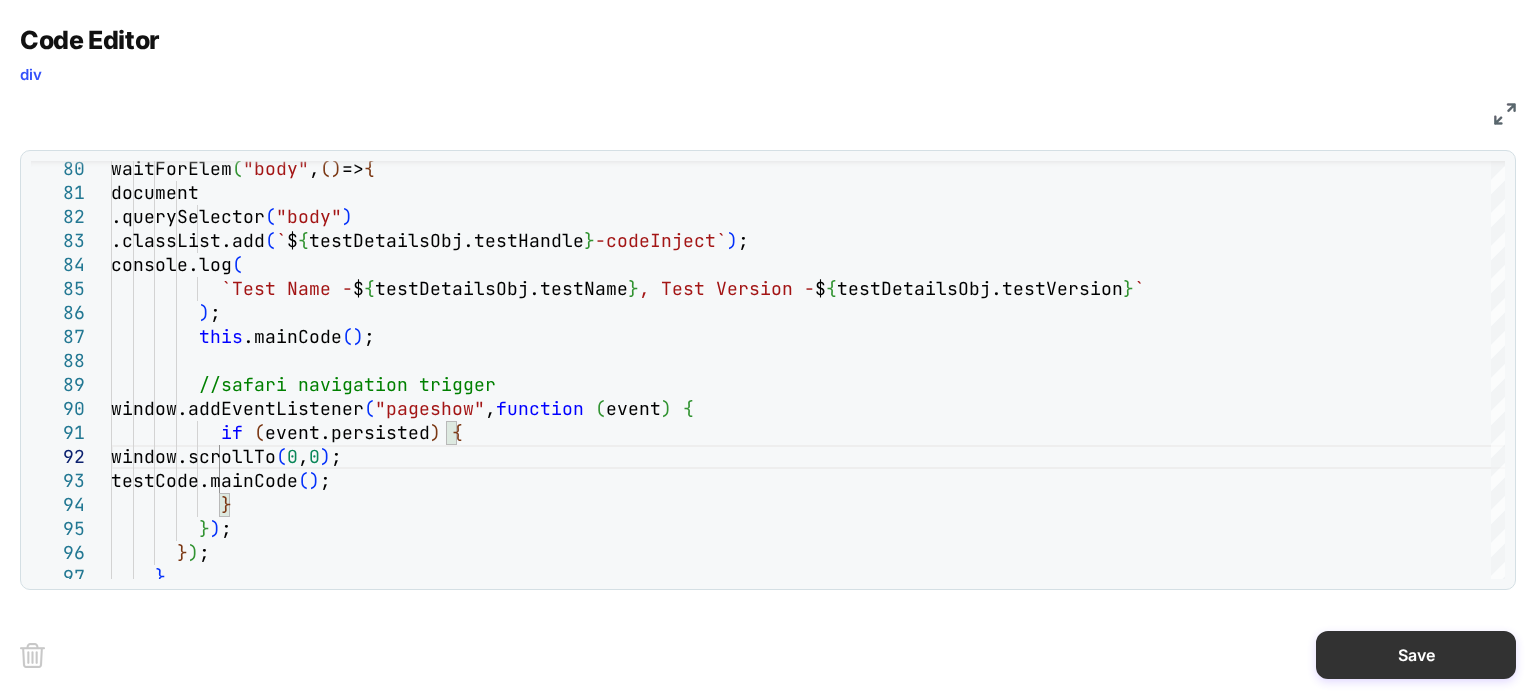 click on "Save" at bounding box center [1416, 655] 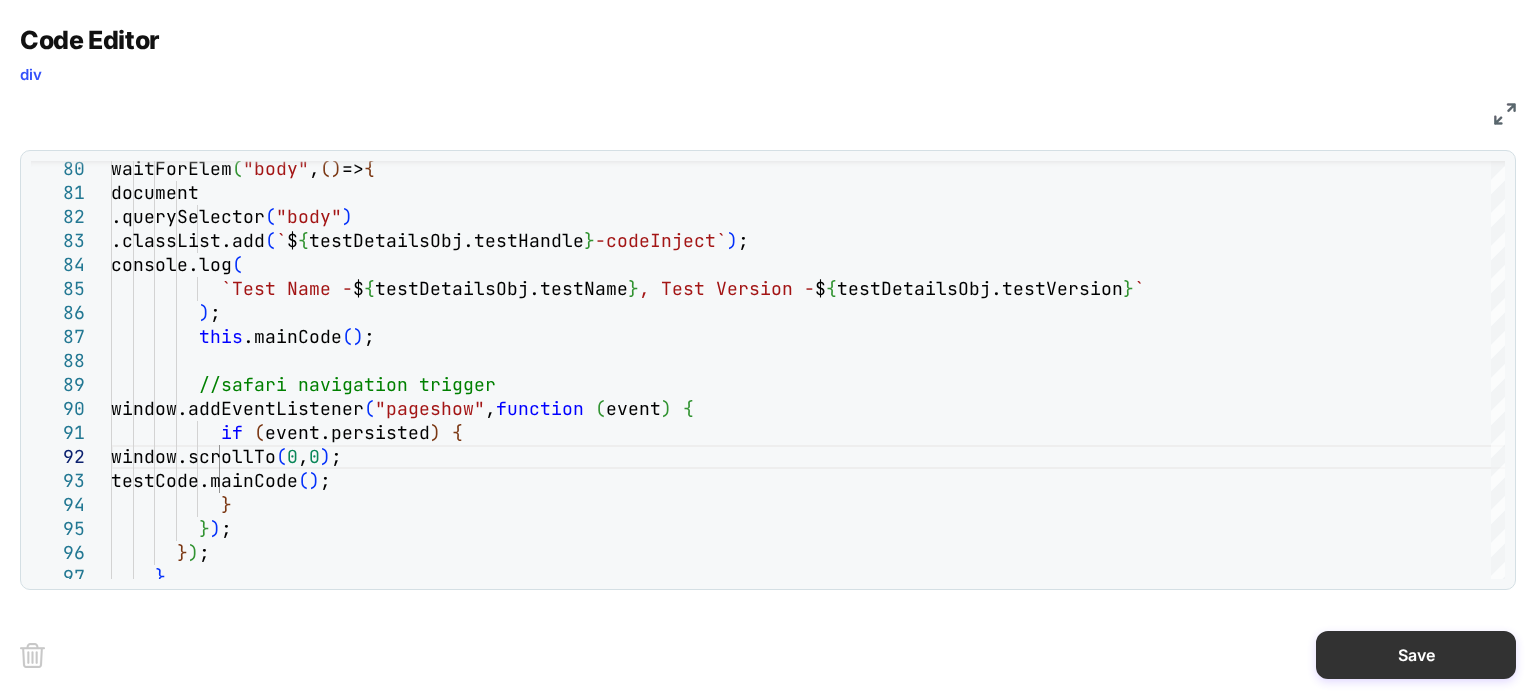 scroll, scrollTop: 0, scrollLeft: 0, axis: both 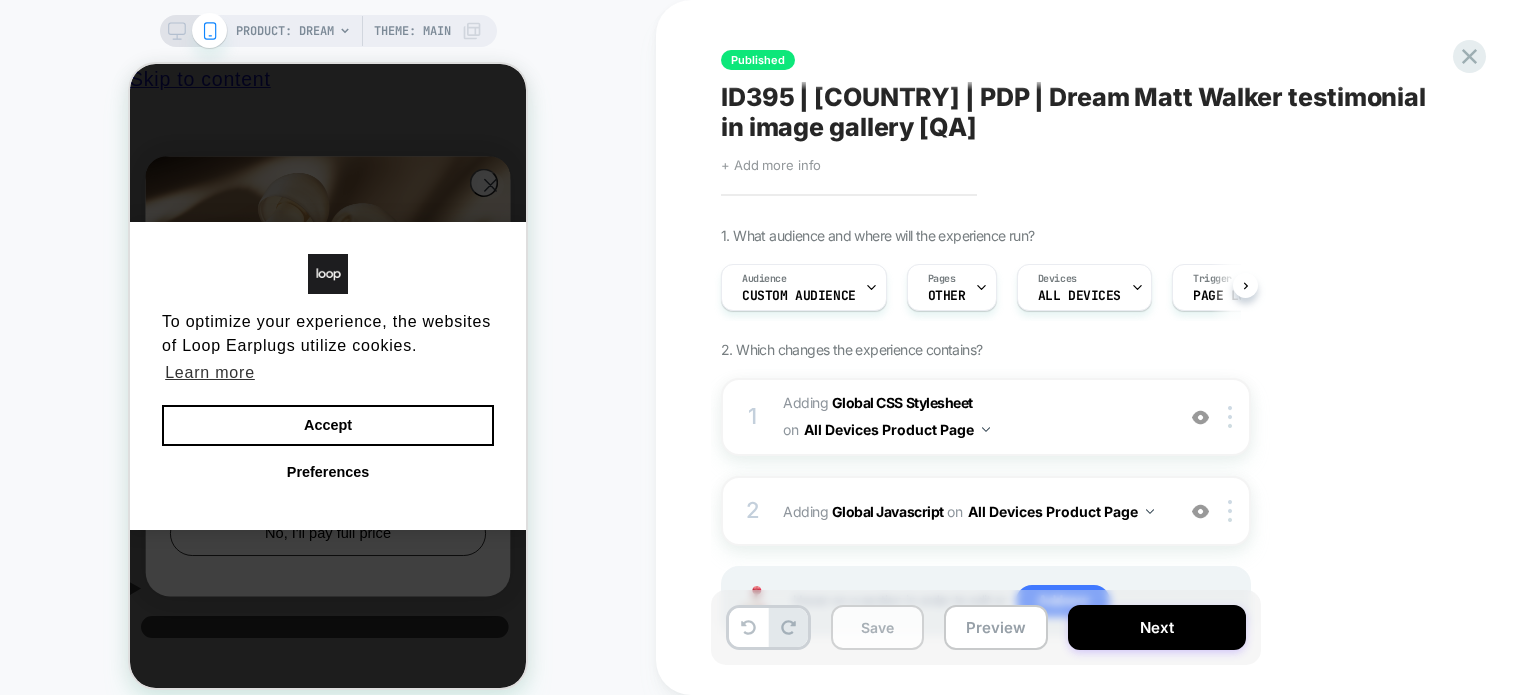 click on "Save" at bounding box center (877, 627) 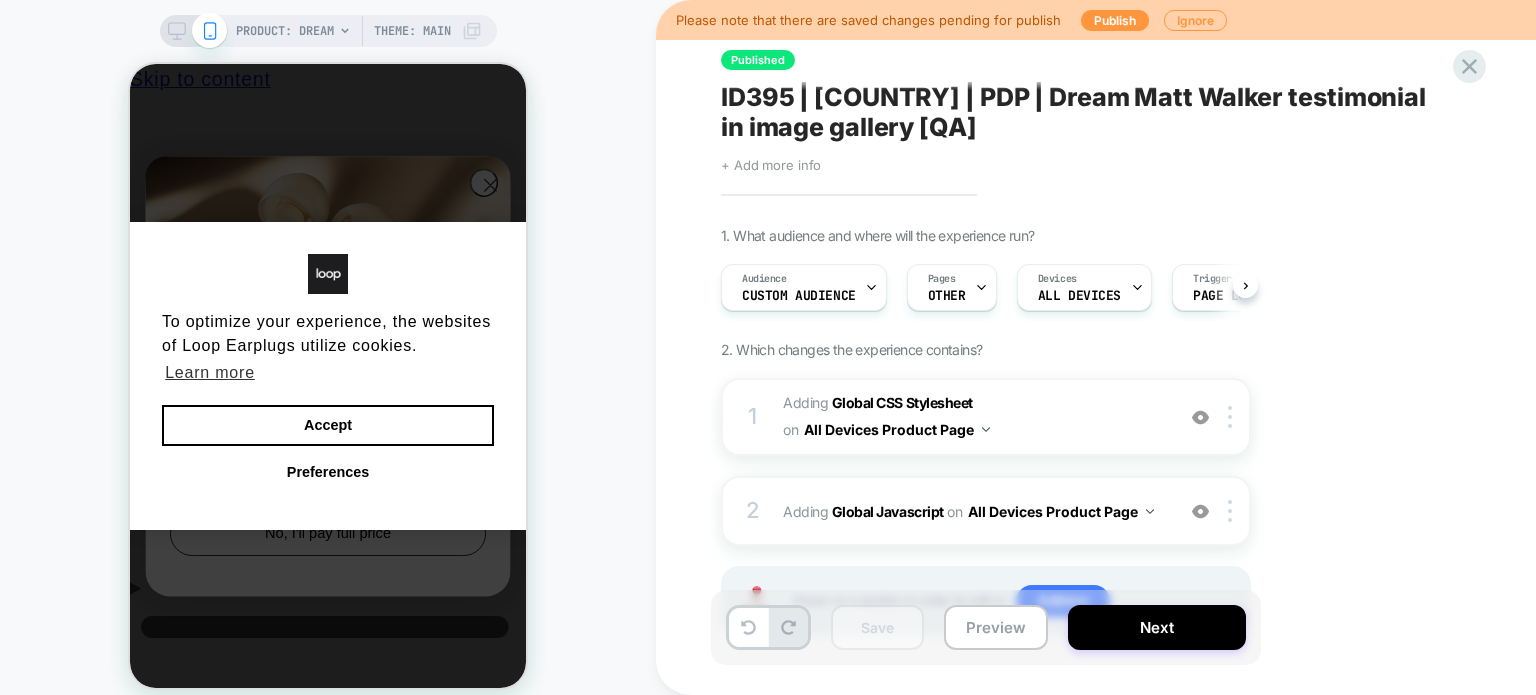 click on "Please note that there are saved changes pending for publish Publish Ignore" at bounding box center [1096, 20] 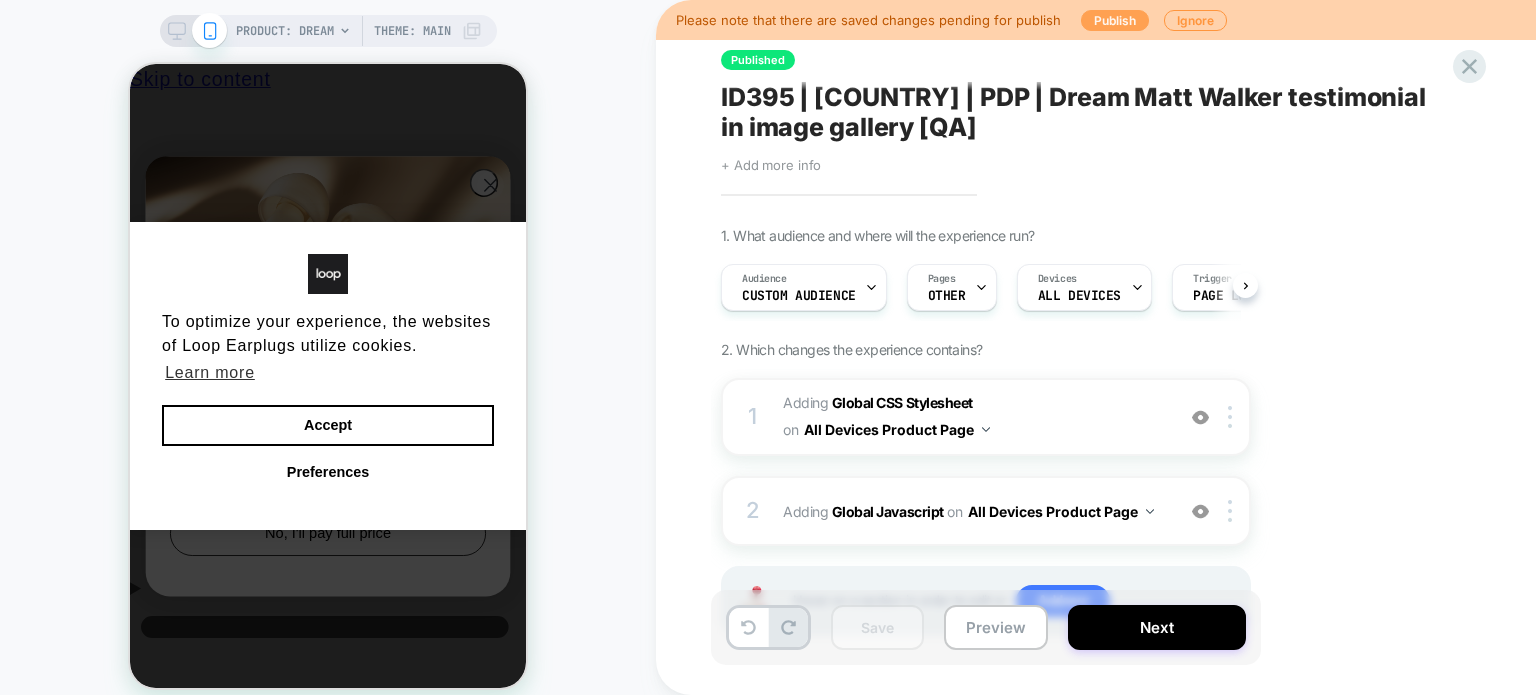 click on "Publish" at bounding box center [1115, 20] 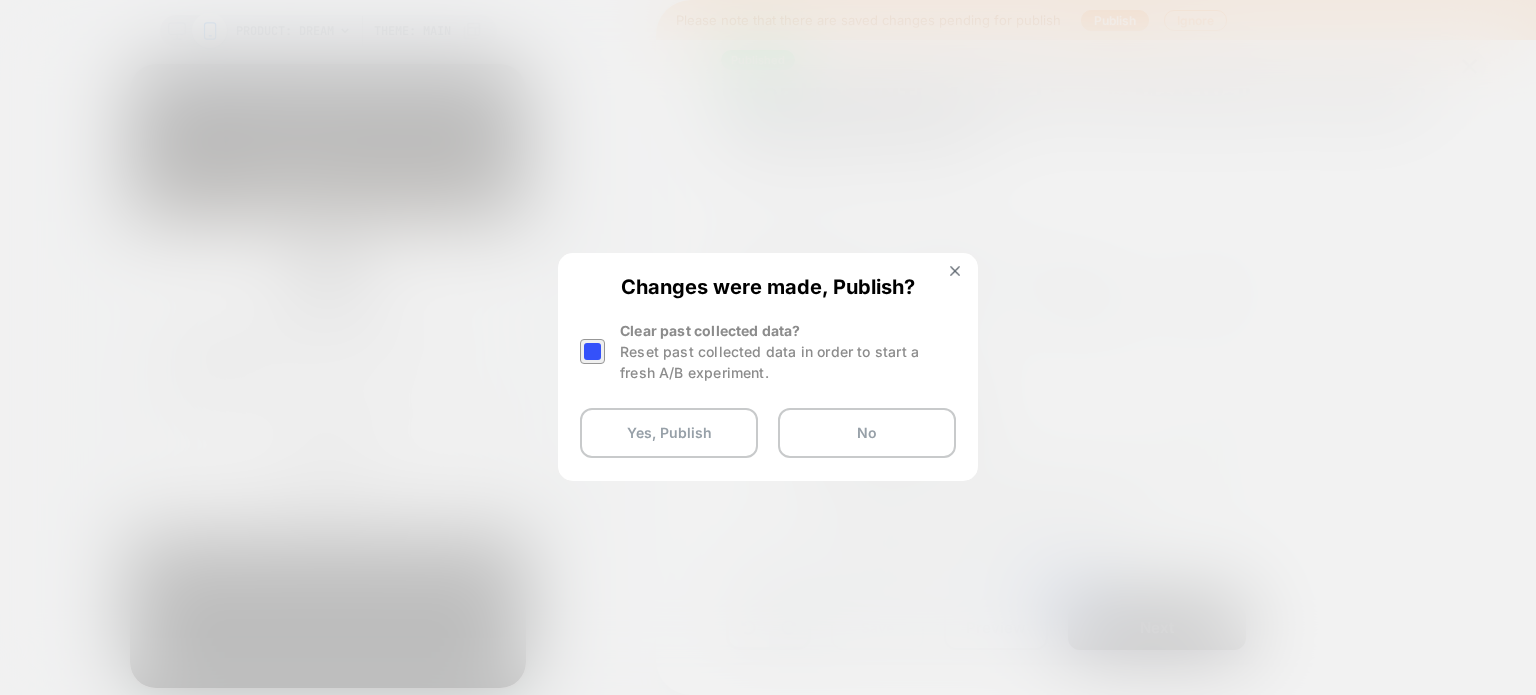 click at bounding box center [592, 351] 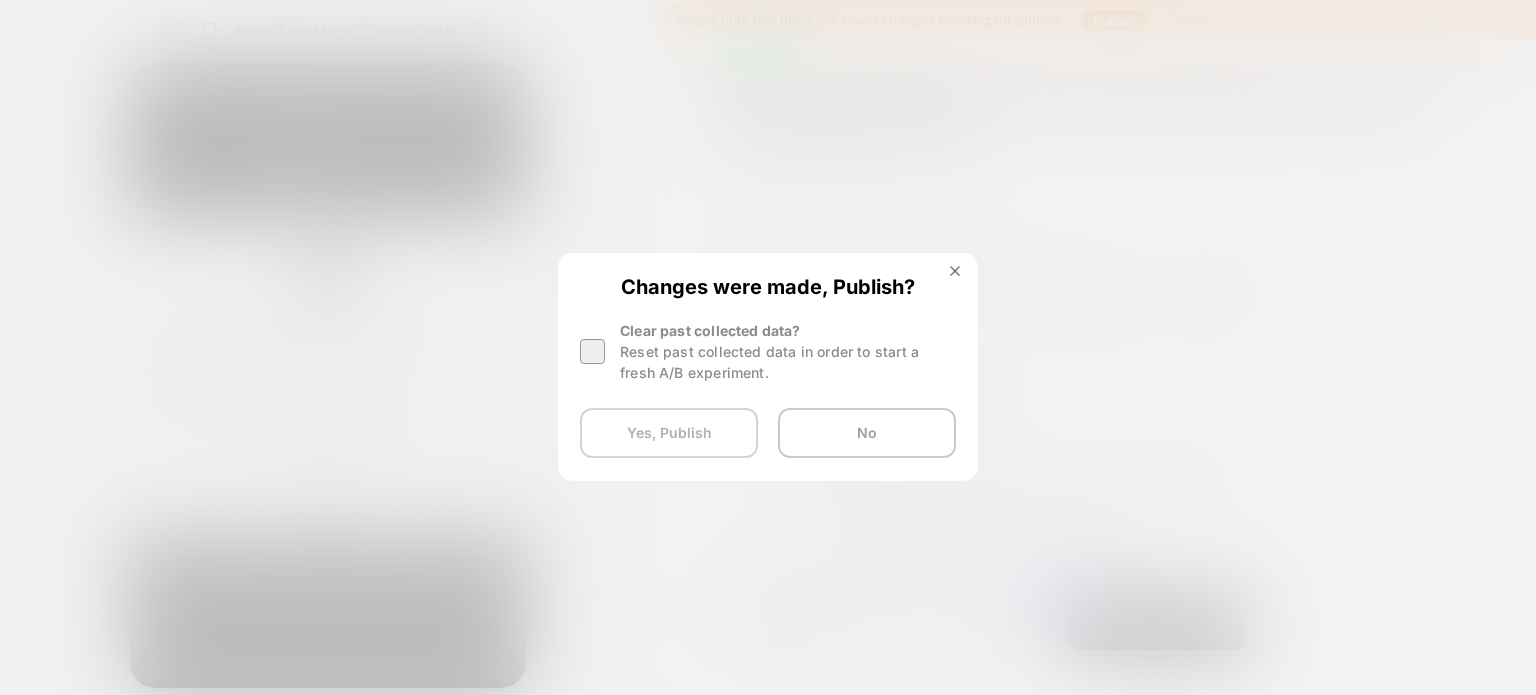 click on "Yes, Publish" at bounding box center (669, 433) 